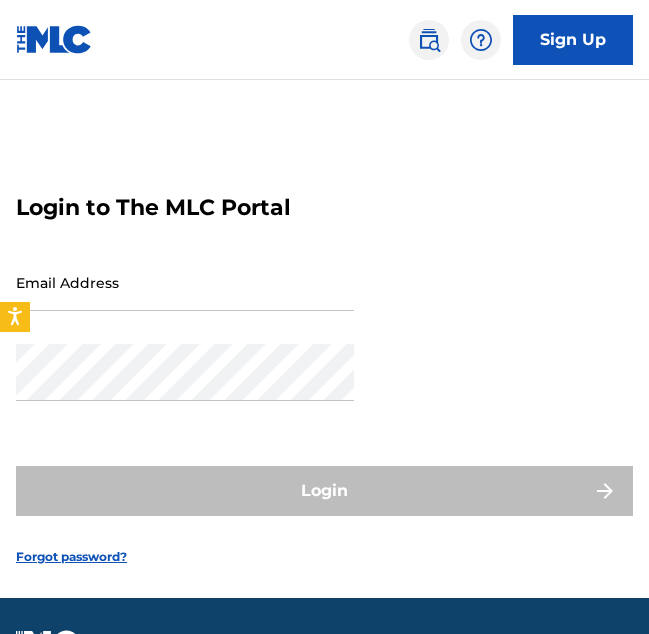 scroll, scrollTop: 0, scrollLeft: 0, axis: both 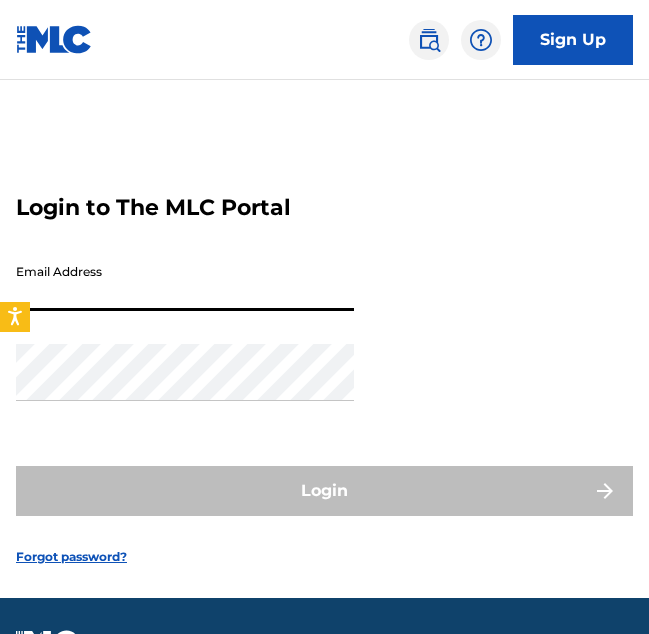 click on "Email Address" at bounding box center [185, 282] 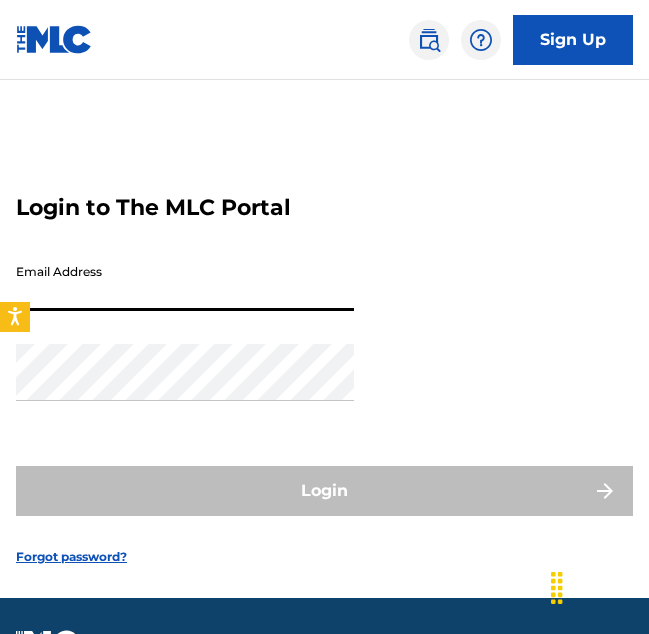 type on "[EMAIL]" 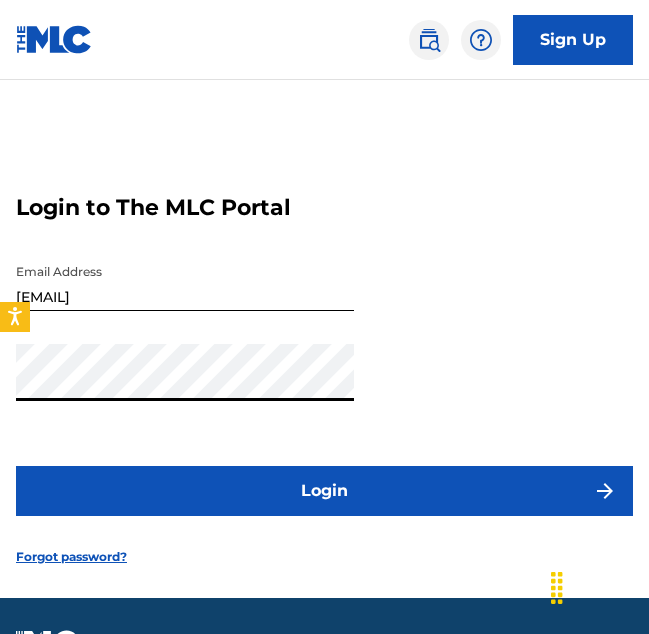 click on "Login" at bounding box center [324, 491] 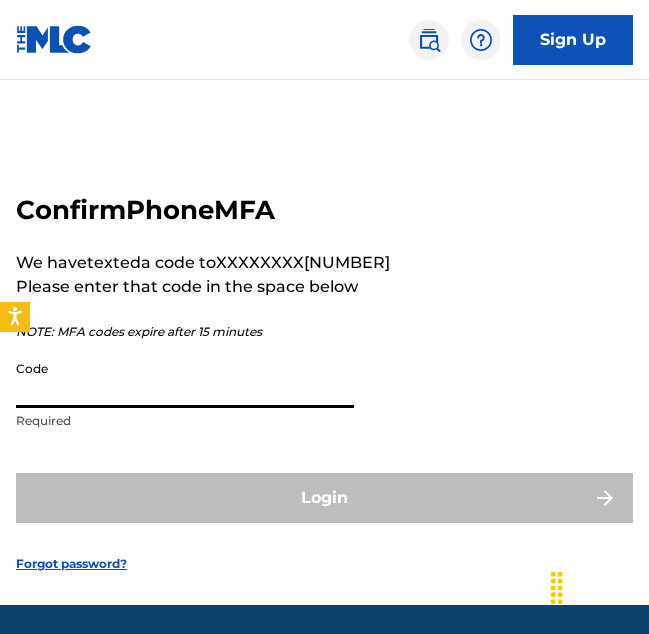 click on "Code" at bounding box center (185, 379) 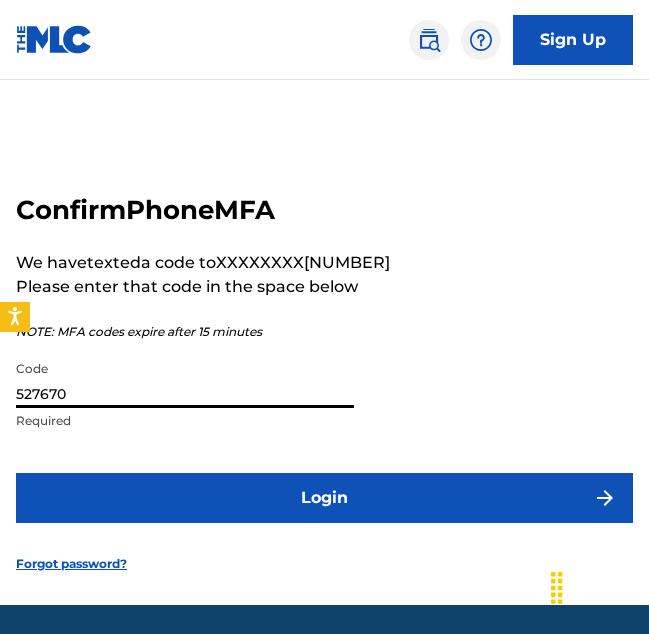 type on "527670" 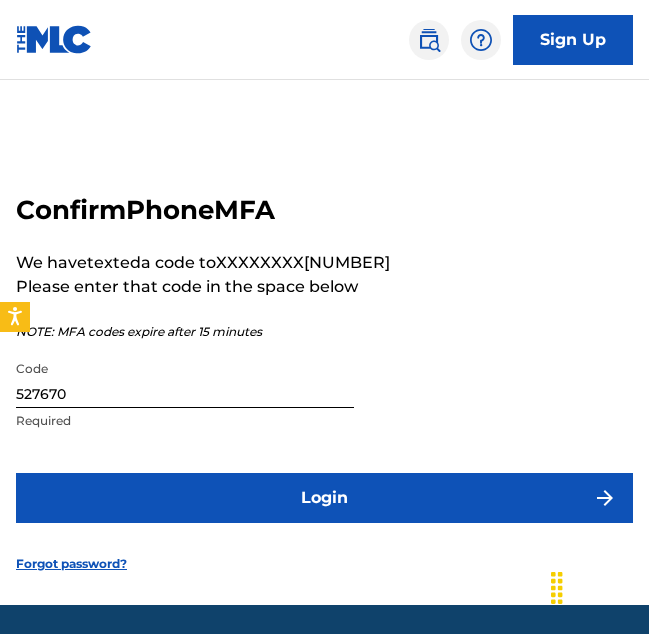 click on "Login" at bounding box center (324, 498) 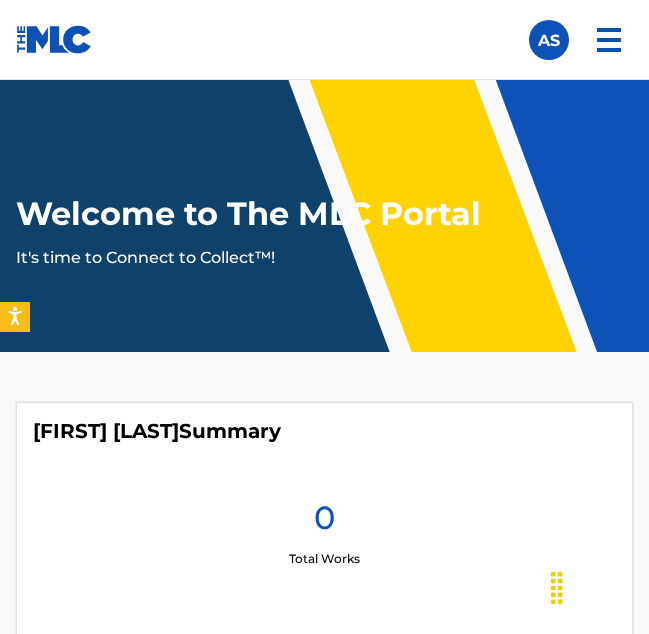 scroll, scrollTop: 0, scrollLeft: 0, axis: both 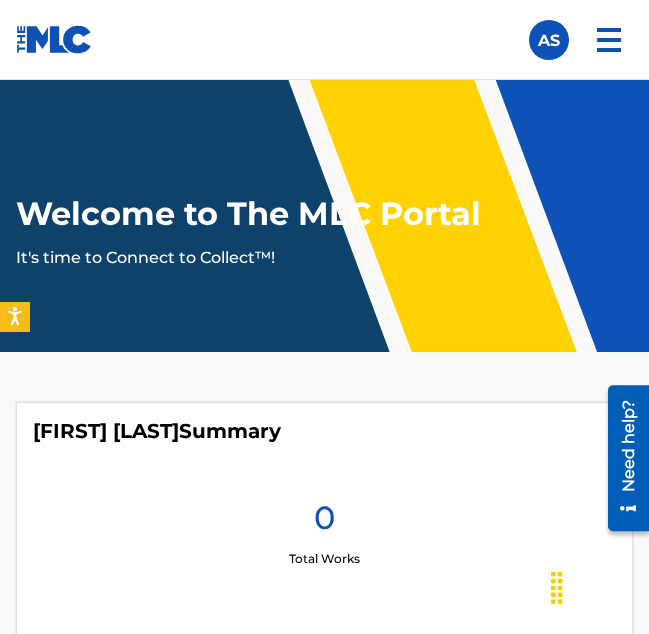 click at bounding box center (609, 40) 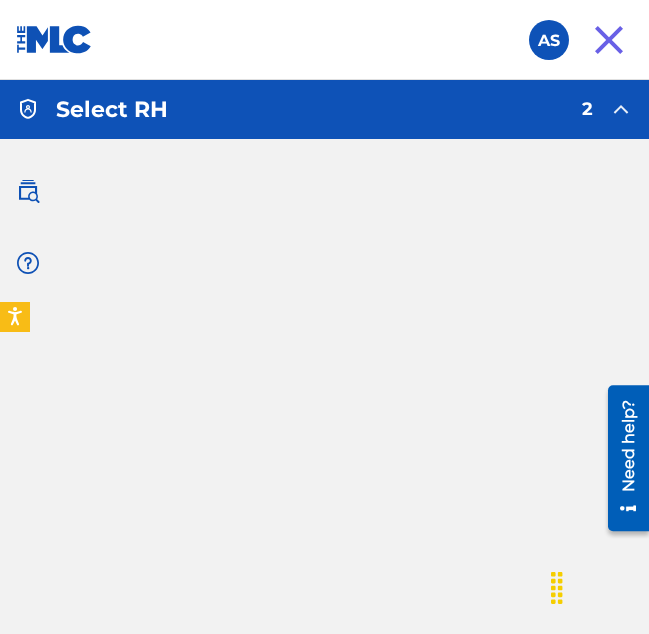 click at bounding box center (28, 191) 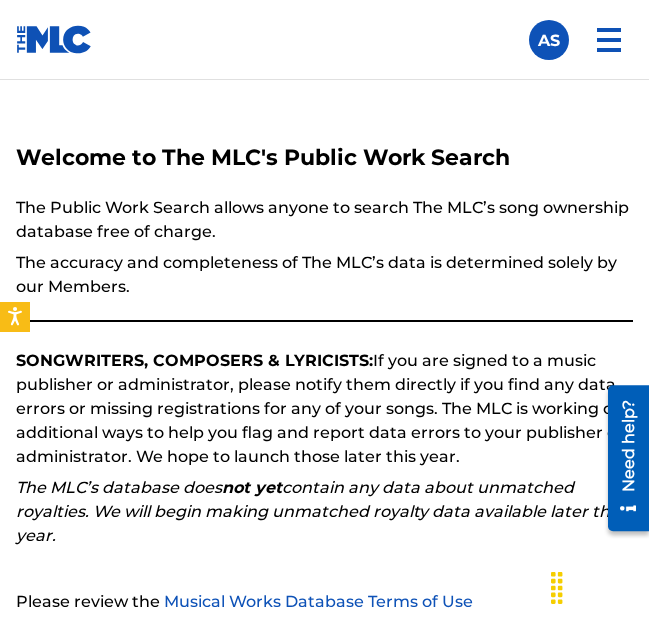 scroll, scrollTop: 0, scrollLeft: 0, axis: both 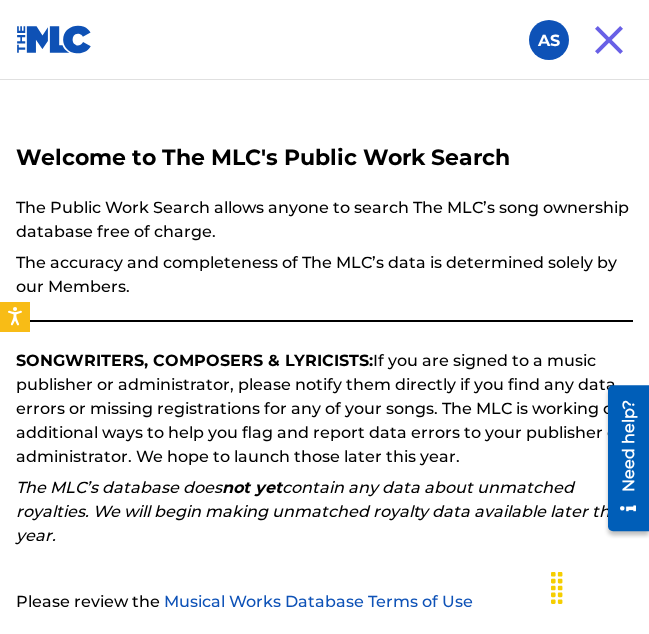 click at bounding box center (549, 40) 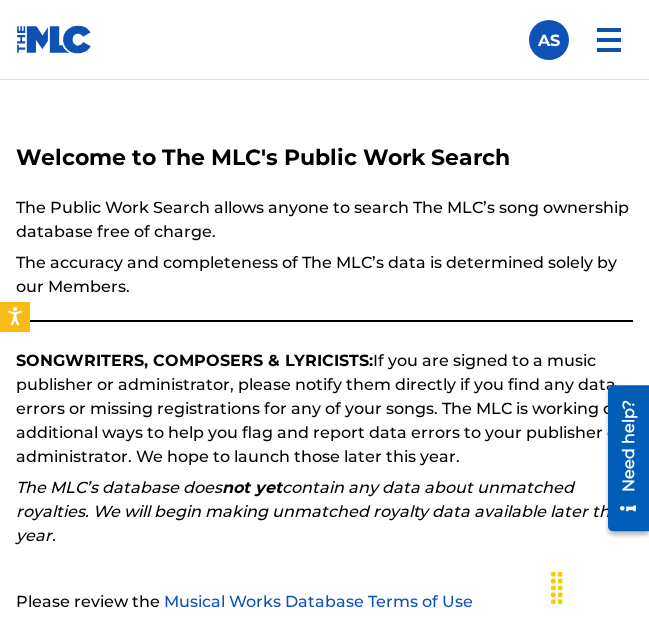 click on "Welcome to The MLC's Public Work Search The Public Work Search allows anyone to search The MLC’s song ownership database free of charge. The accuracy and completeness of The MLC’s data is determined solely by our Members. SONGWRITERS, COMPOSERS & LYRICISTS:  If you are signed to a music publisher or administrator, please notify them directly if you find any data errors or missing registrations for any of your songs. The MLC is working on additional ways to help you flag and report data errors to your publisher or administrator. We hope to launch those later this year. The MLC’s database does  not yet  contain any data about unmatched royalties. We will begin making unmatched royalty data available later this year. Please review the   Musical Works Database Terms of Use If you have any questions, please  contact us . Subscribe to our monthly newsletter! This message will reappear one week after it is closed. Continue" at bounding box center (324, 458) 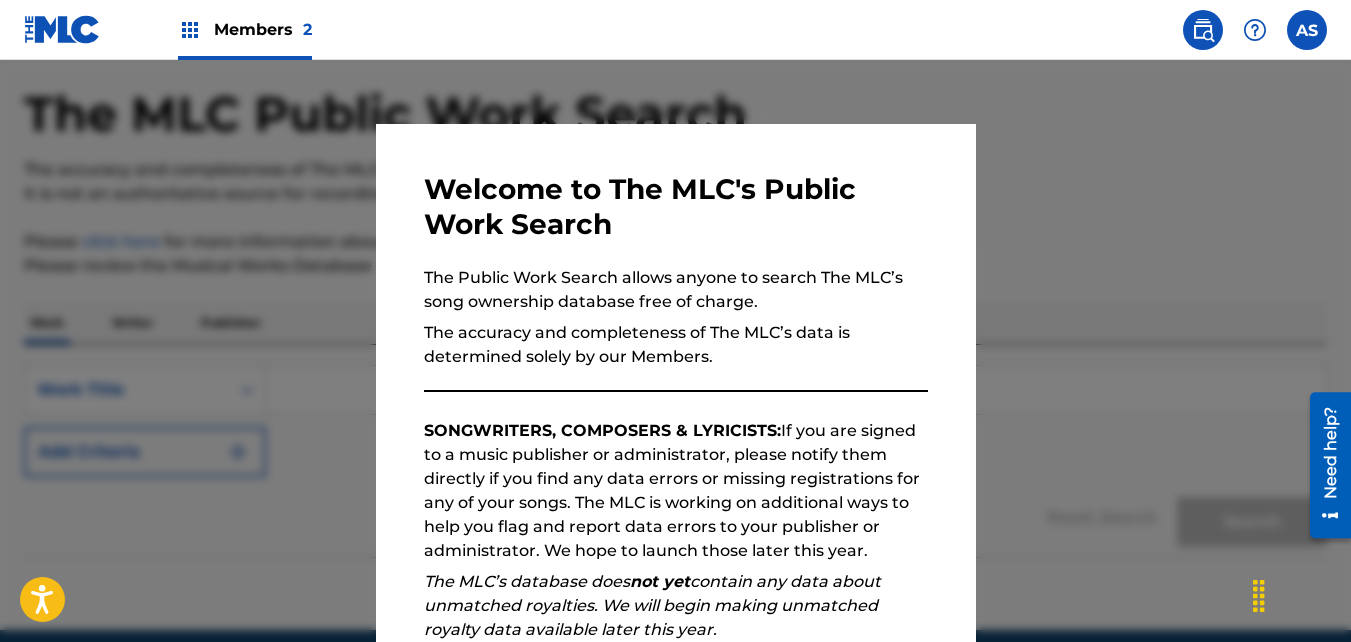 click at bounding box center [675, 381] 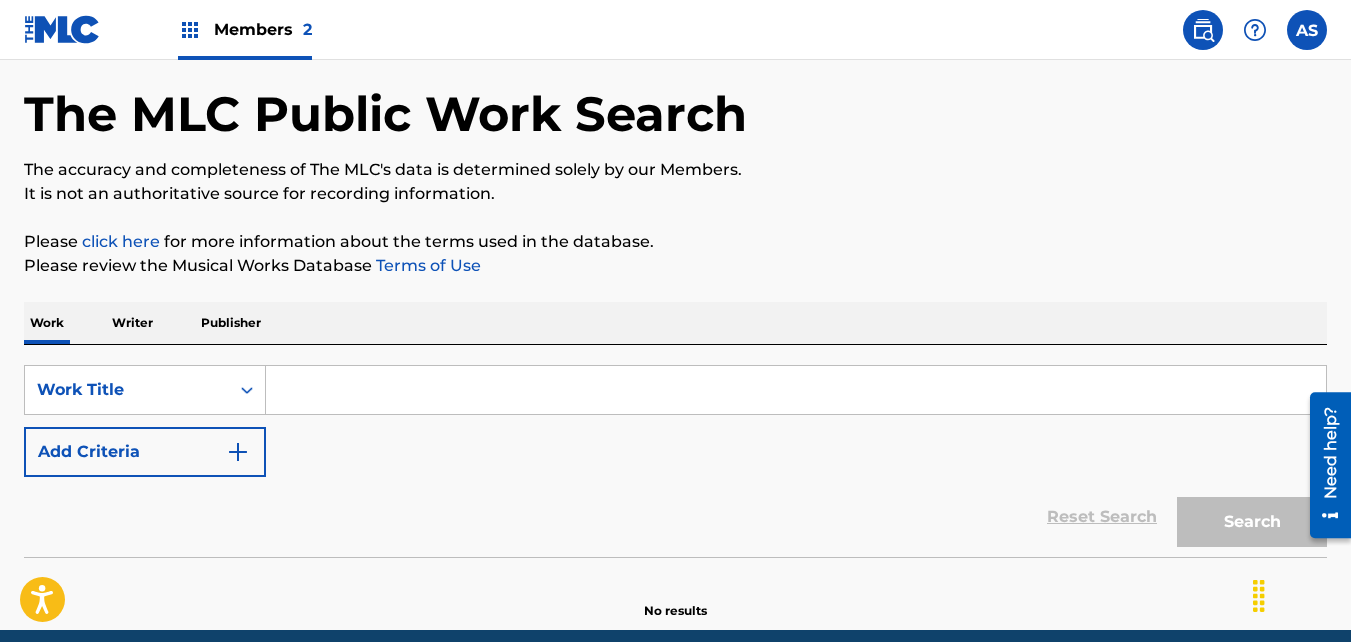 click on "Please   click here   for more information about the terms used in the database." at bounding box center (675, 242) 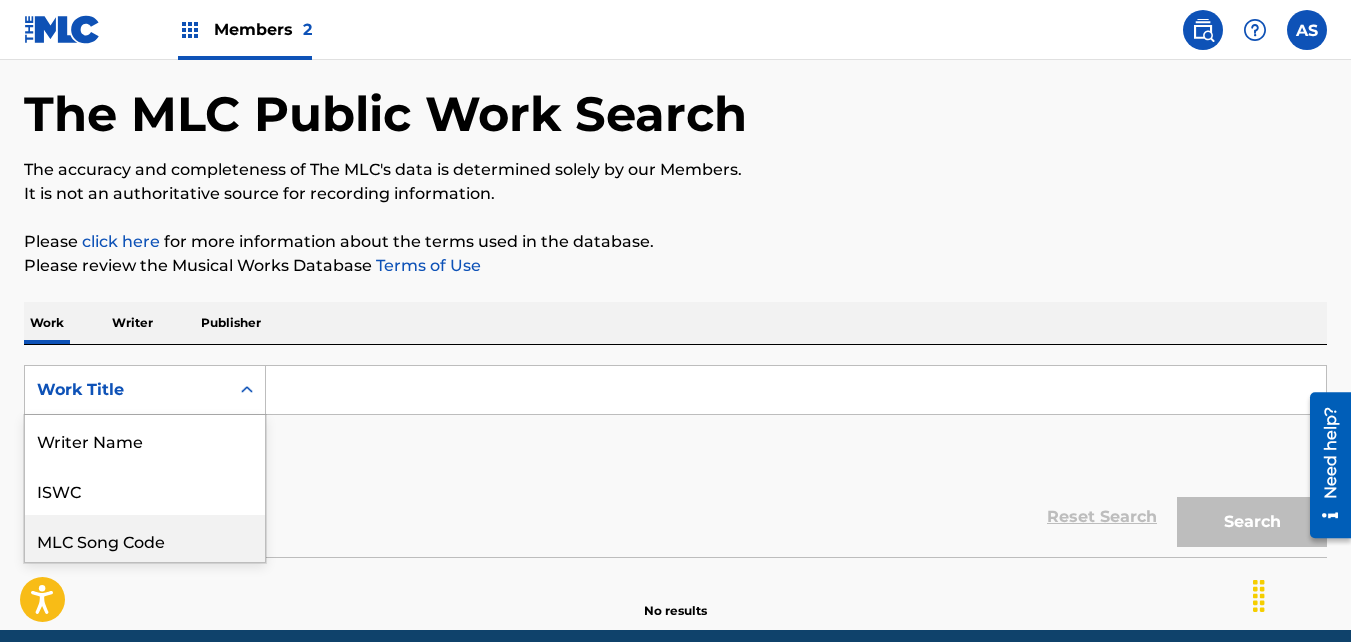 scroll, scrollTop: 154, scrollLeft: 0, axis: vertical 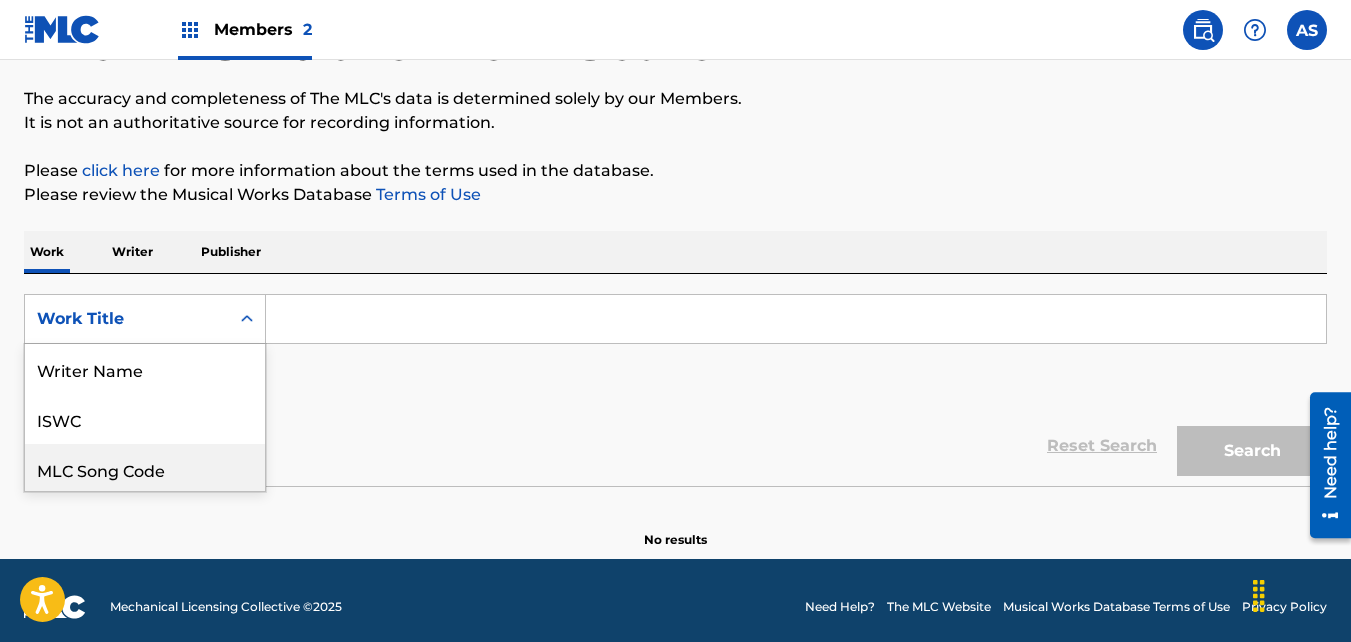 click on "8 results available. Use Up and Down to choose options, press Enter to select the currently focused option, press Escape to exit the menu, press Tab to select the option and exit the menu. Work Title Writer Name ISWC MLC Song Code Writer IPI Publisher Name Publisher IPI MLC Publisher Number Work Title" at bounding box center (145, 319) 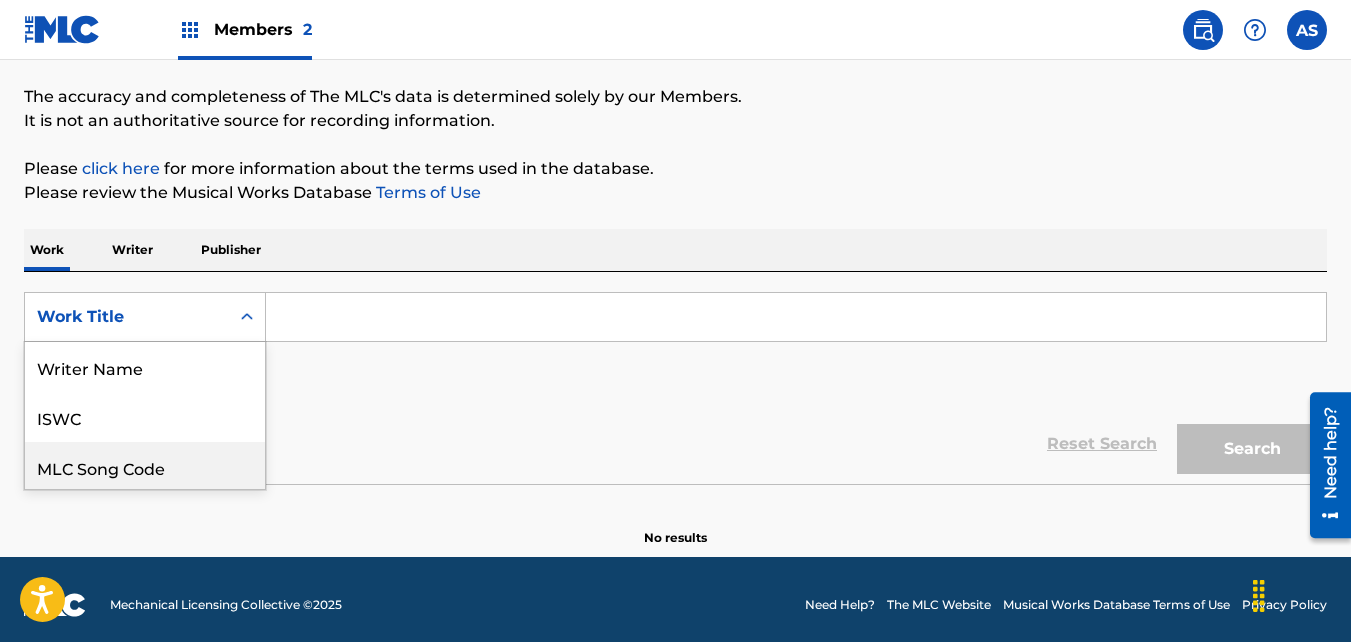scroll, scrollTop: 100, scrollLeft: 0, axis: vertical 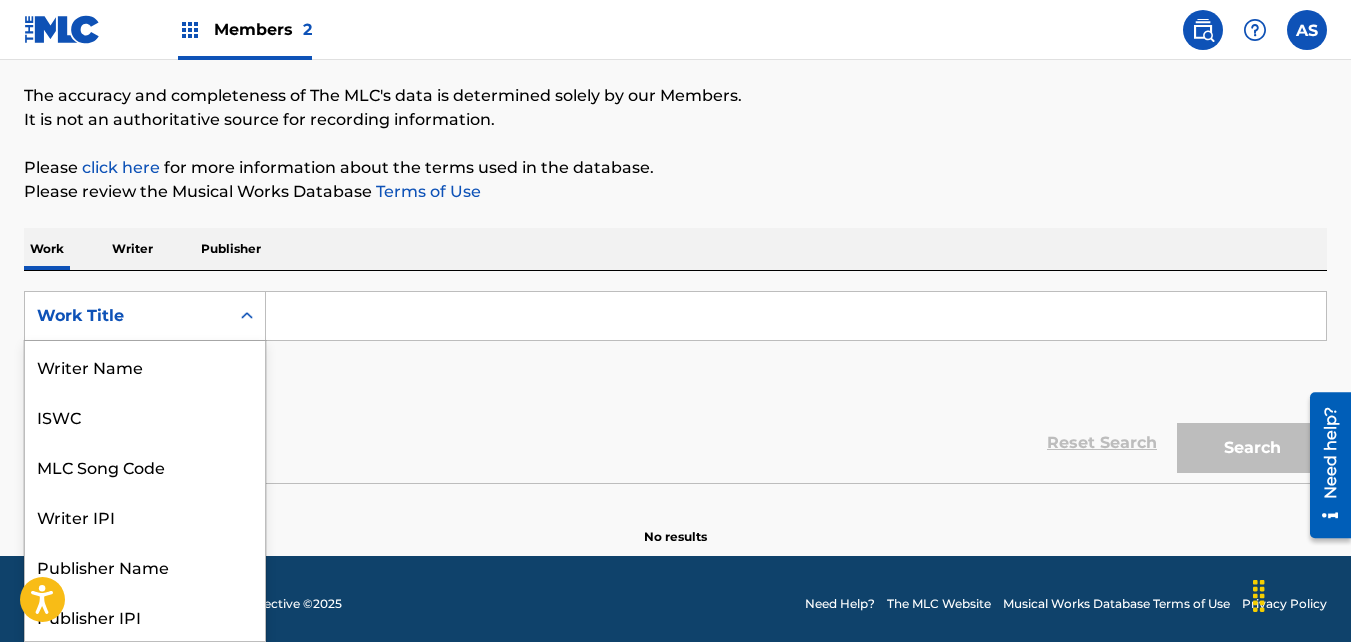 click at bounding box center (247, 316) 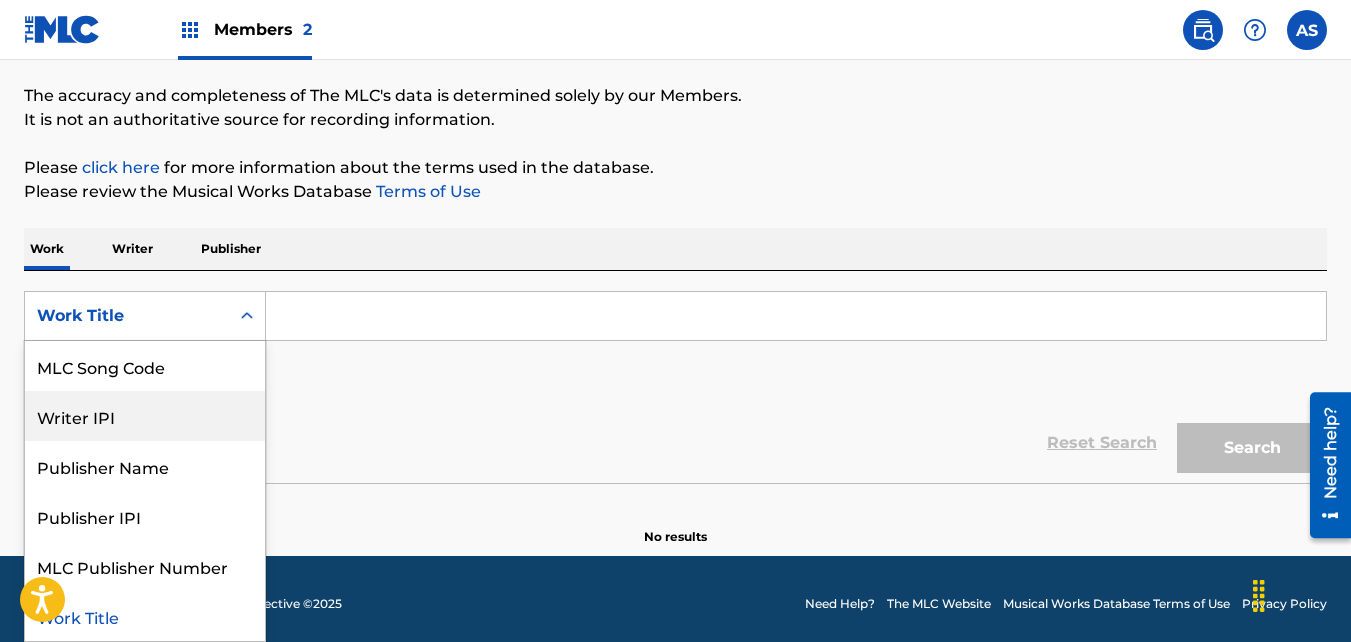 click on "Writer IPI" at bounding box center (145, 416) 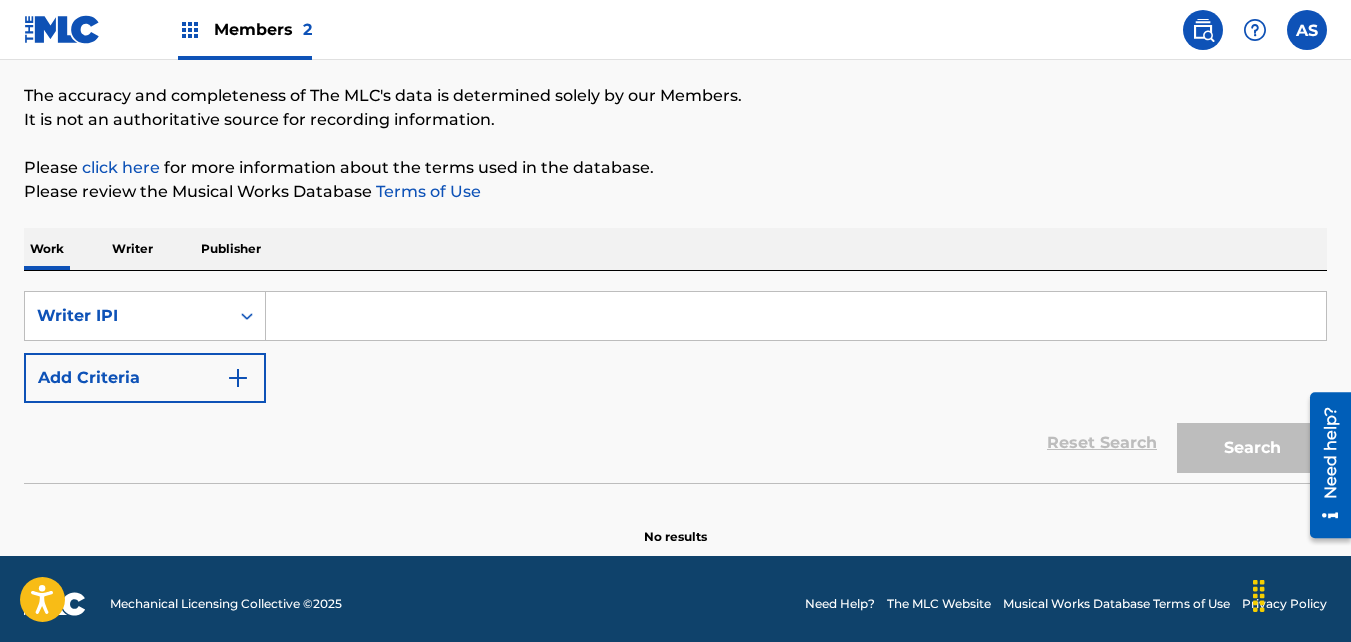 click on "Add Criteria" at bounding box center [145, 378] 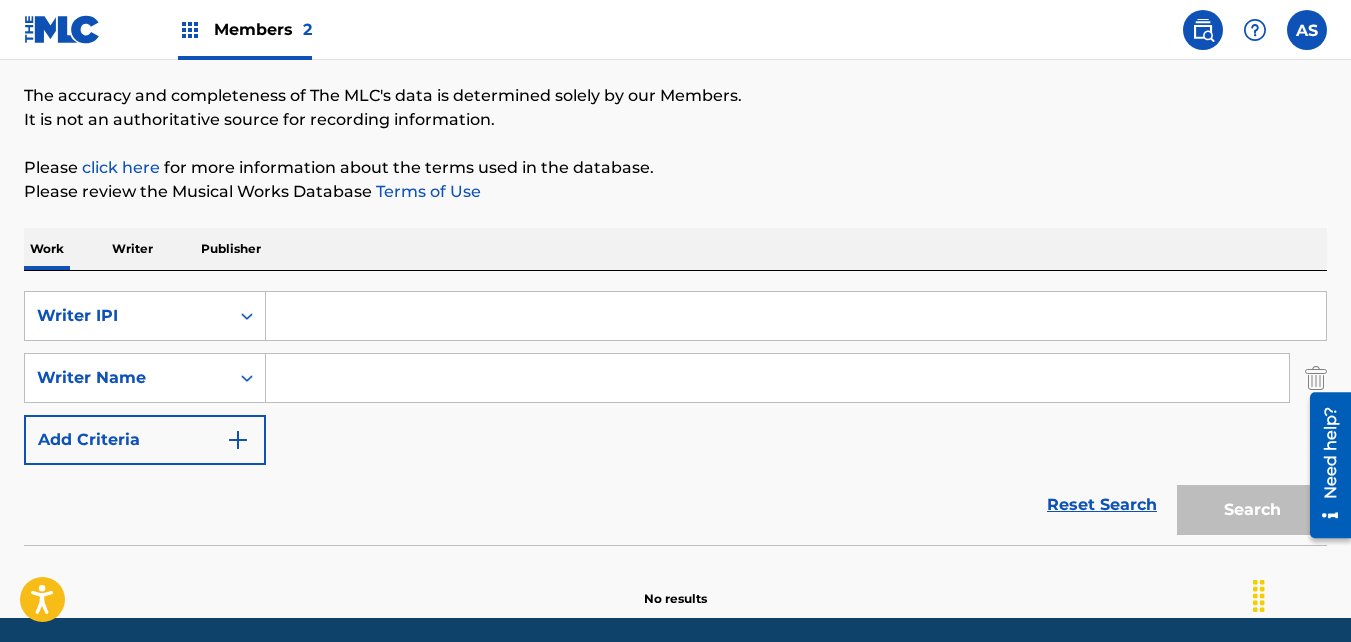 click at bounding box center (777, 378) 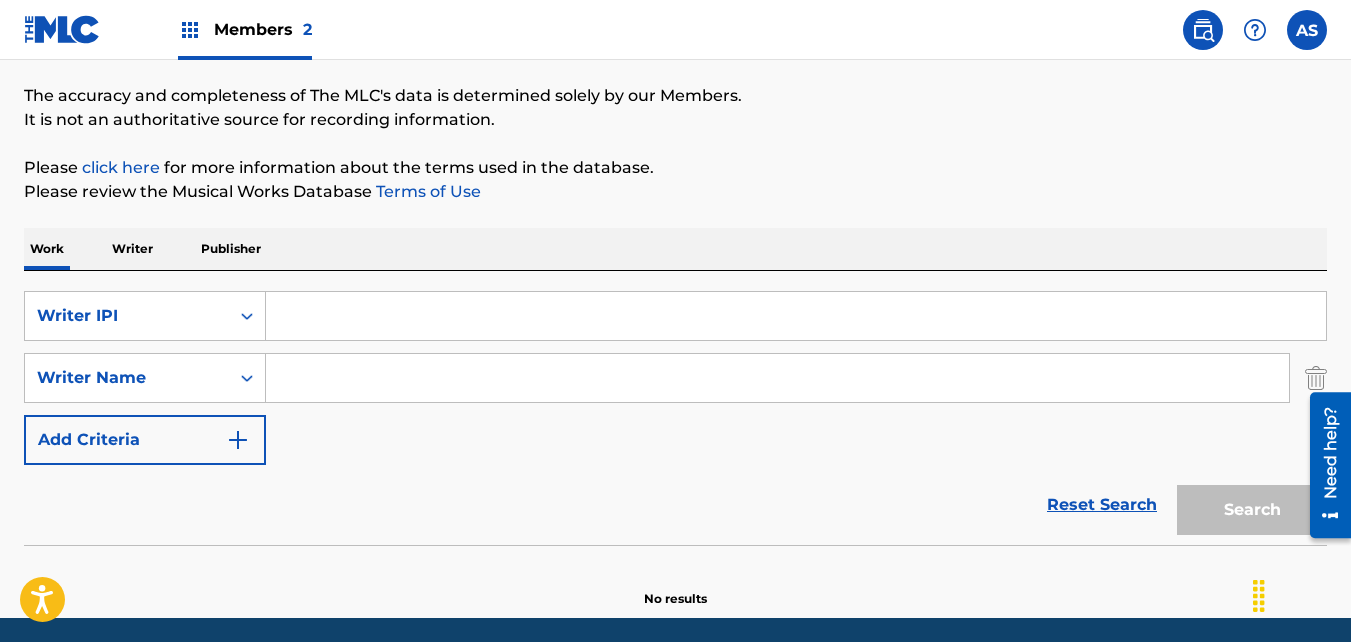 click at bounding box center (796, 316) 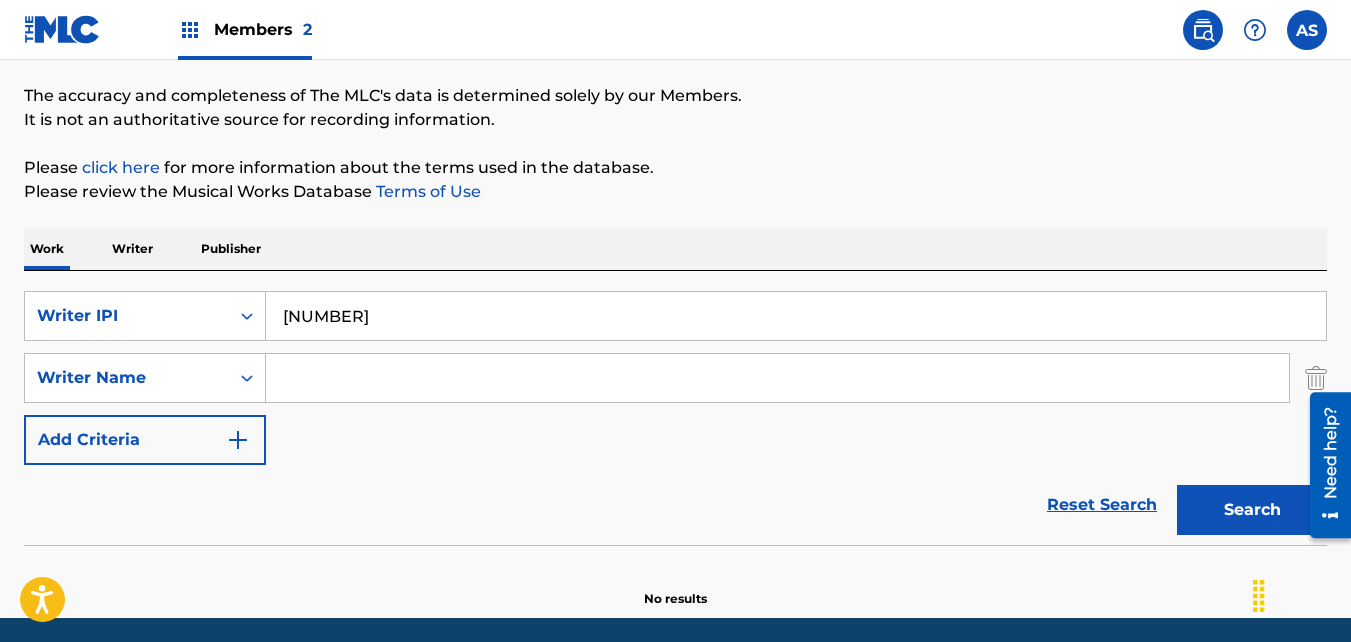 type on "[NUMBER]" 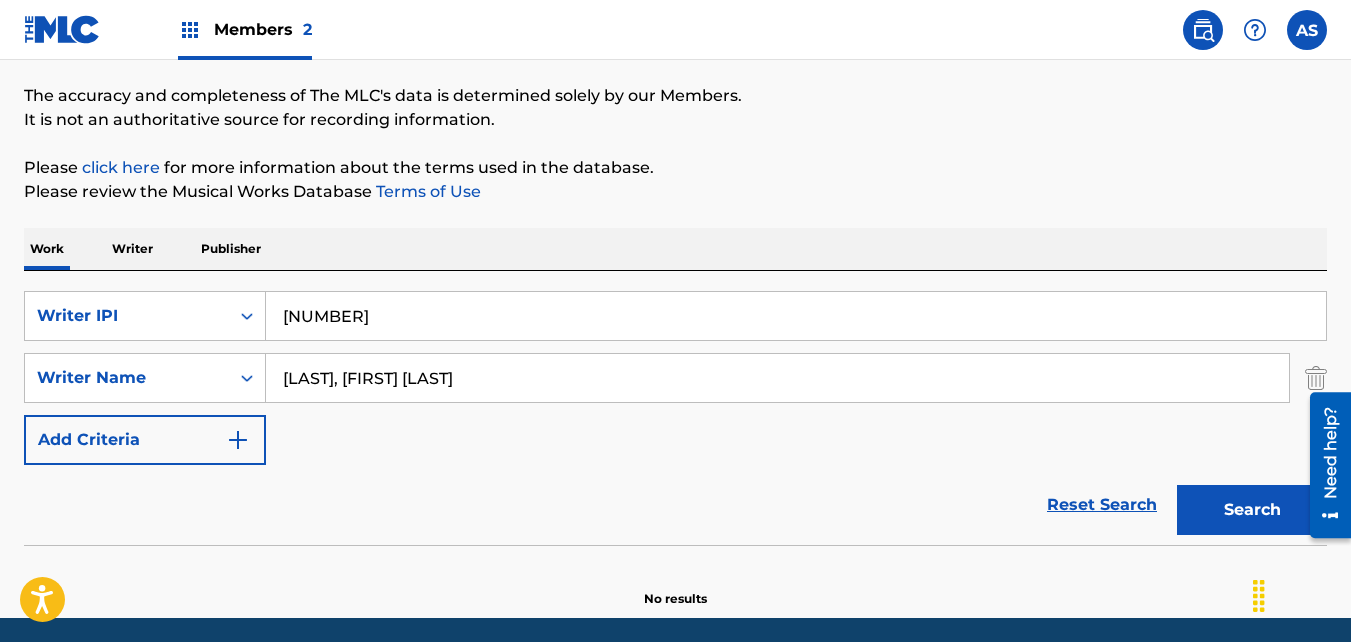 click on "[LAST], [FIRST] [LAST]" at bounding box center (777, 378) 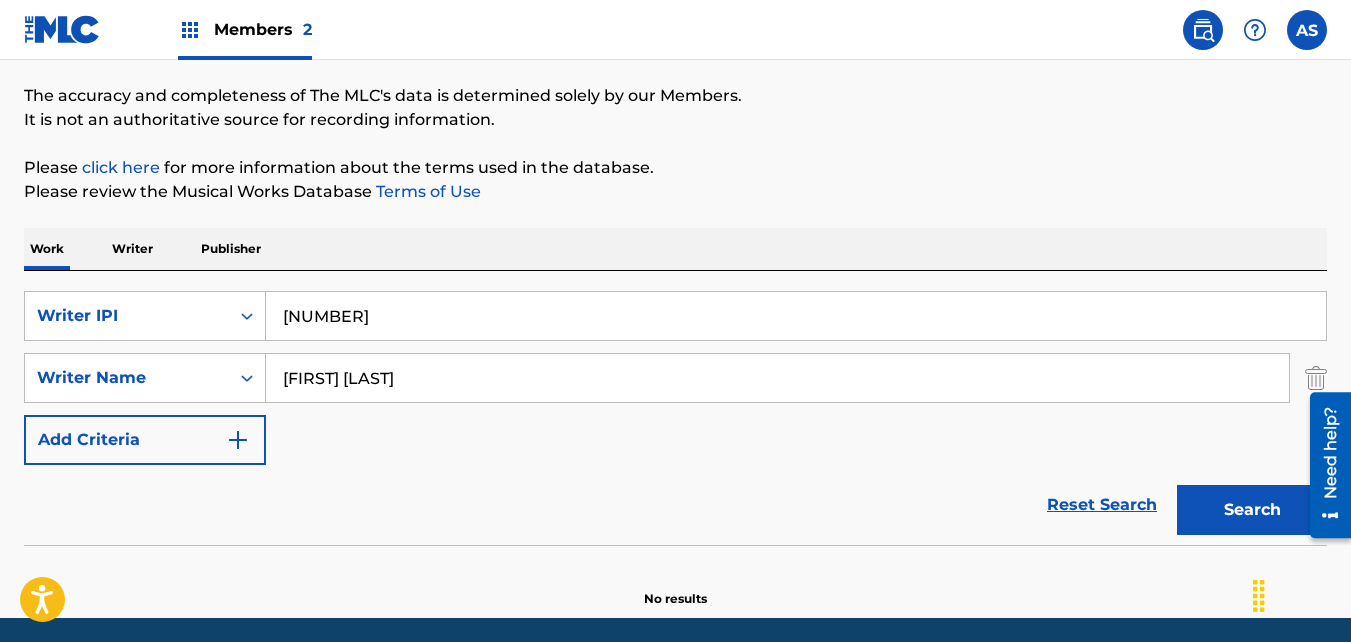 click on "[FIRST] [LAST]" at bounding box center (777, 378) 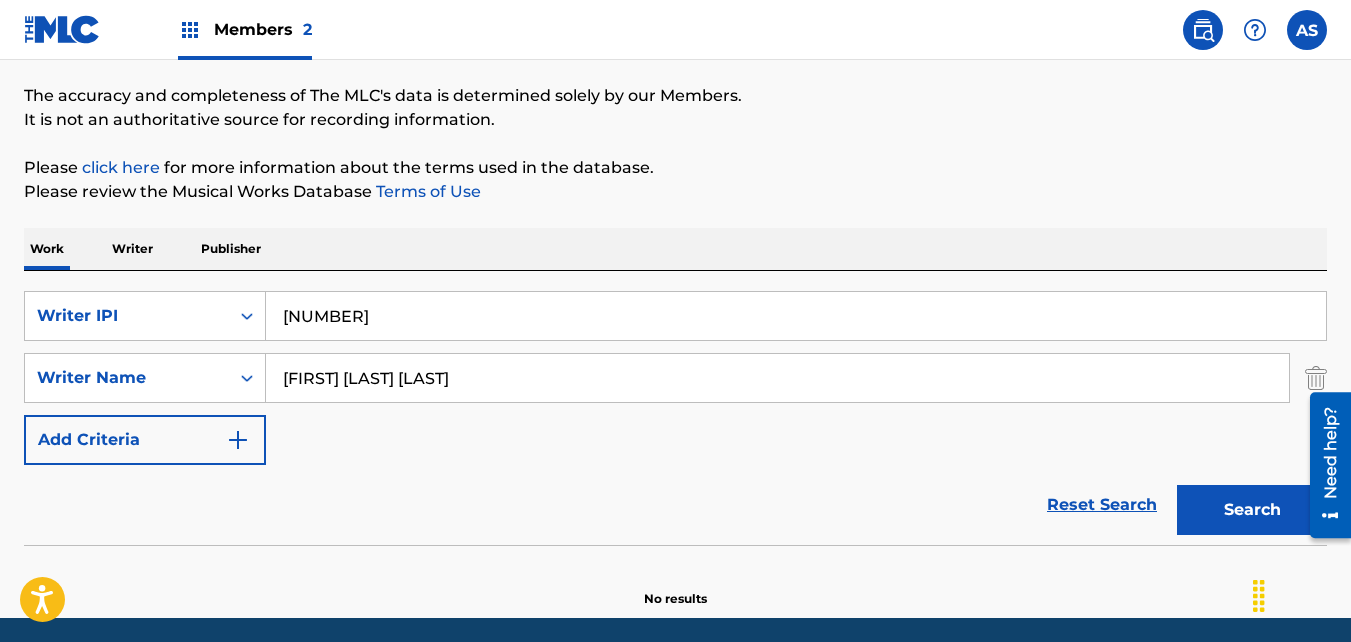 type on "[FIRST] [LAST] [LAST]" 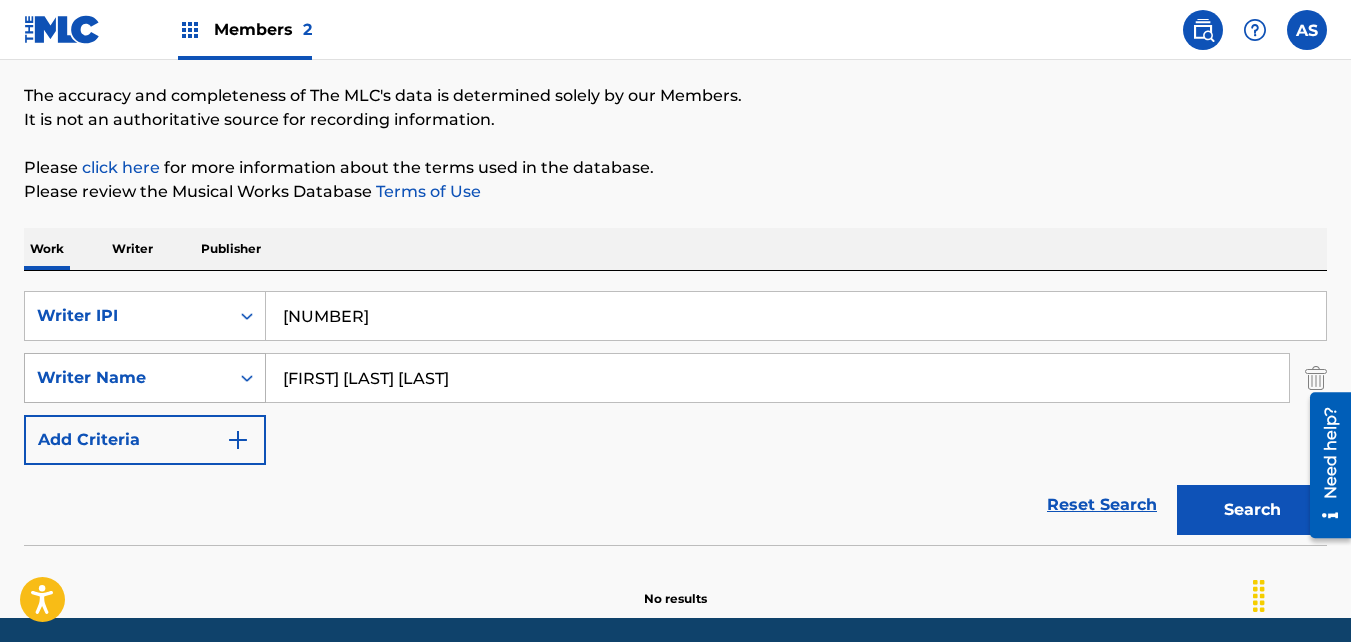 drag, startPoint x: 485, startPoint y: 374, endPoint x: 219, endPoint y: 355, distance: 266.6777 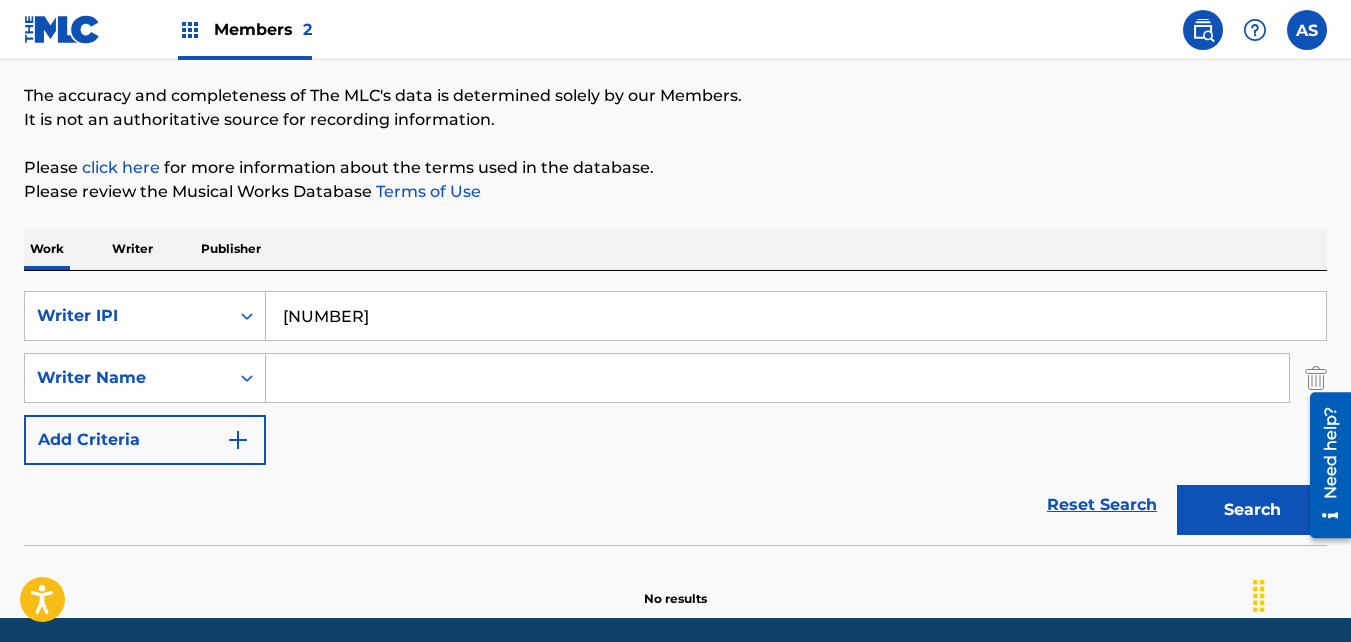 type 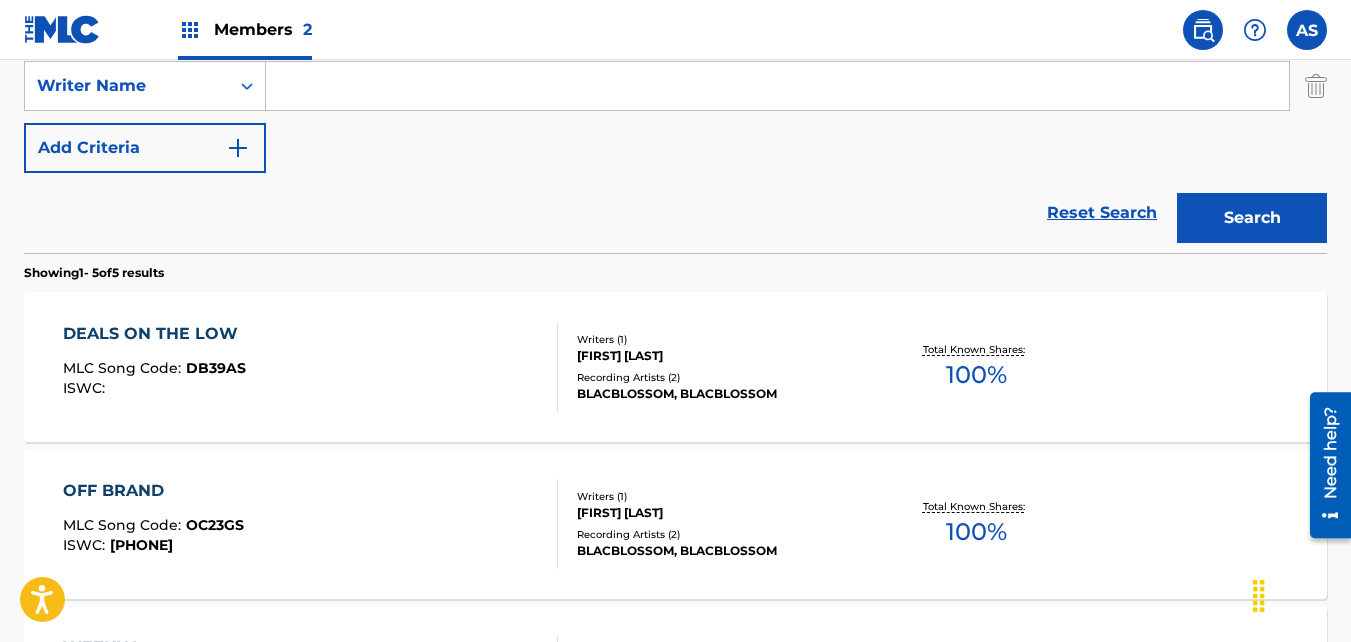 scroll, scrollTop: 494, scrollLeft: 0, axis: vertical 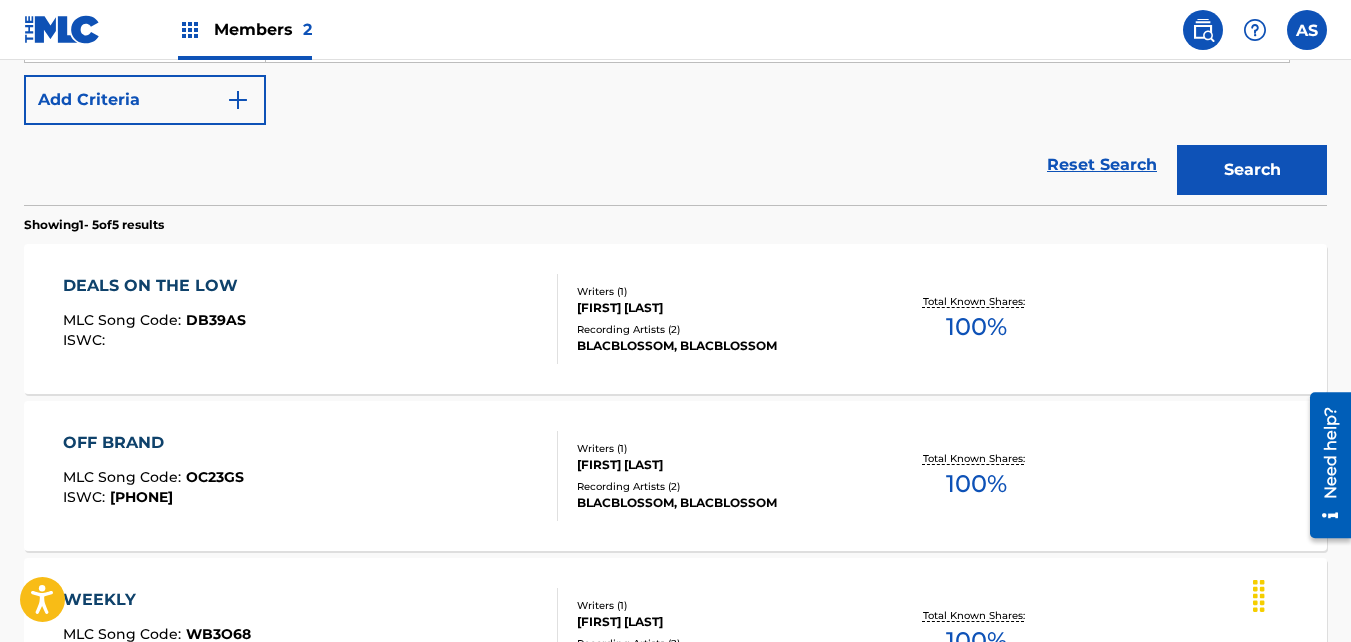 click on "Recording Artists ( 2 )" at bounding box center (722, 329) 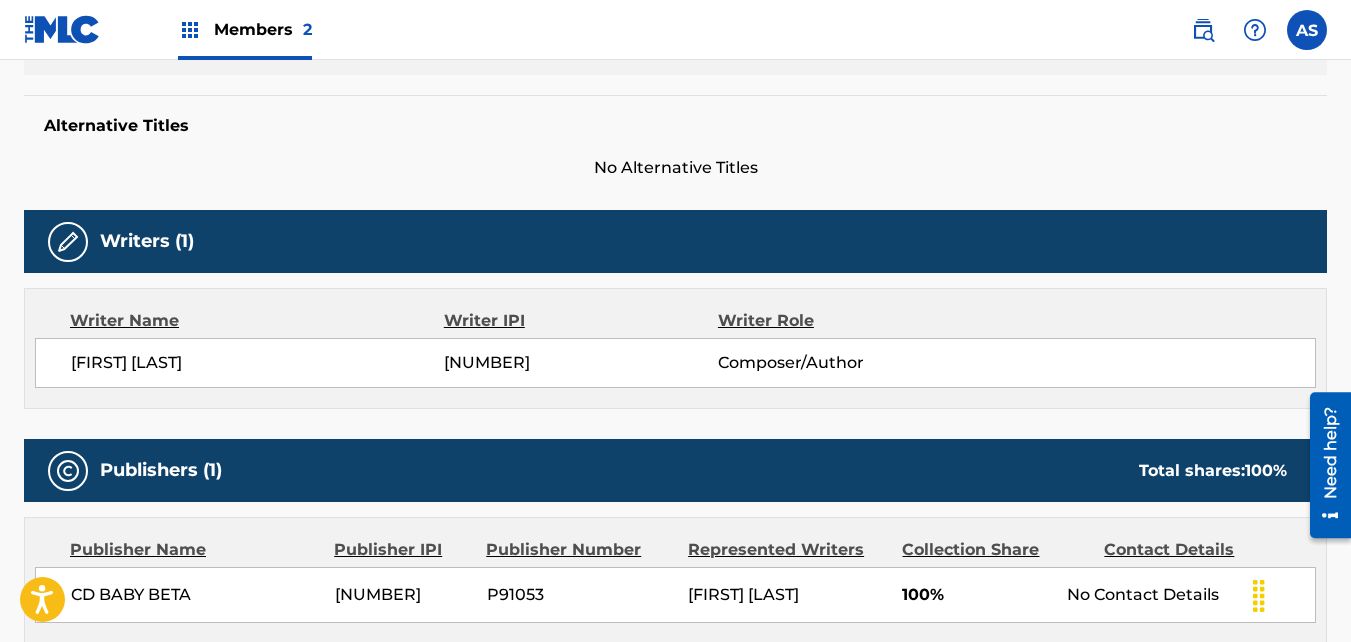 scroll, scrollTop: 0, scrollLeft: 0, axis: both 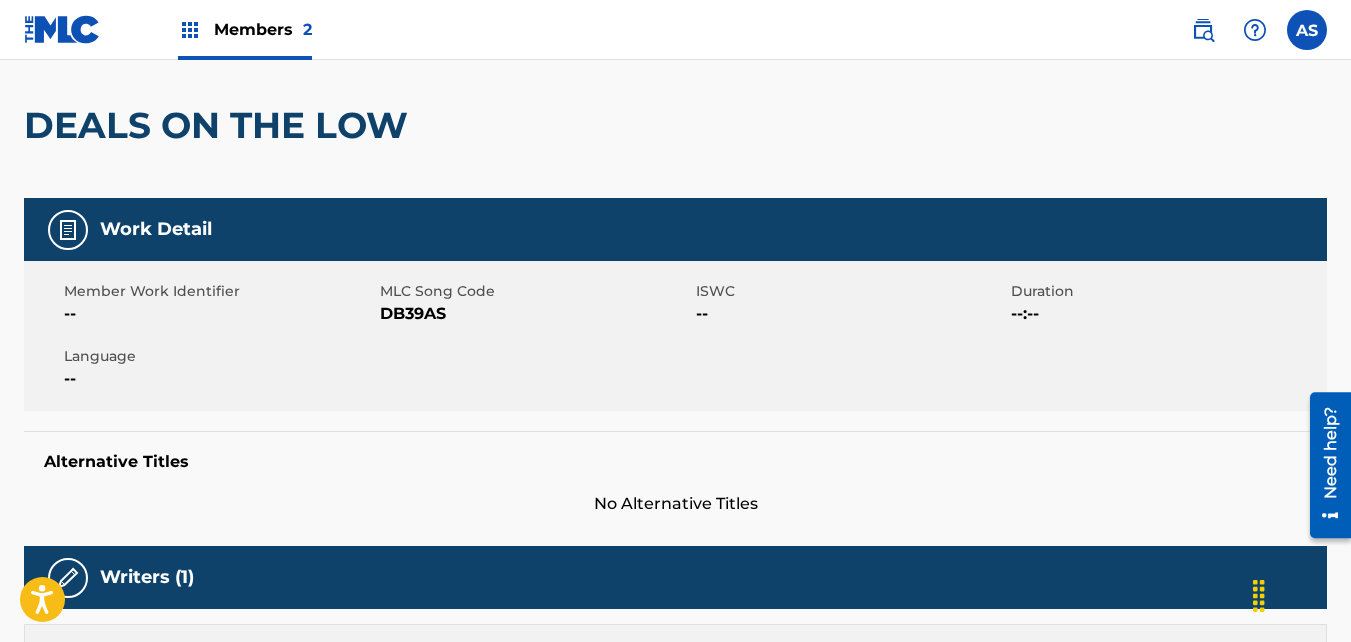 click on "Members    2" at bounding box center (263, 29) 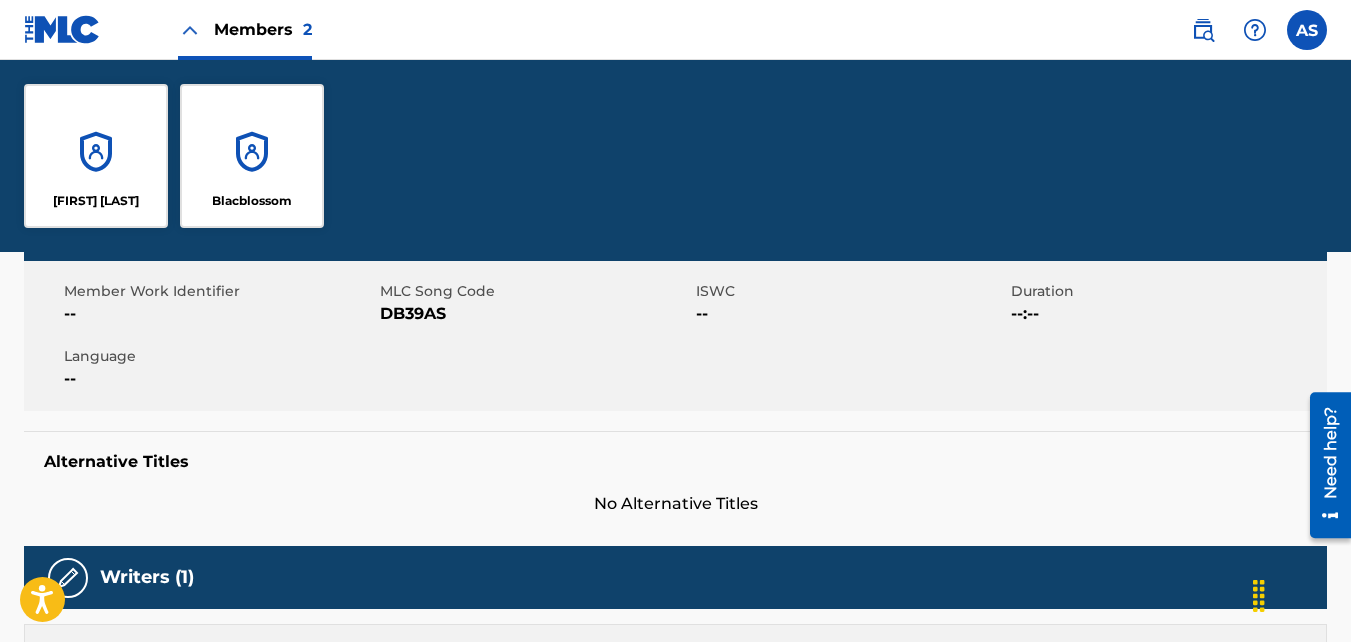 click on "[FIRST] [LAST]" at bounding box center [96, 201] 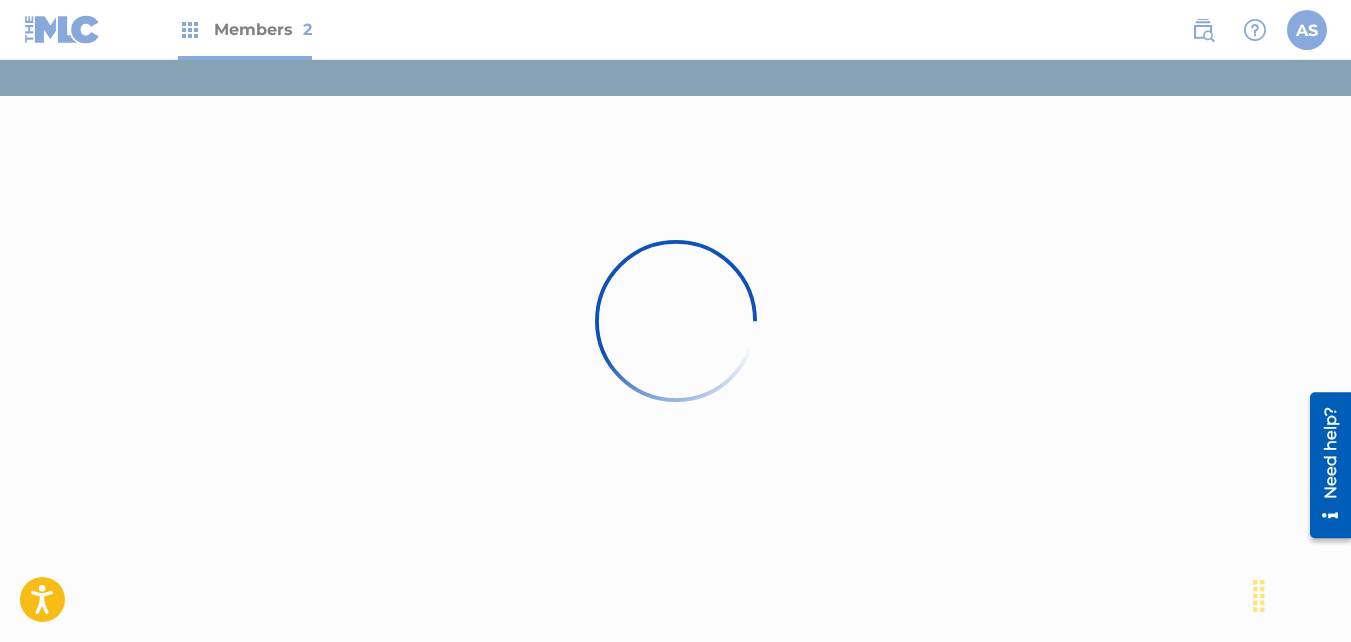 scroll, scrollTop: 0, scrollLeft: 0, axis: both 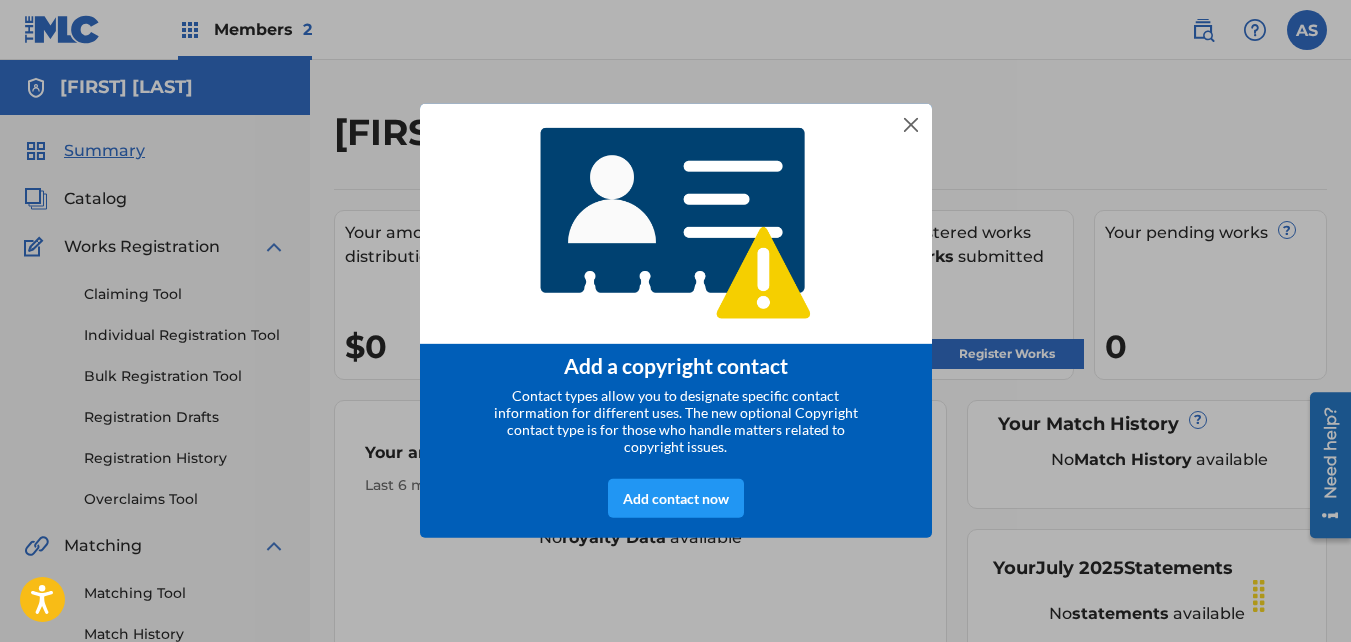 click at bounding box center [676, 223] 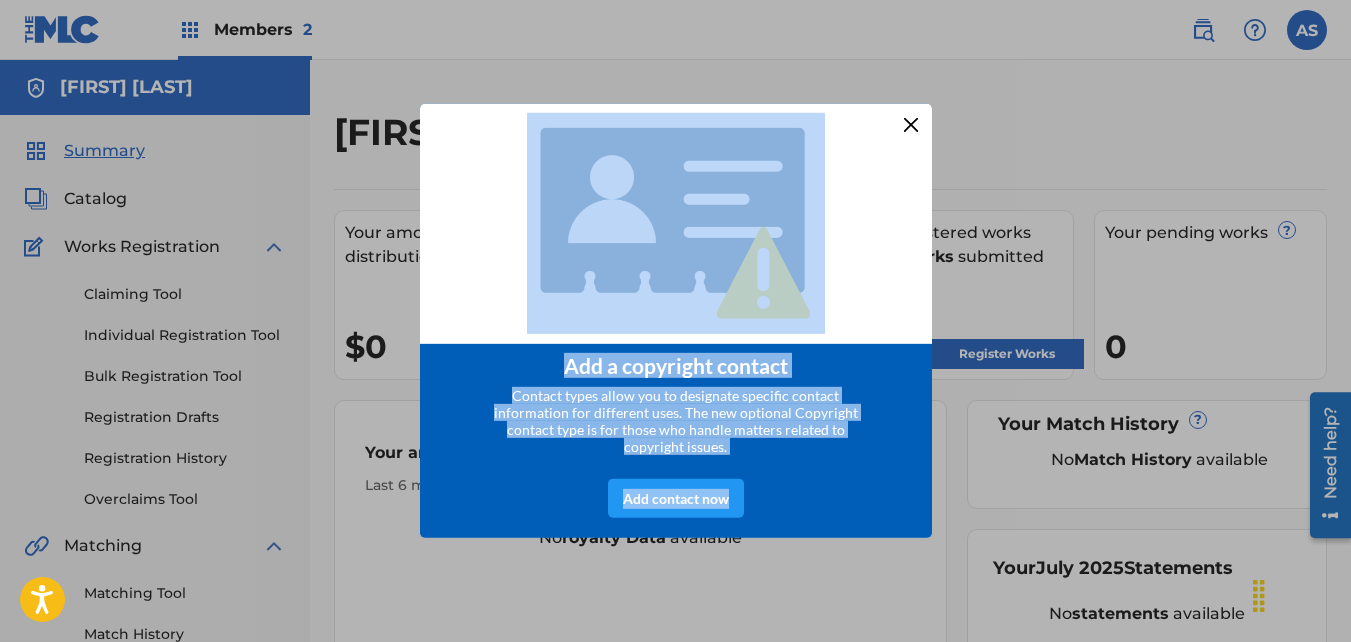 drag, startPoint x: 913, startPoint y: 108, endPoint x: 912, endPoint y: 121, distance: 13.038404 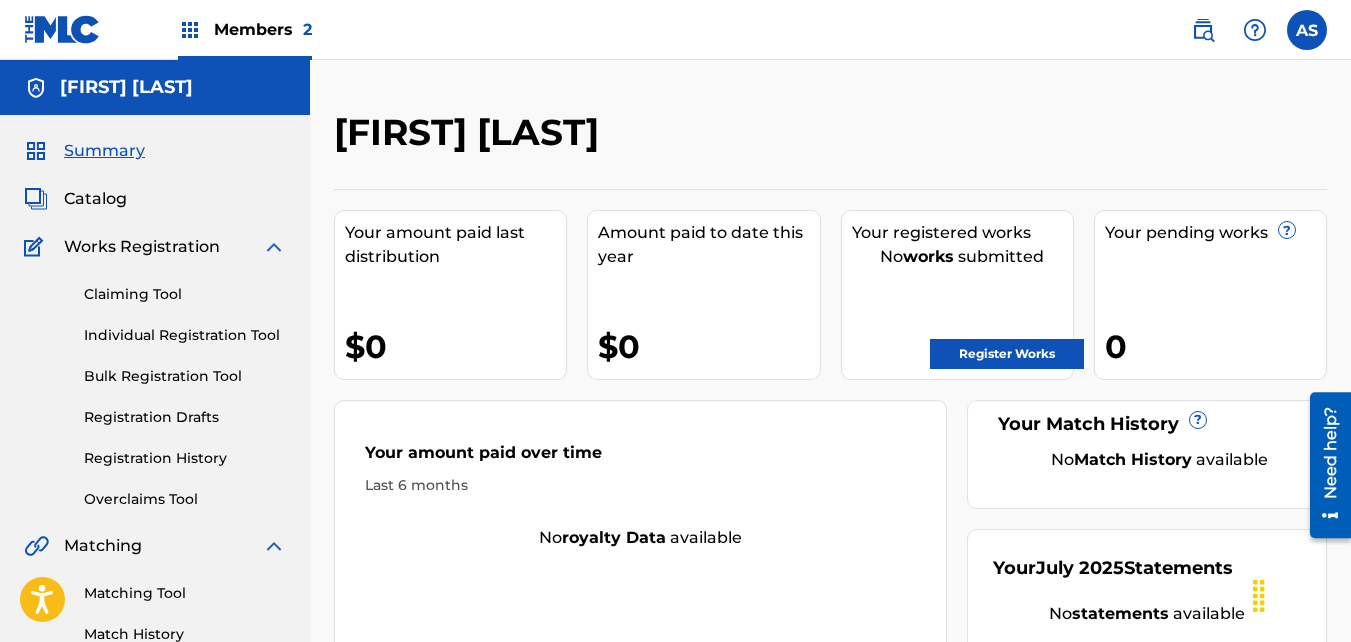 click on "[FIRST] [LAST]" at bounding box center (716, 139) 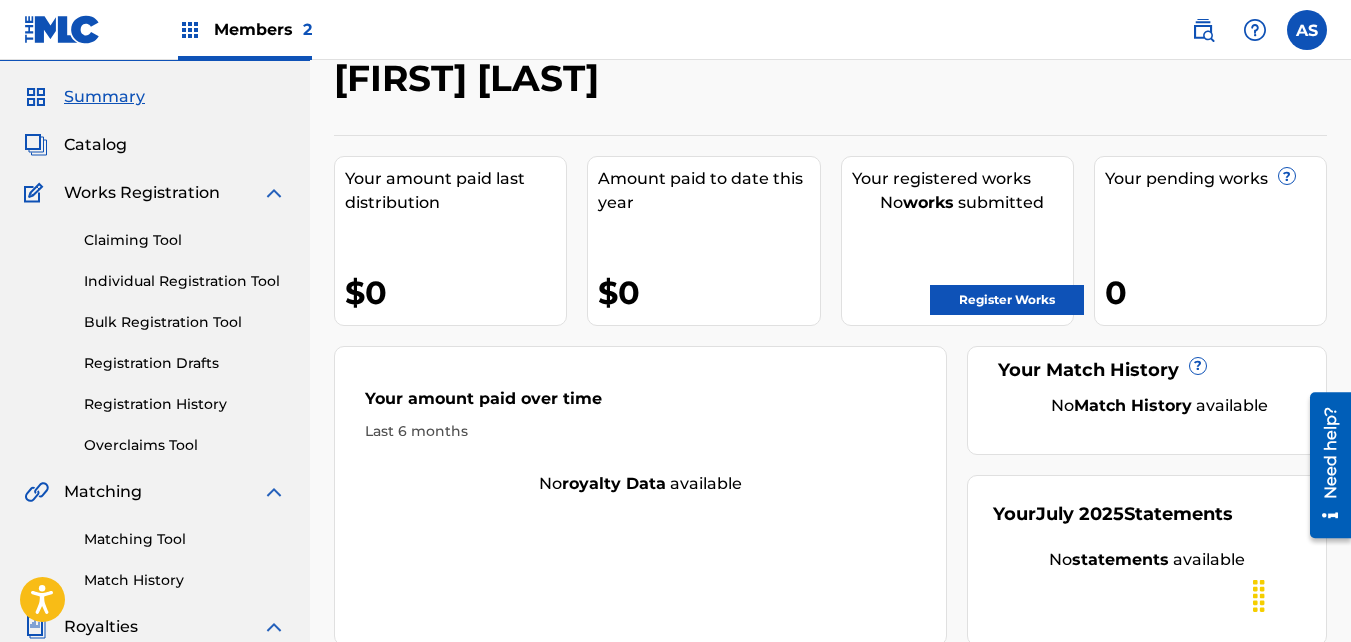 scroll, scrollTop: 52, scrollLeft: 0, axis: vertical 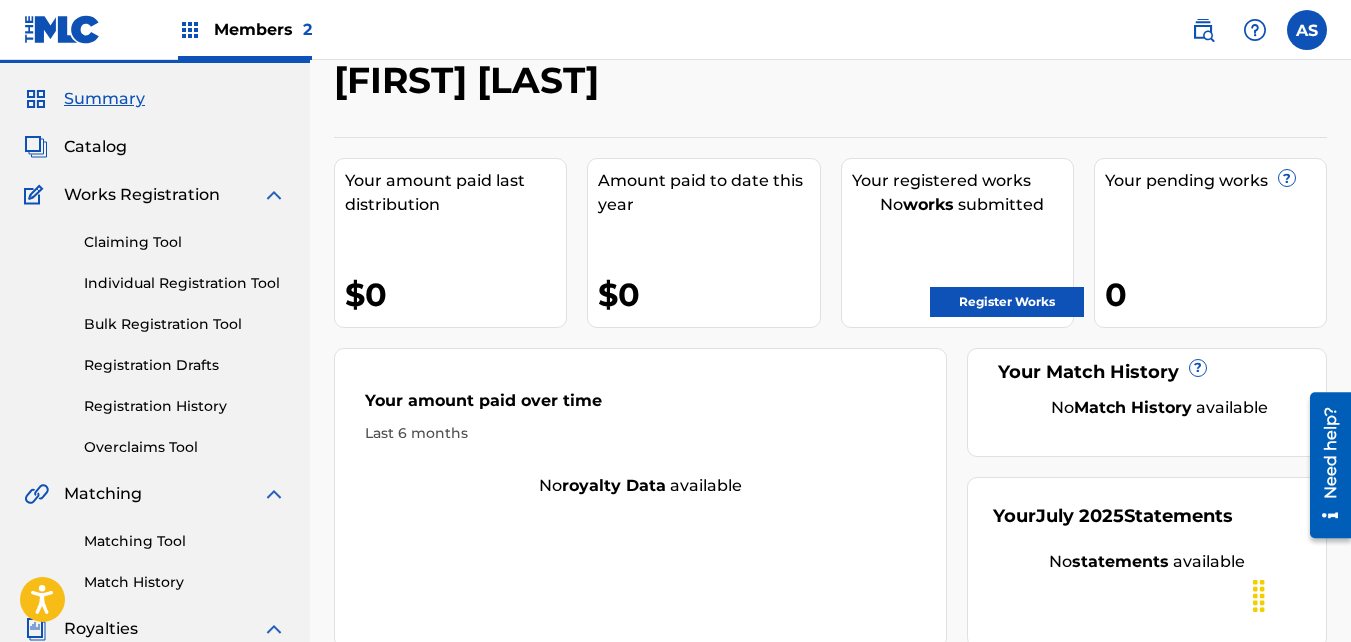 click on "Members    2" at bounding box center [263, 29] 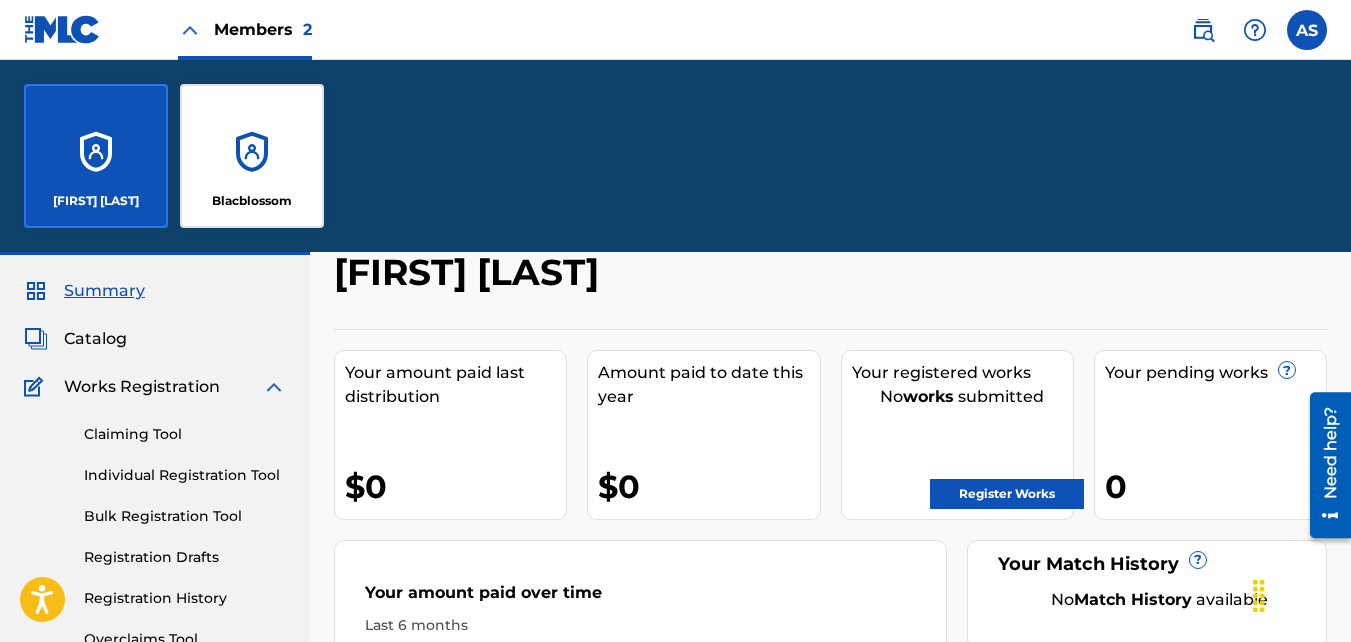 scroll, scrollTop: 244, scrollLeft: 0, axis: vertical 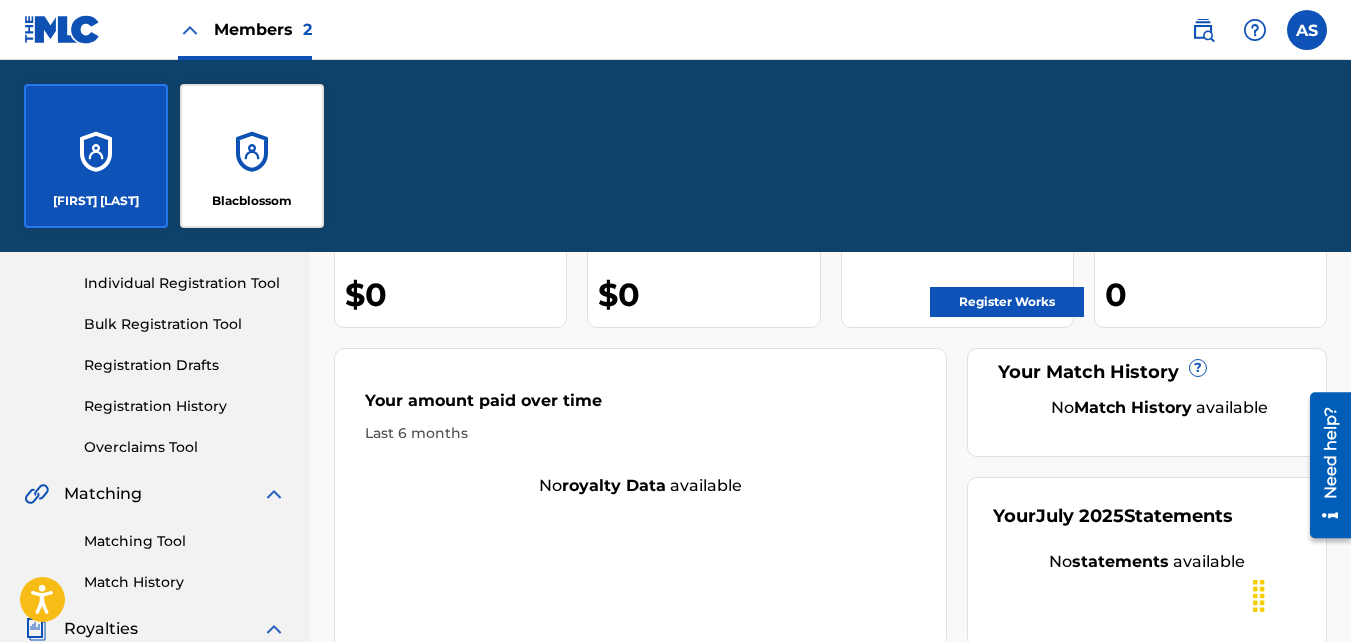 click on "Blacblossom" at bounding box center [252, 156] 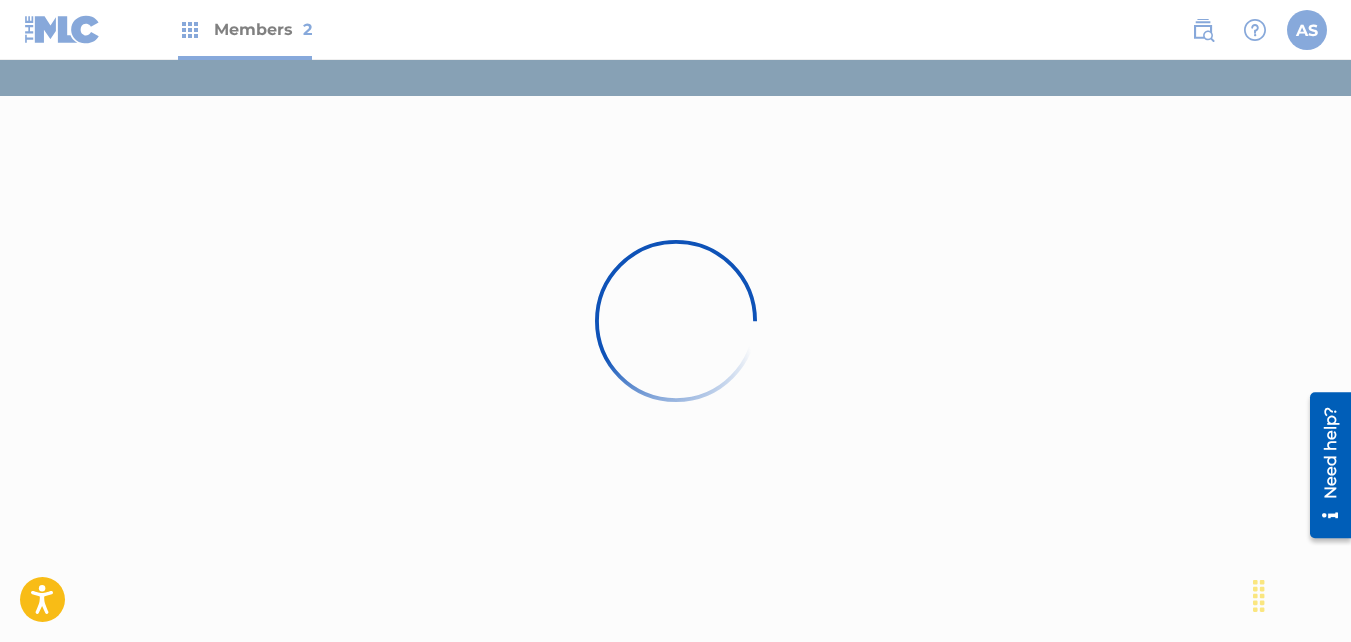 scroll, scrollTop: 0, scrollLeft: 0, axis: both 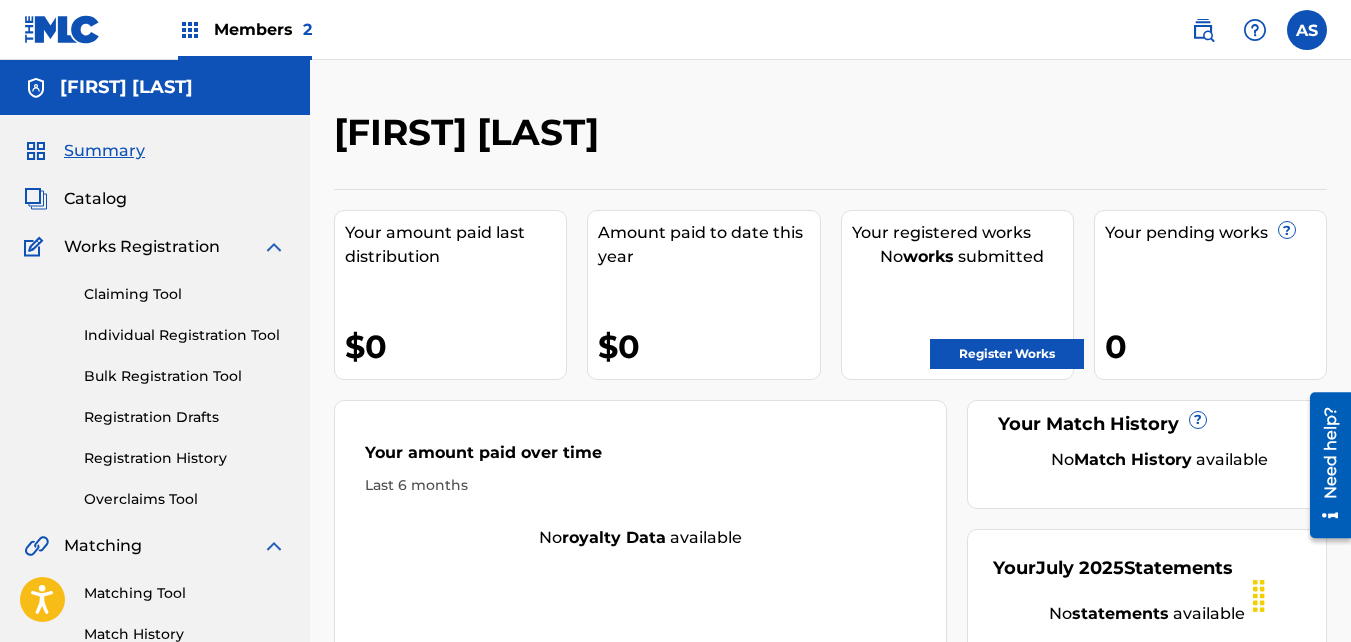 click on "Works Registration" at bounding box center (155, 247) 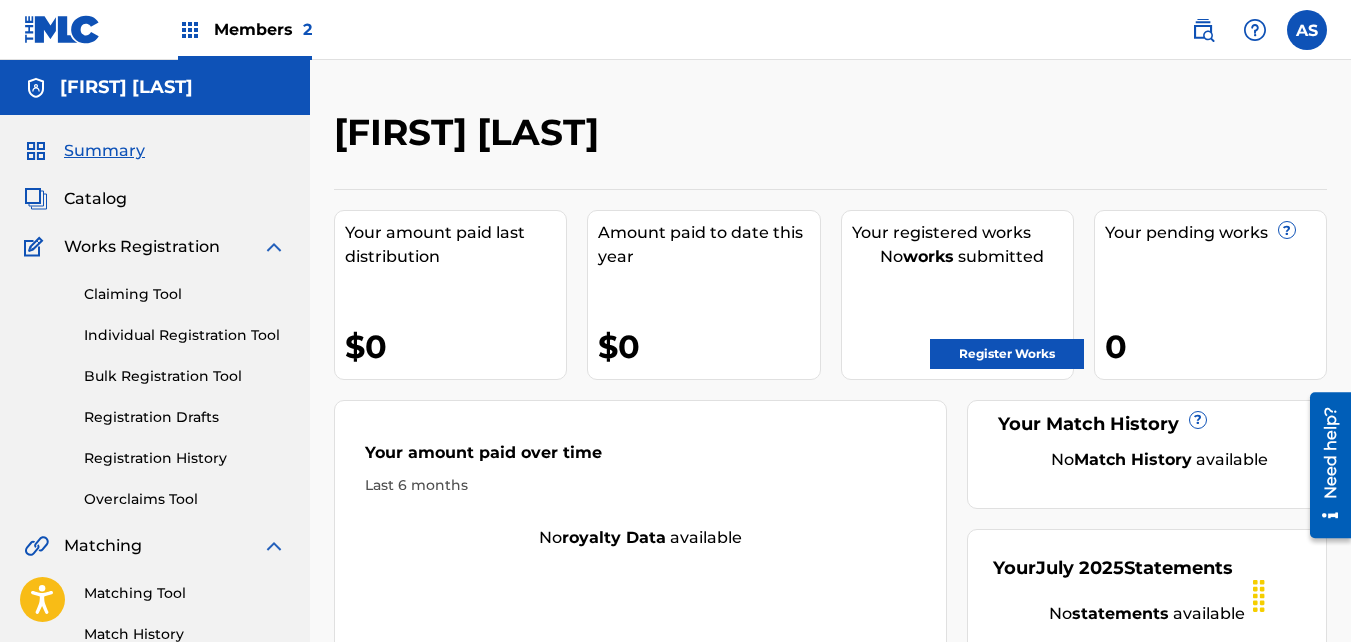 click on "Claiming Tool" at bounding box center [185, 294] 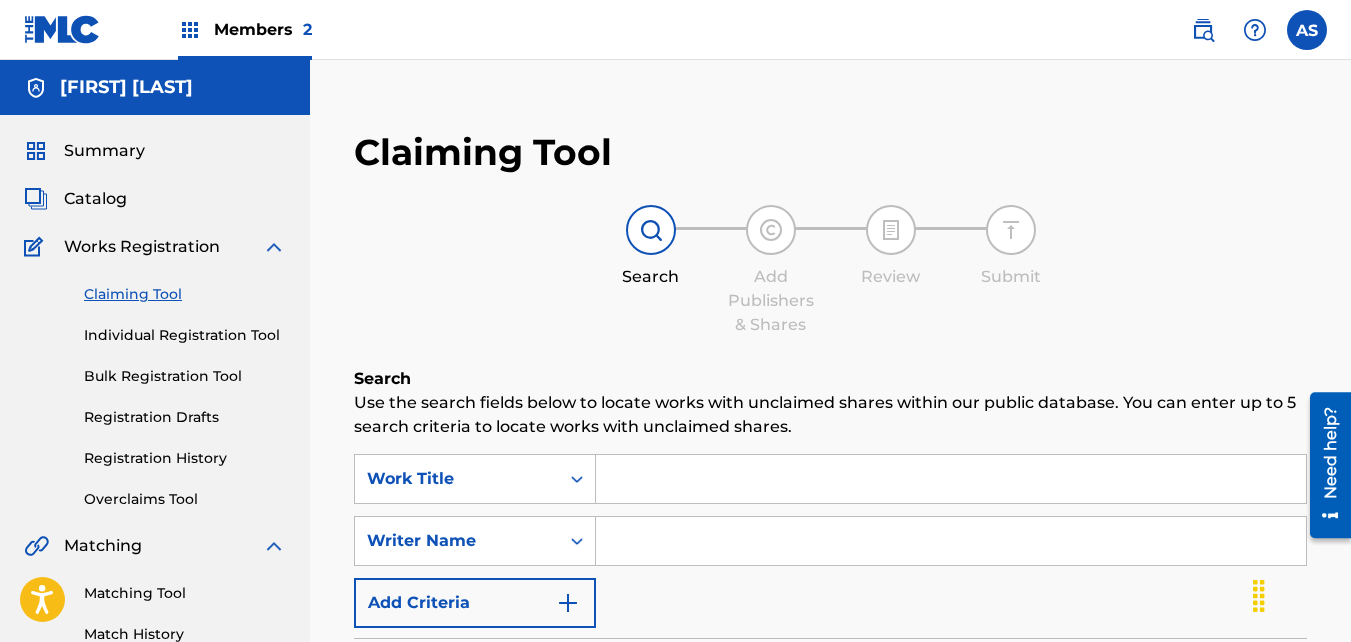click on "Bulk Registration Tool" at bounding box center [185, 376] 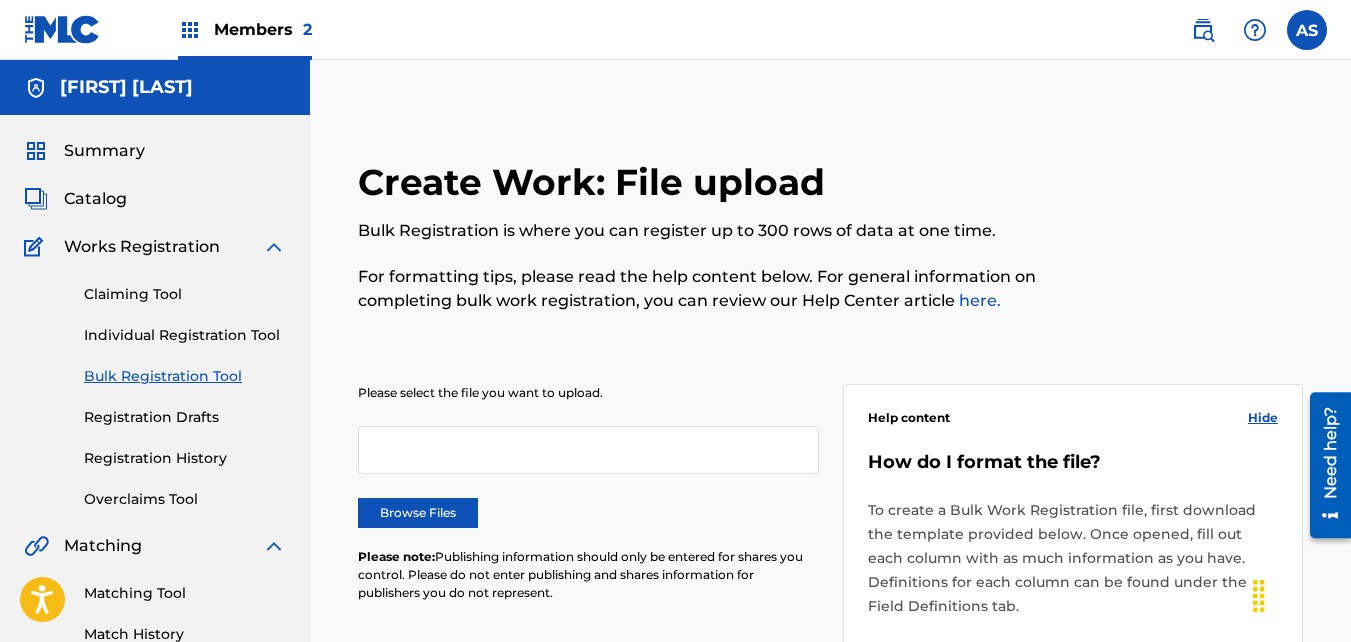 click on "Individual Registration Tool" at bounding box center (185, 335) 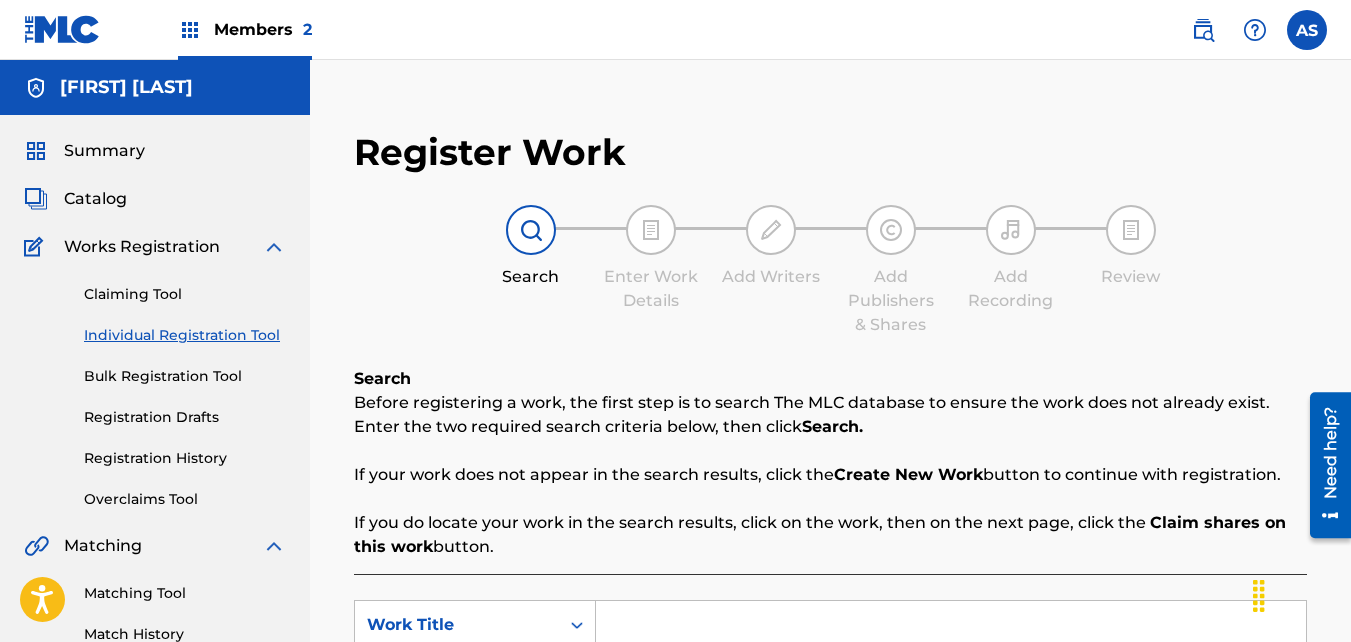 drag, startPoint x: 1349, startPoint y: 302, endPoint x: 1351, endPoint y: 330, distance: 28.071337 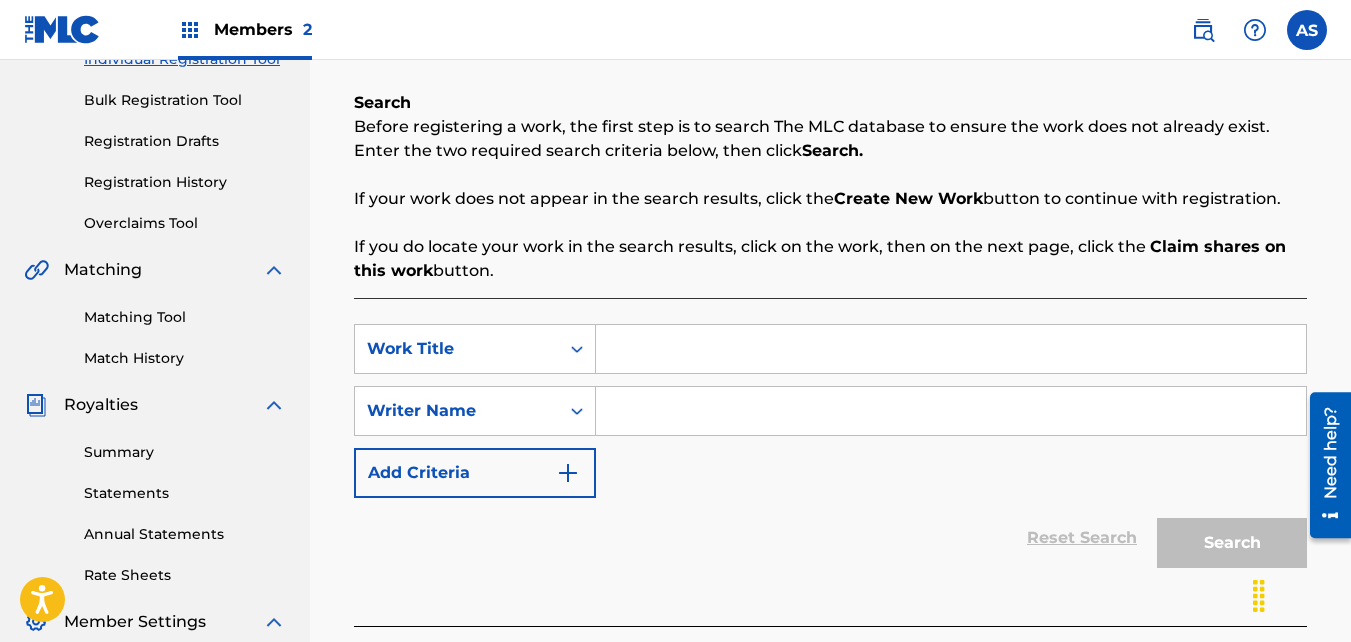 scroll, scrollTop: 272, scrollLeft: 0, axis: vertical 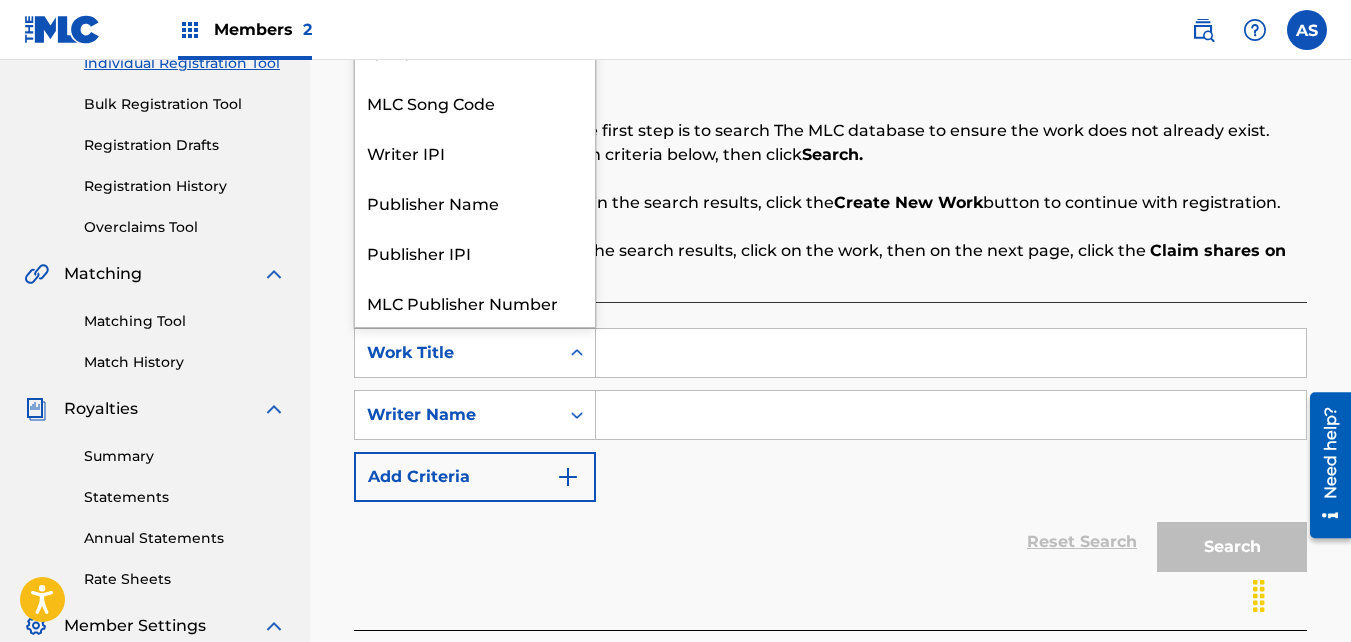 click 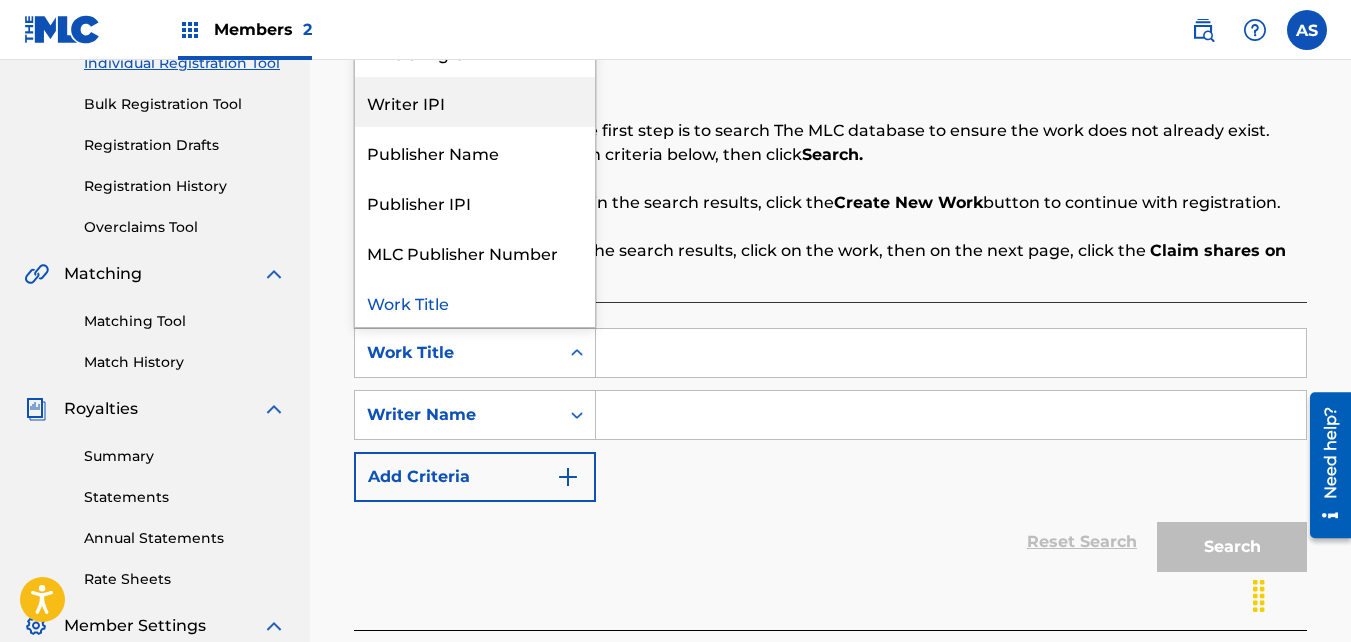 click on "Writer IPI" at bounding box center (475, 102) 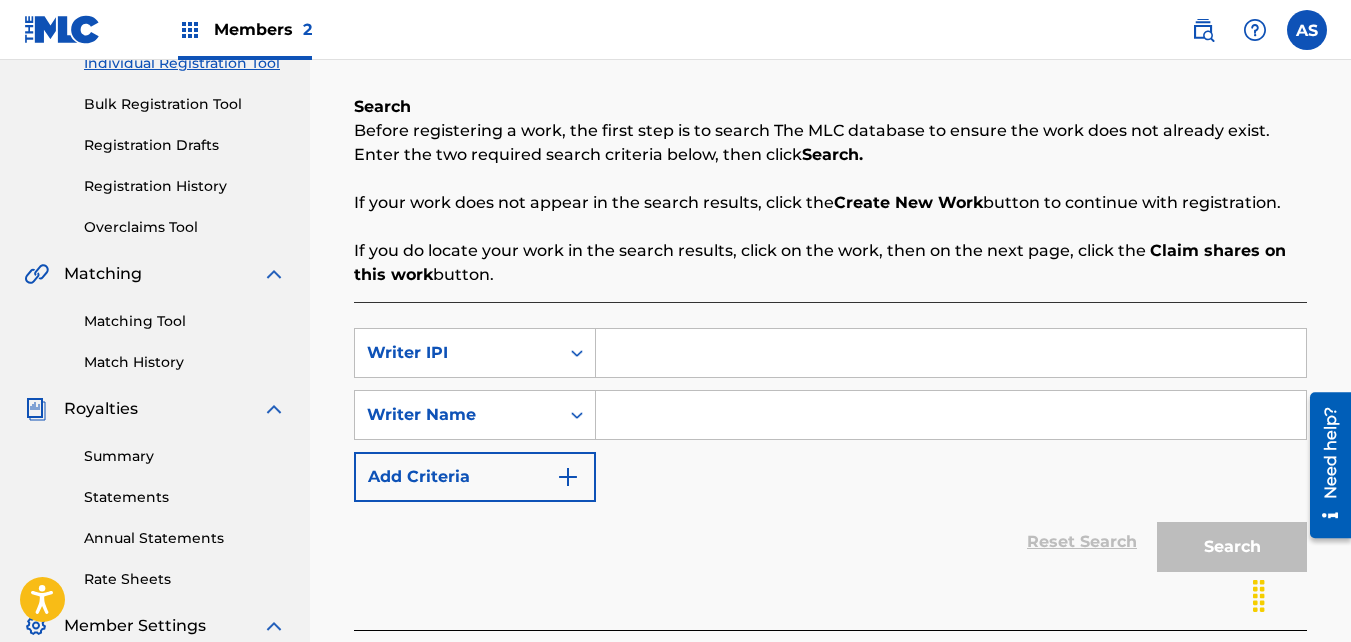 click at bounding box center [951, 353] 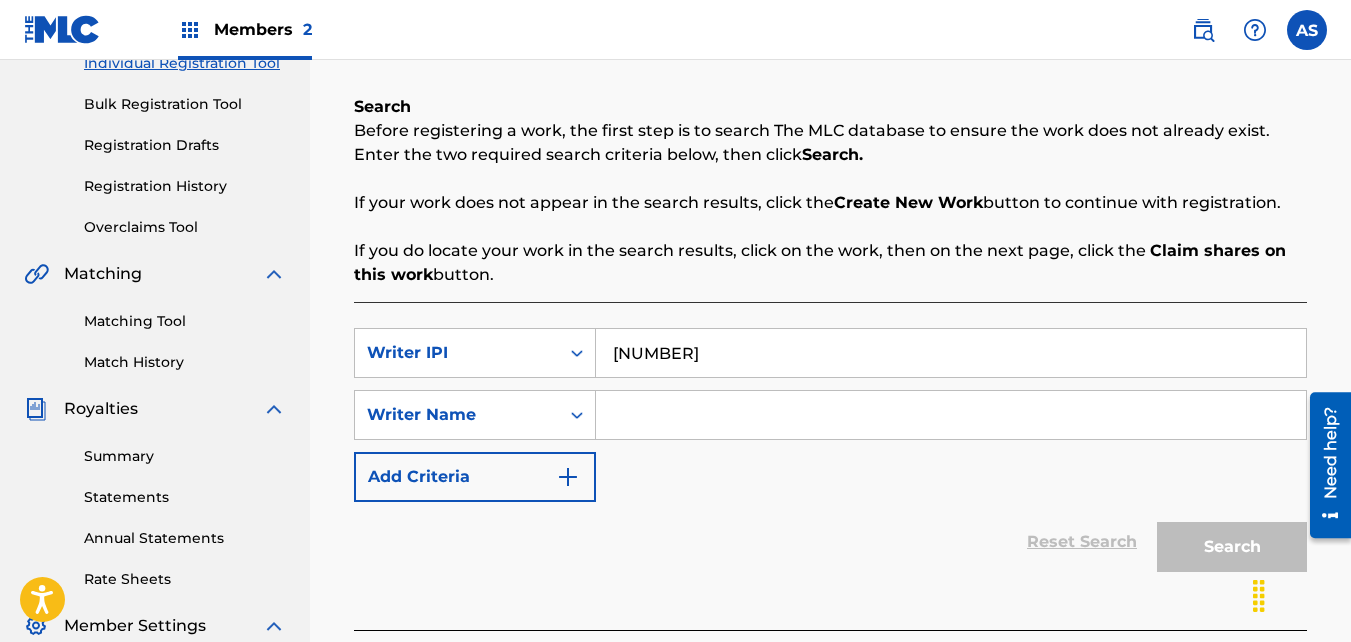click at bounding box center (951, 415) 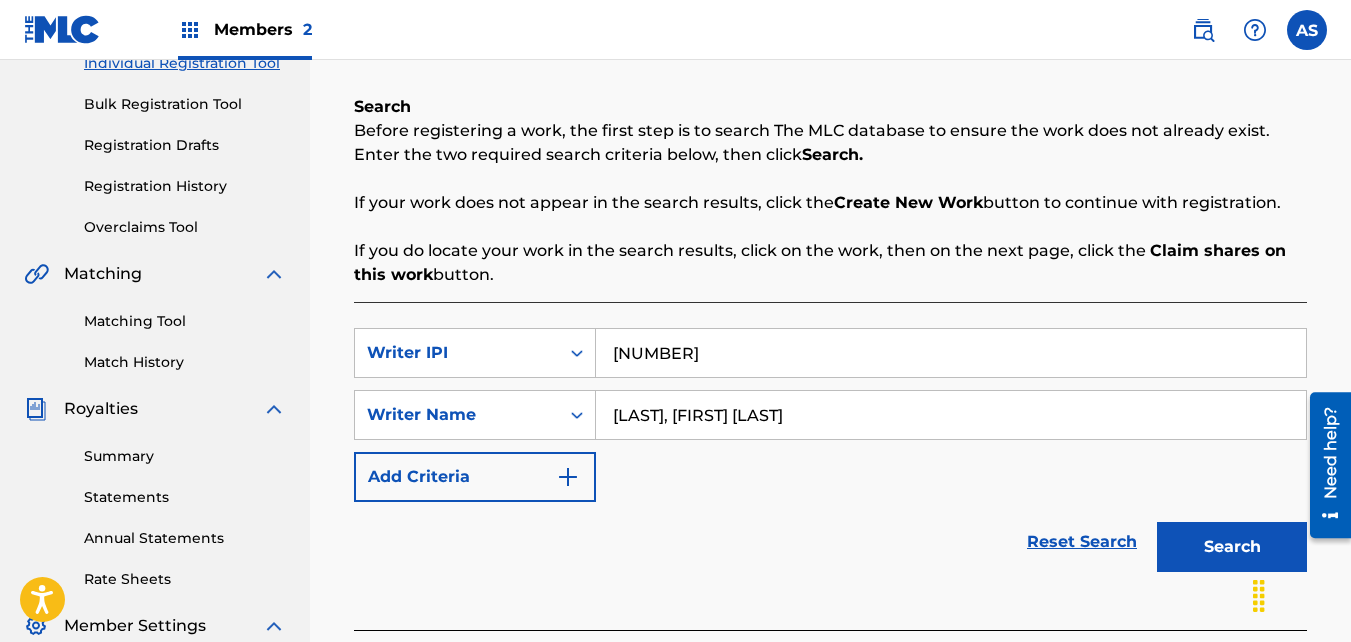 click on "Search" at bounding box center [1232, 547] 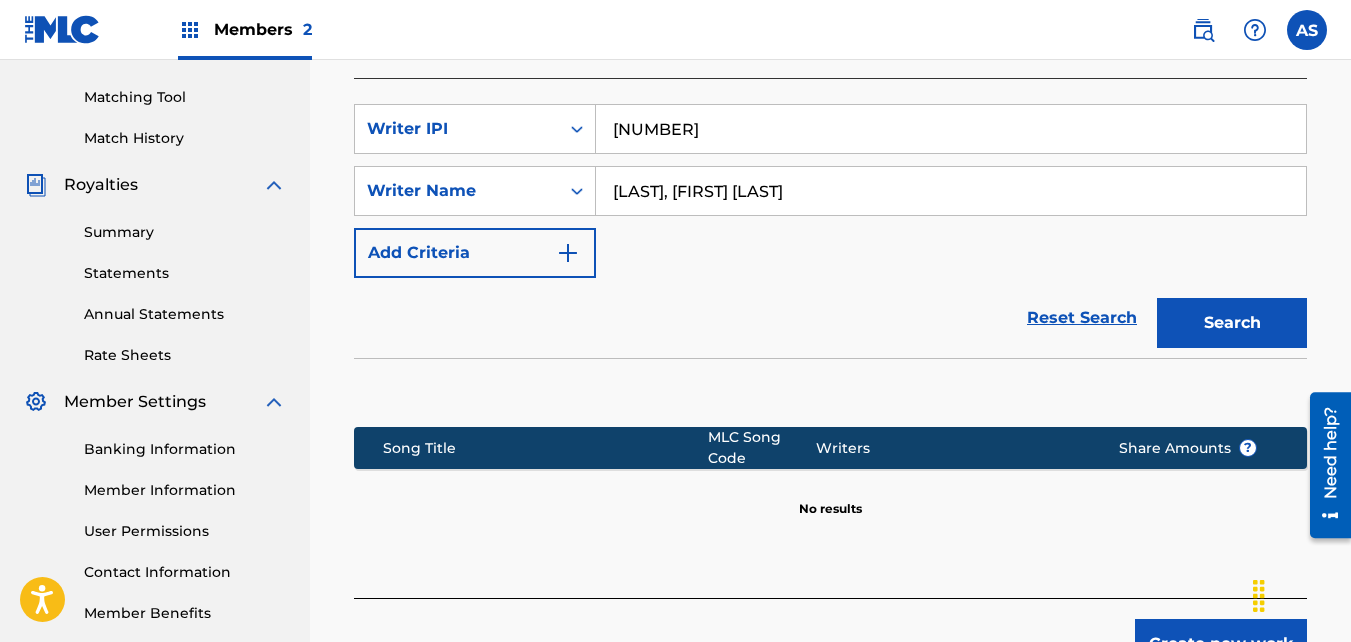 scroll, scrollTop: 499, scrollLeft: 0, axis: vertical 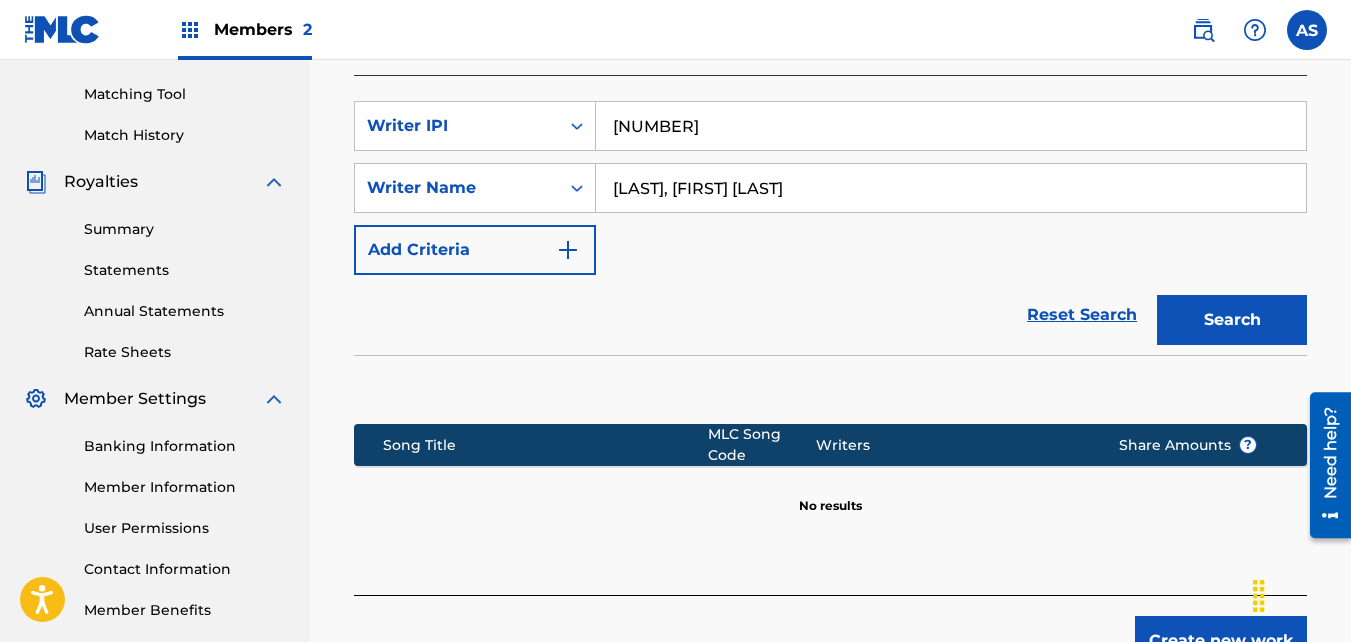 click on "[LAST], [FIRST] [LAST]" at bounding box center (951, 188) 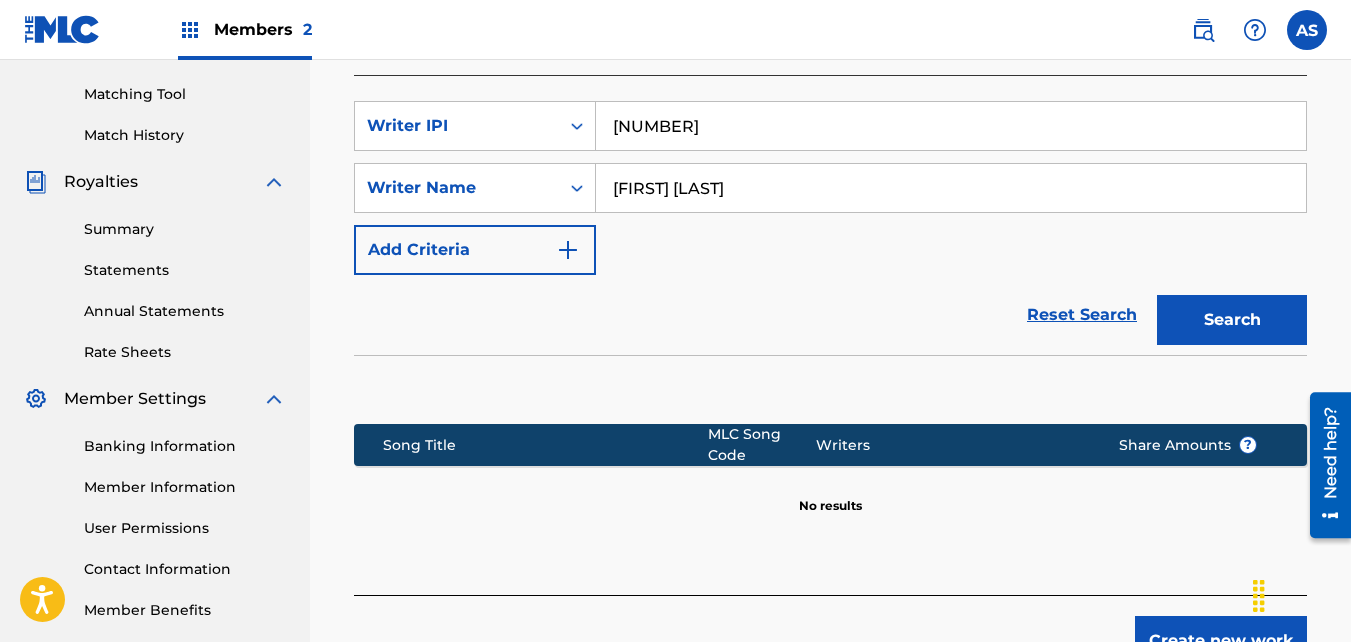 click on "[FIRST] [LAST]" at bounding box center [951, 188] 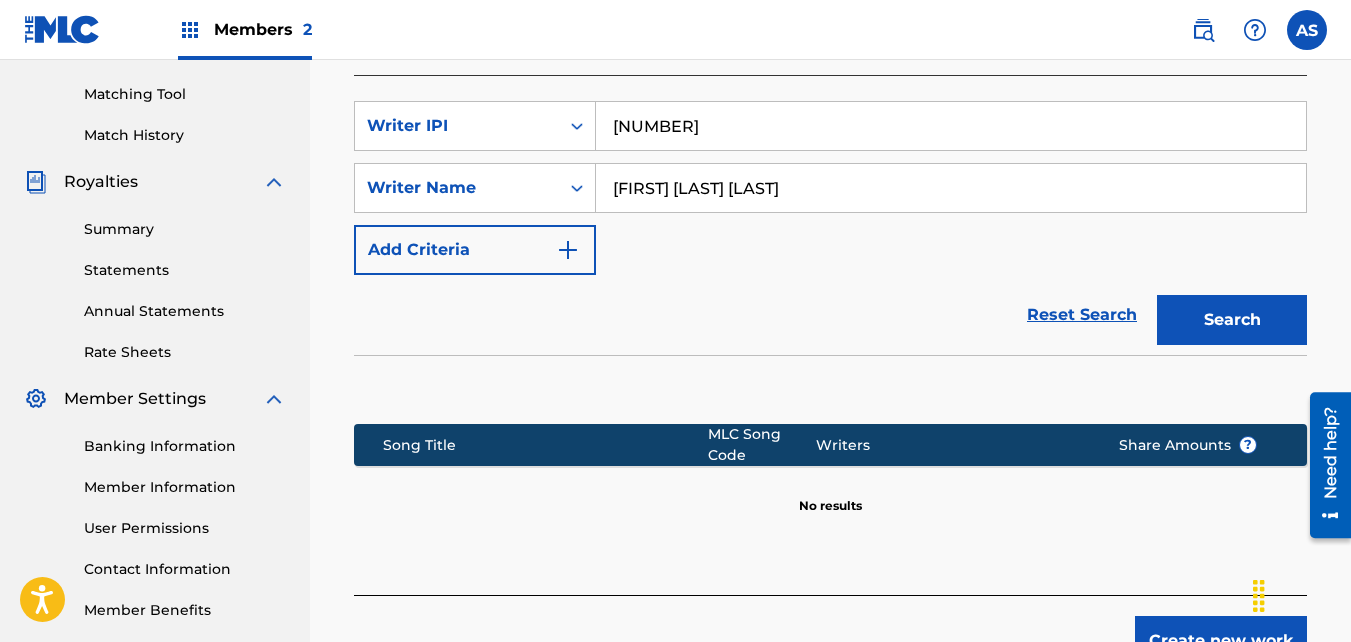 type on "[FIRST] [LAST] [LAST]" 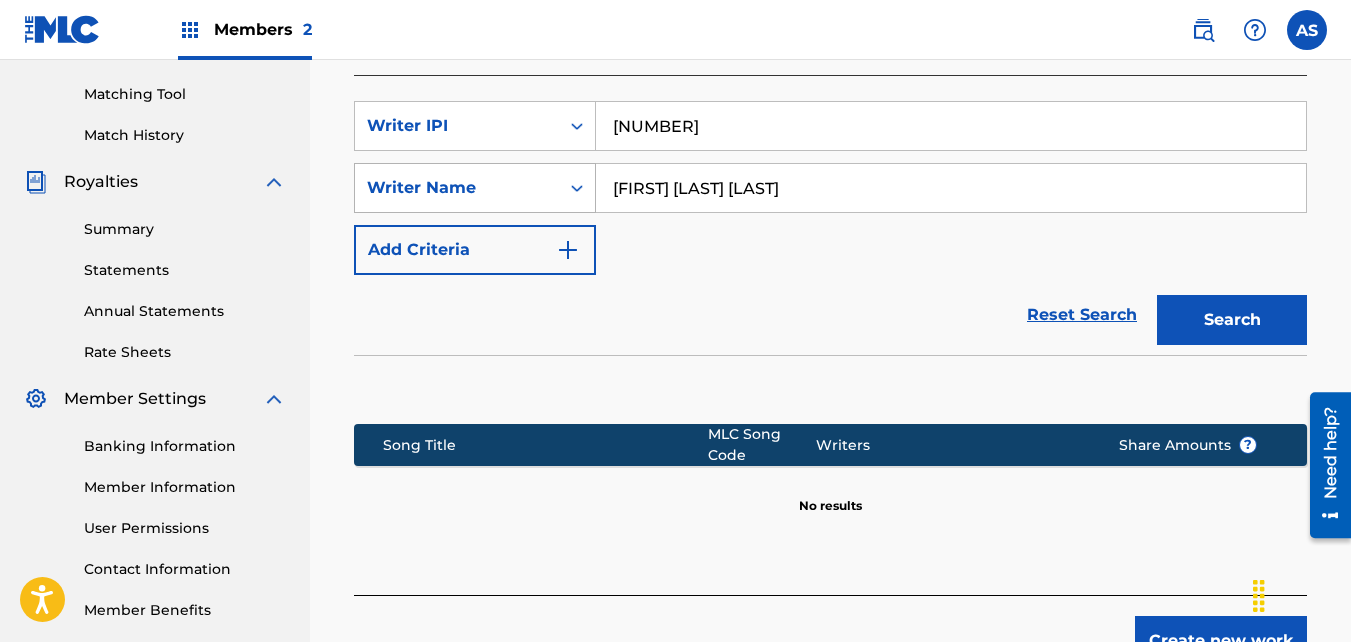 drag, startPoint x: 802, startPoint y: 178, endPoint x: 578, endPoint y: 192, distance: 224.43707 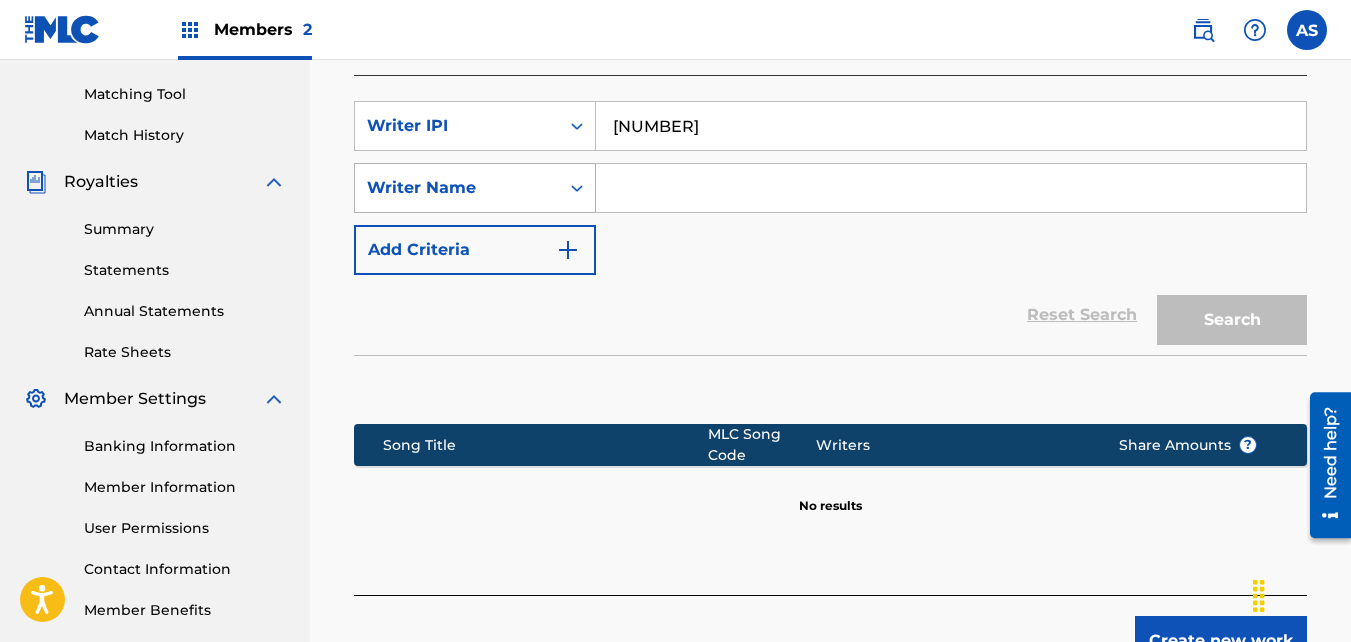 type 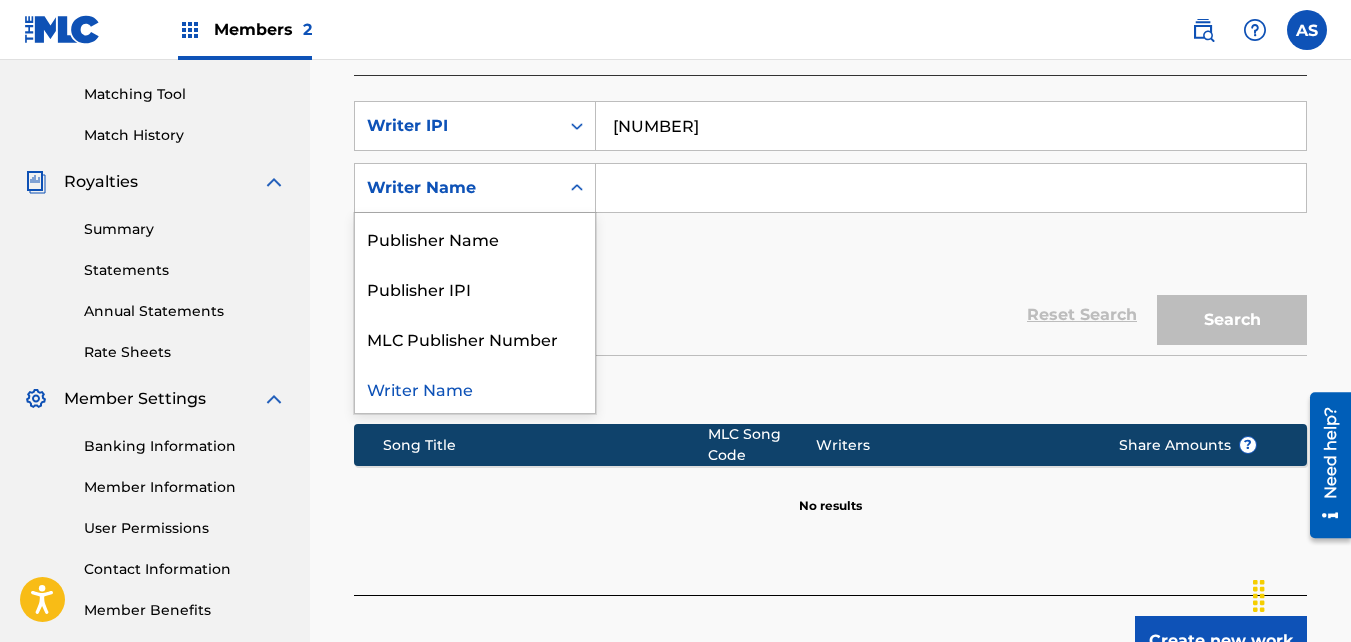 click 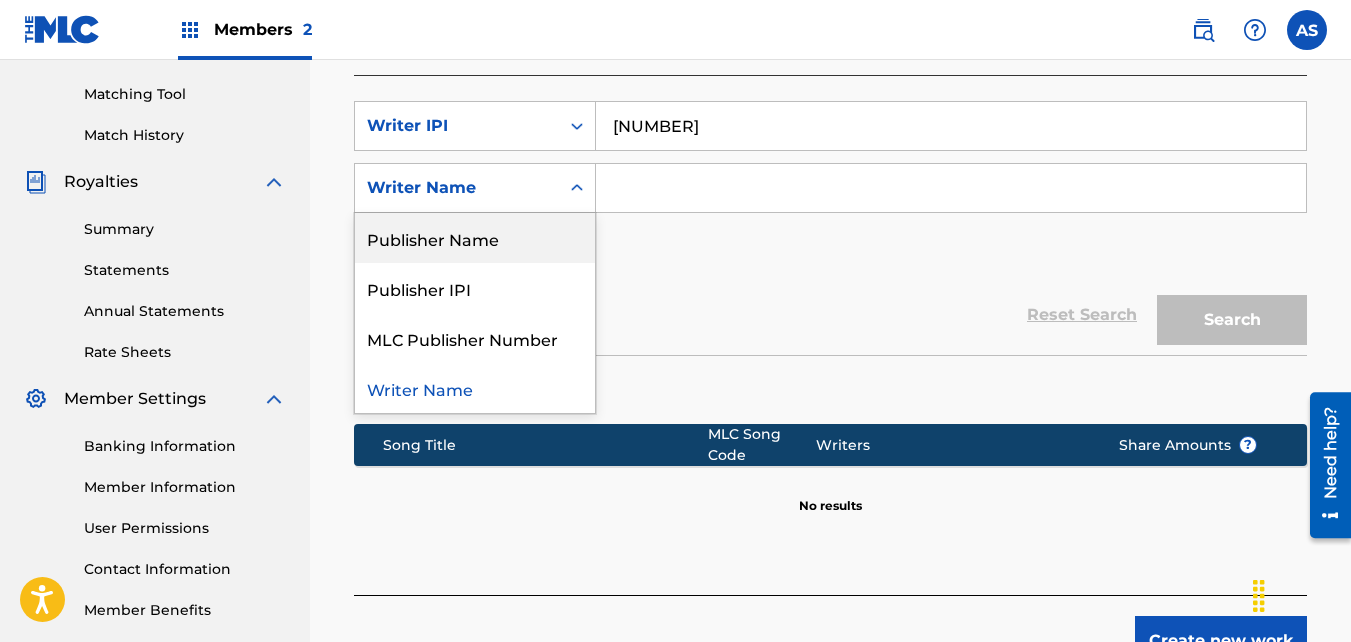 click on "Publisher Name" at bounding box center [475, 238] 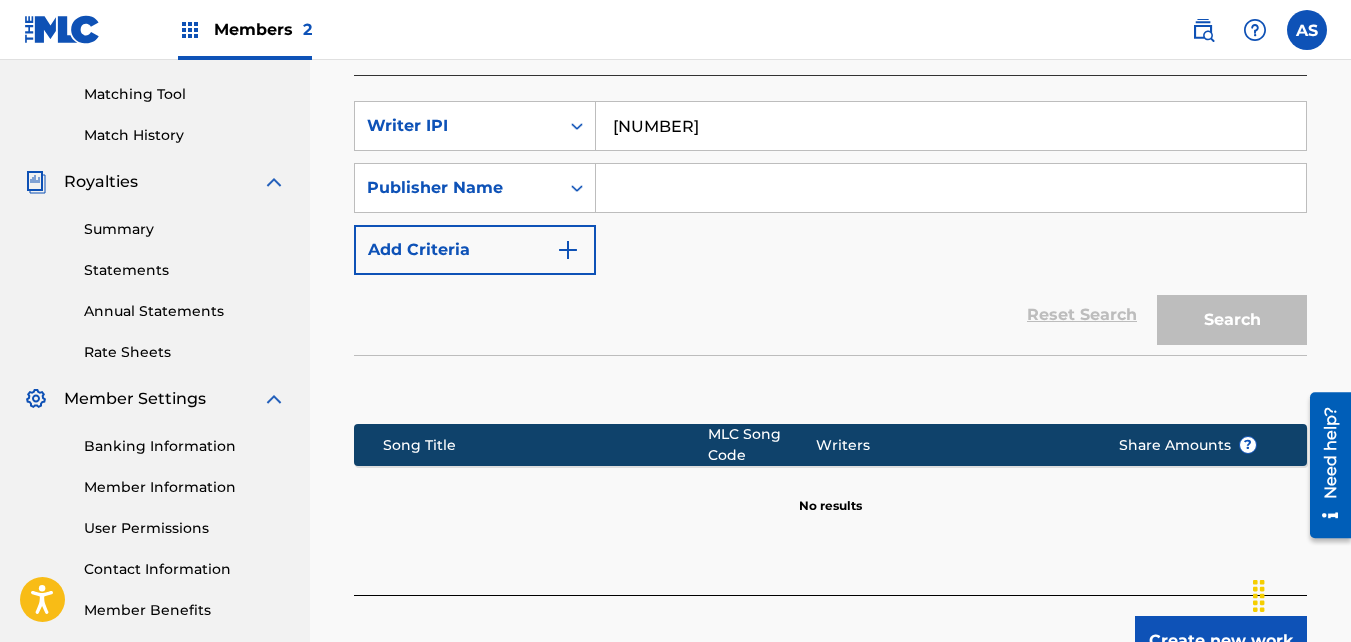 click at bounding box center (951, 188) 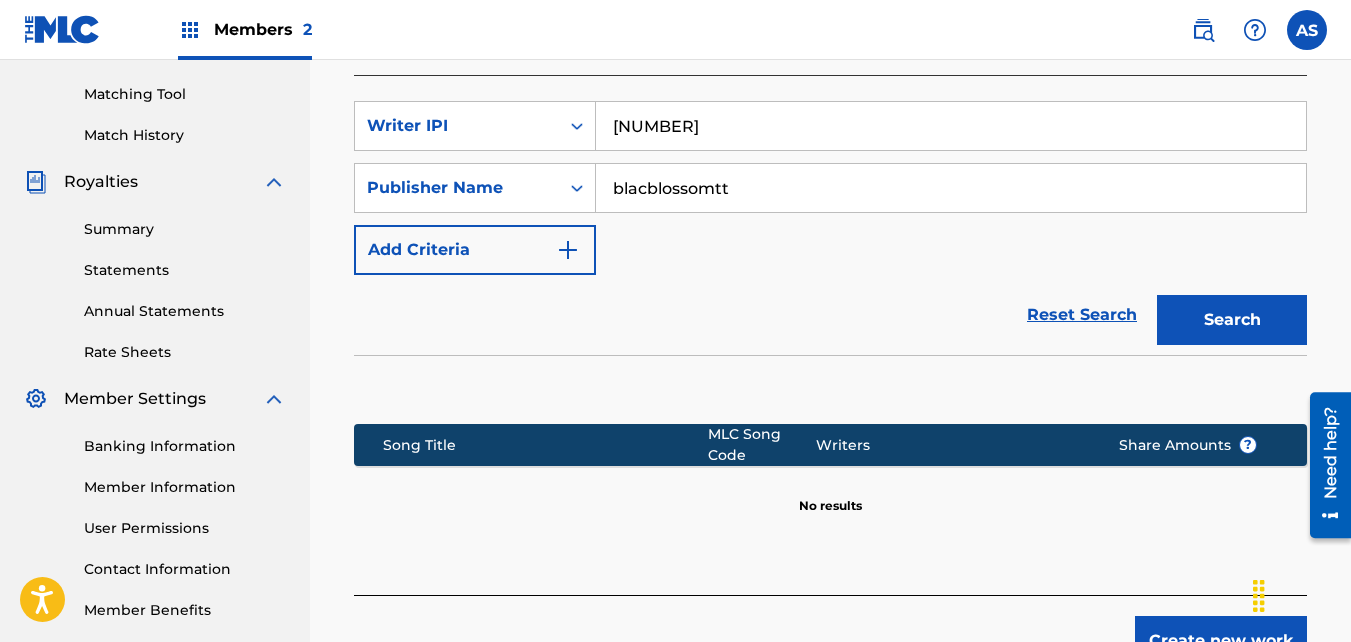 click on "Search" at bounding box center (1232, 320) 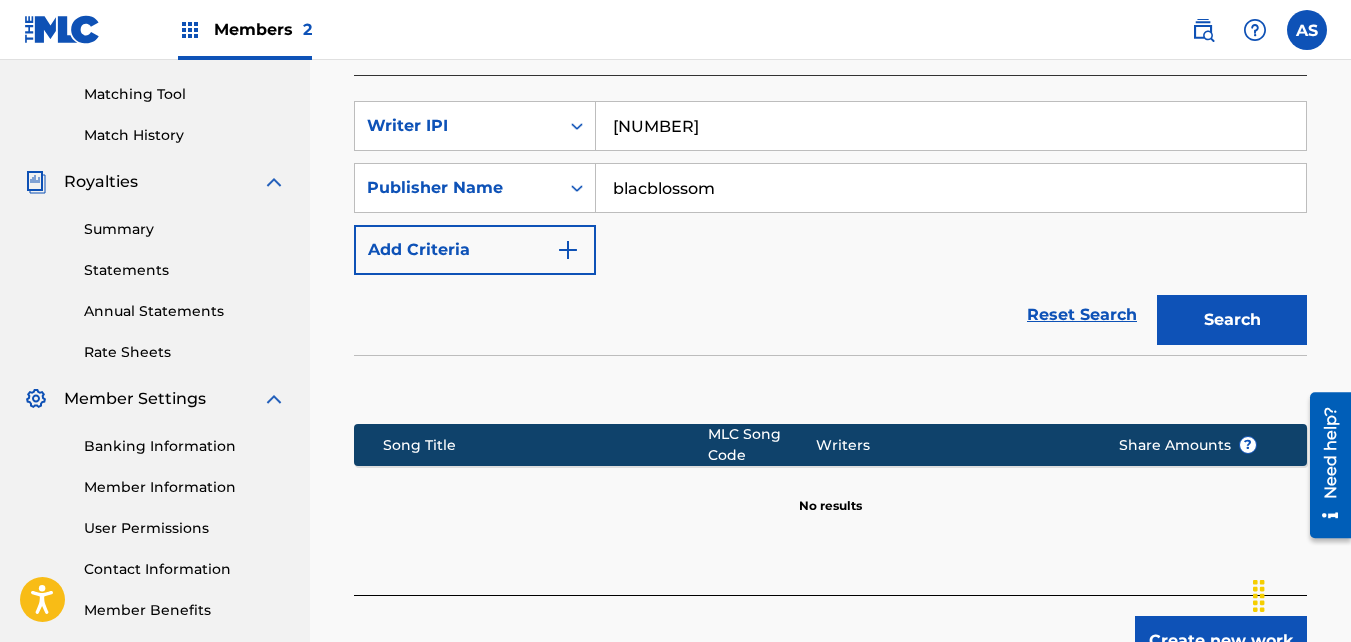 type on "blacblossom" 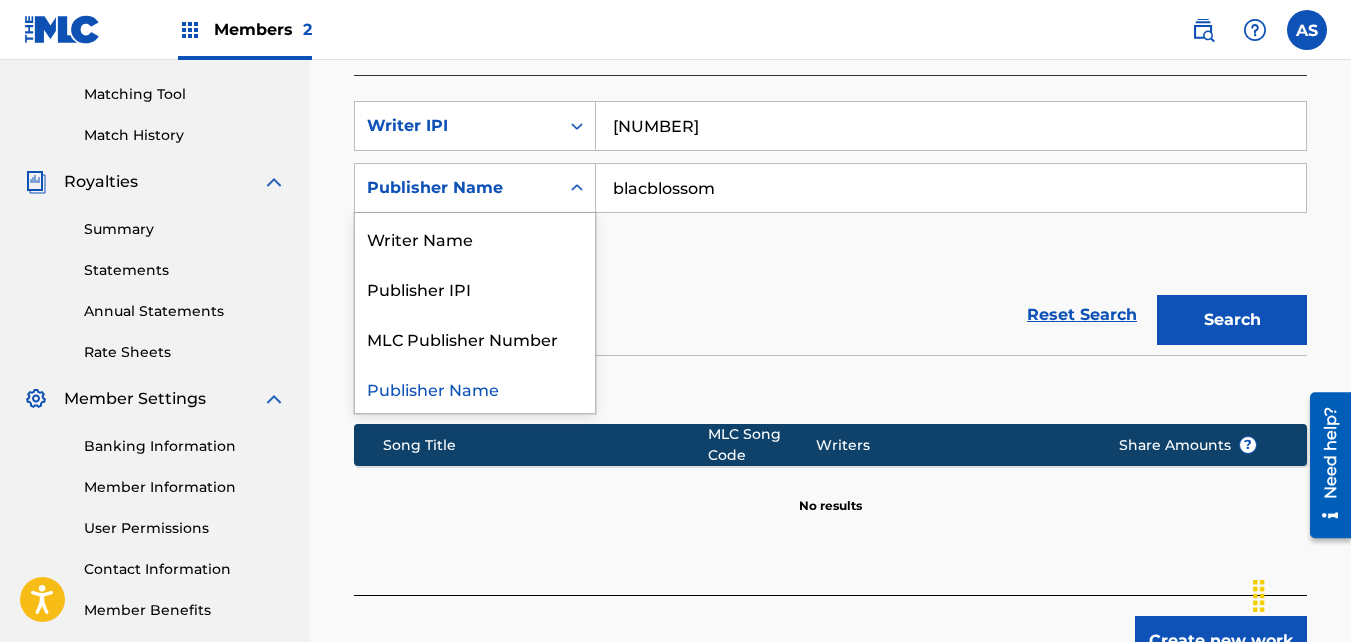 click 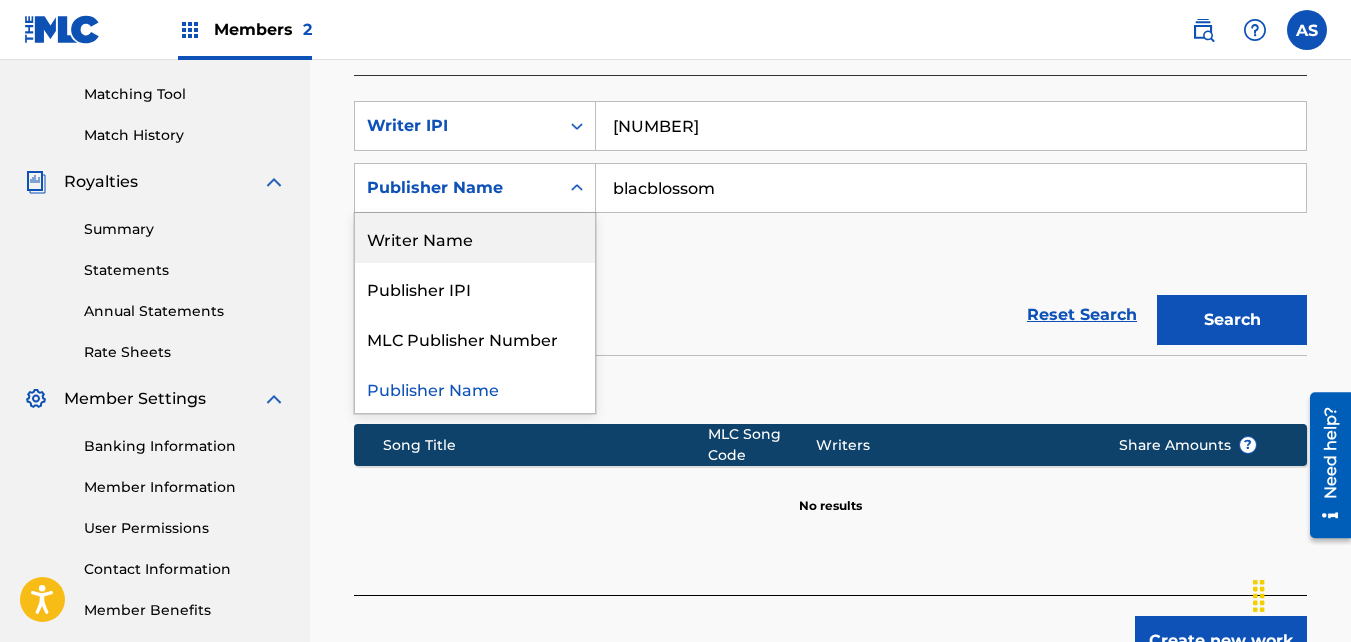 click on "Writer Name" at bounding box center [475, 238] 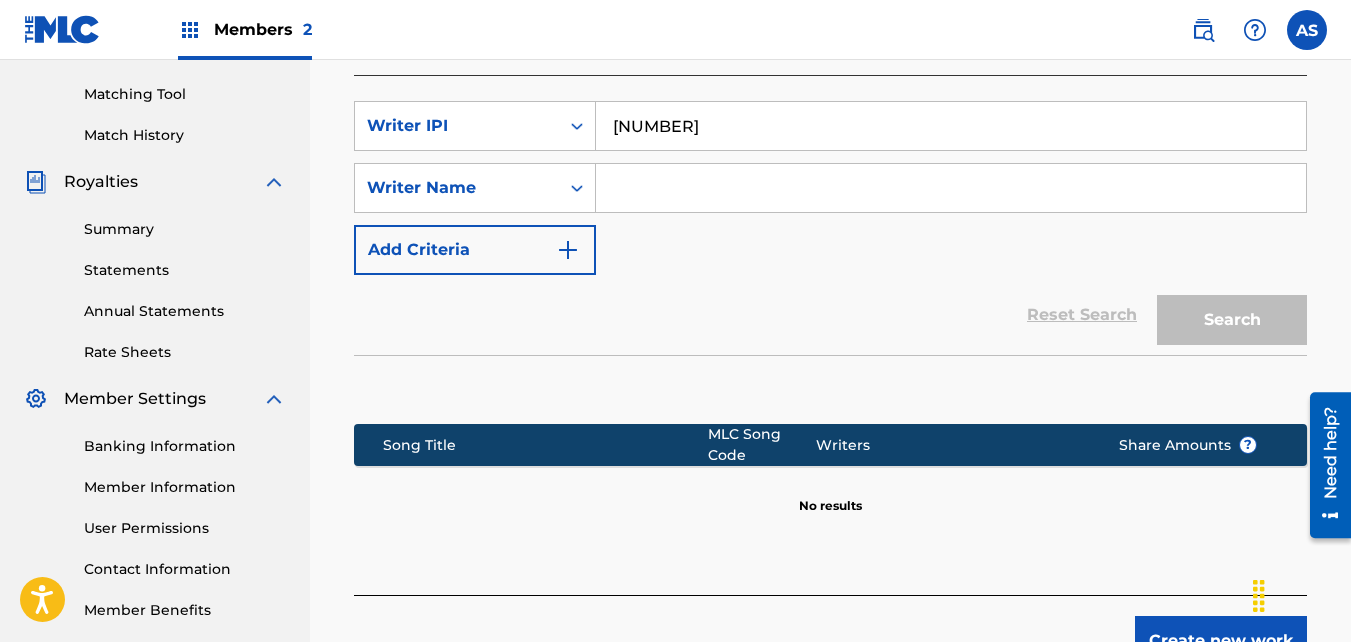 click at bounding box center [951, 188] 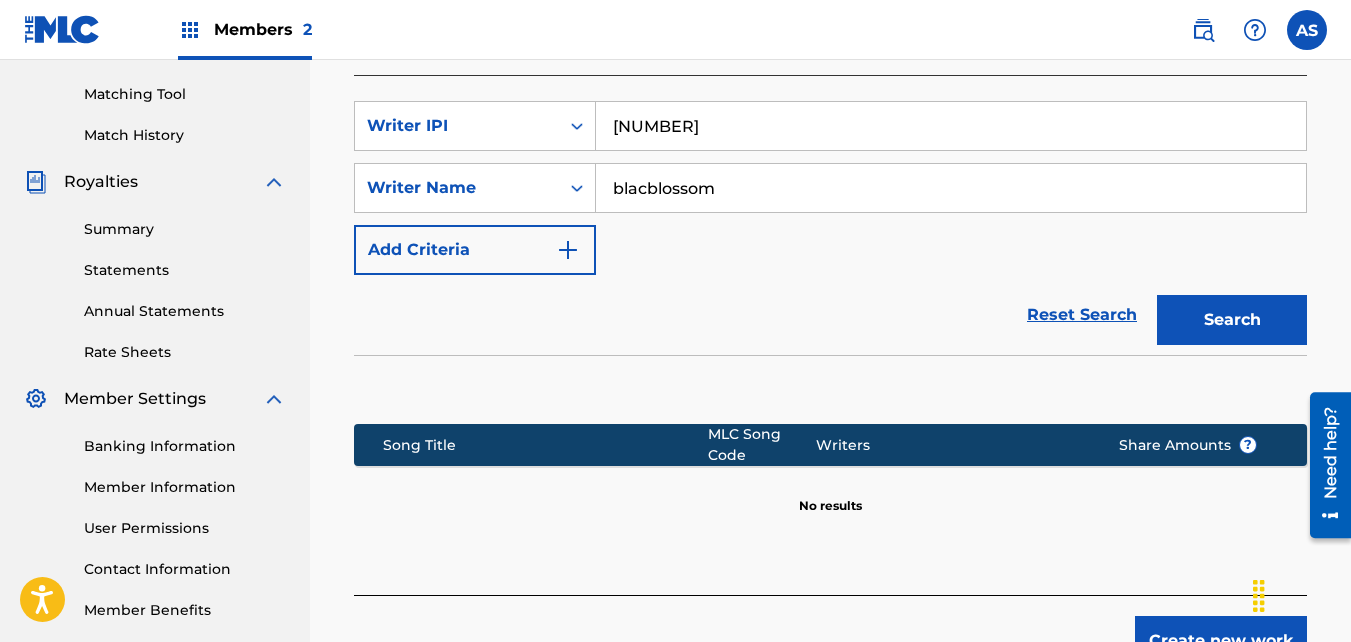type on "blacblossom" 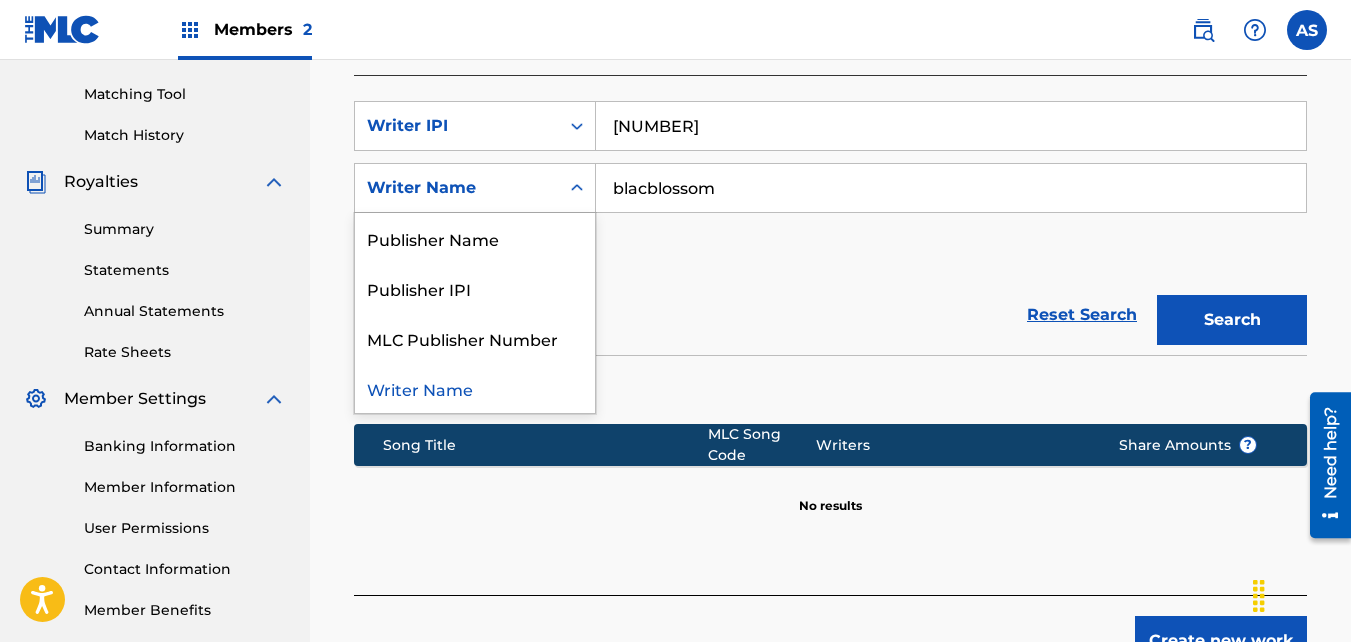 click 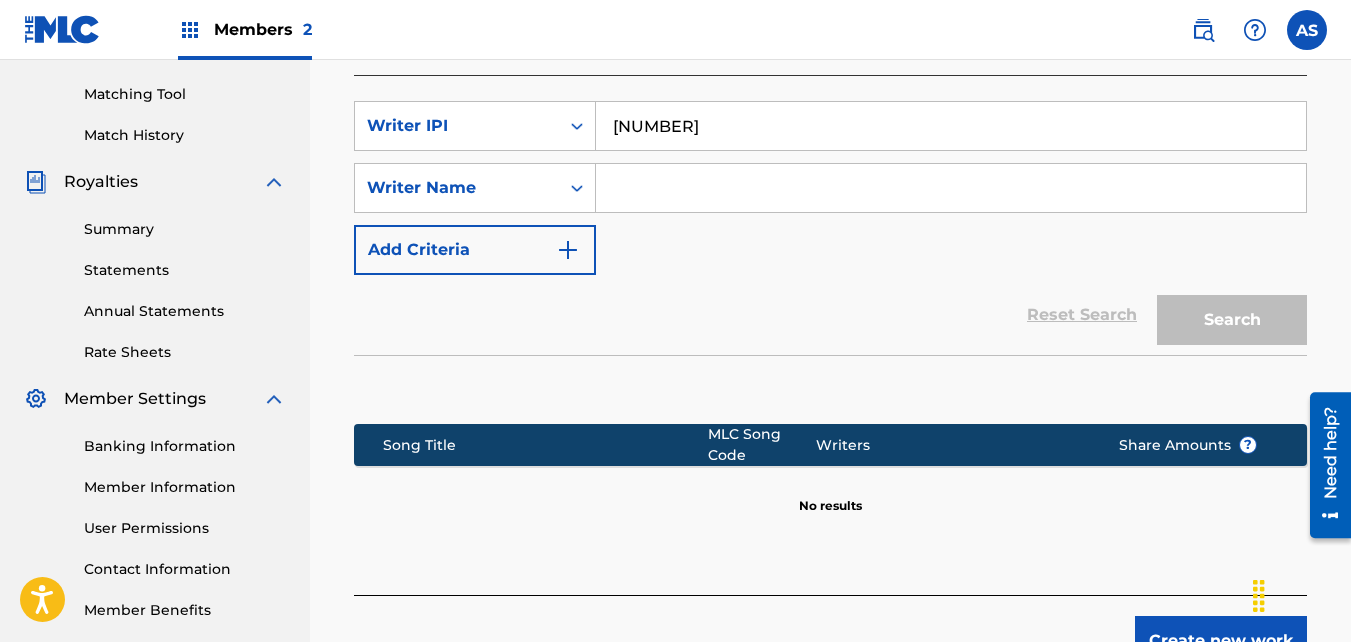 click at bounding box center [830, 384] 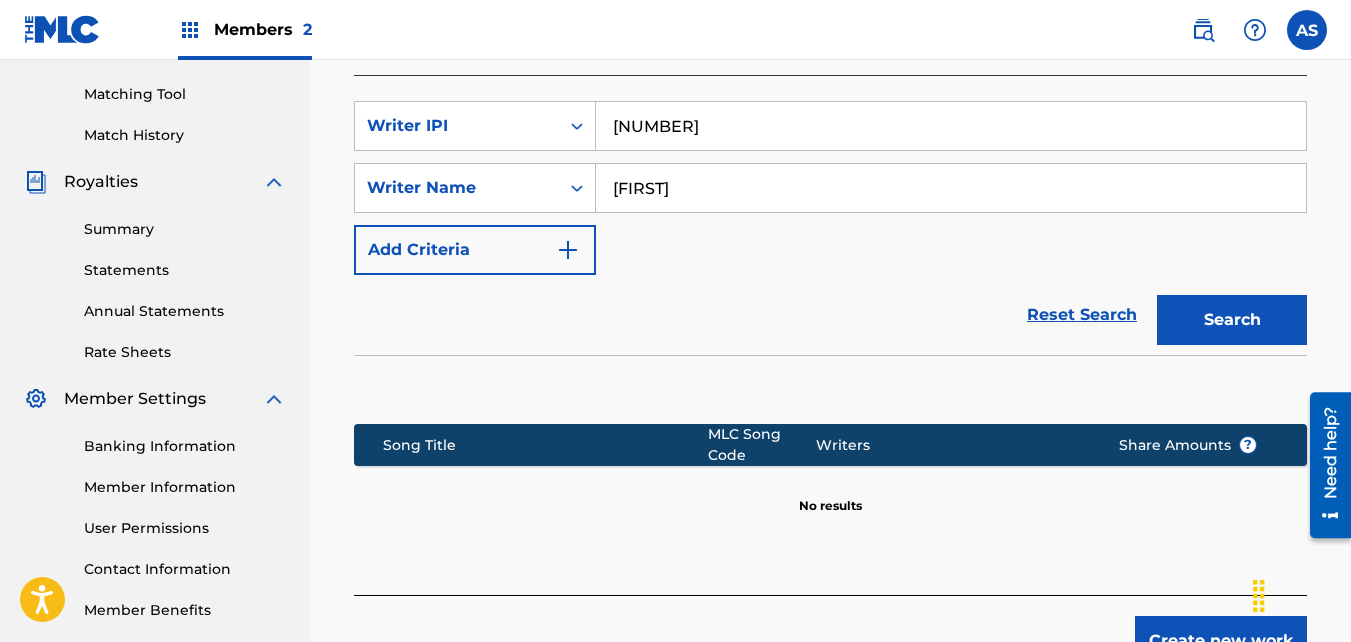 type on "[FIRST]" 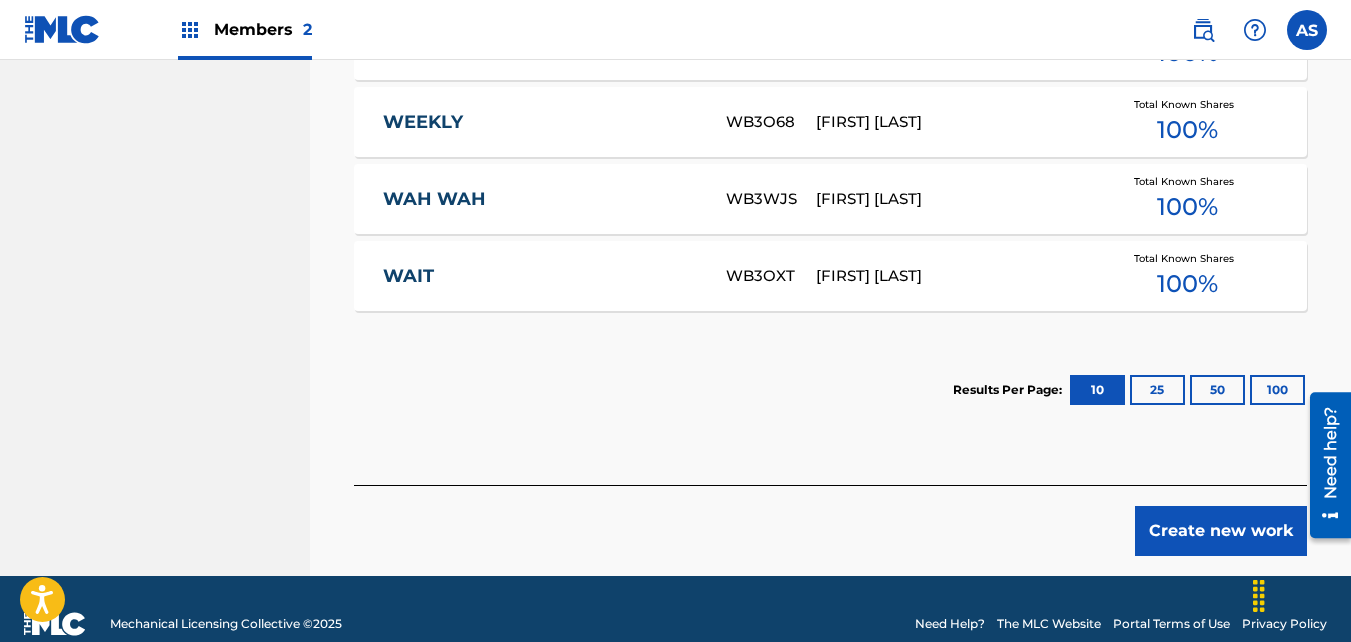 scroll, scrollTop: 1087, scrollLeft: 0, axis: vertical 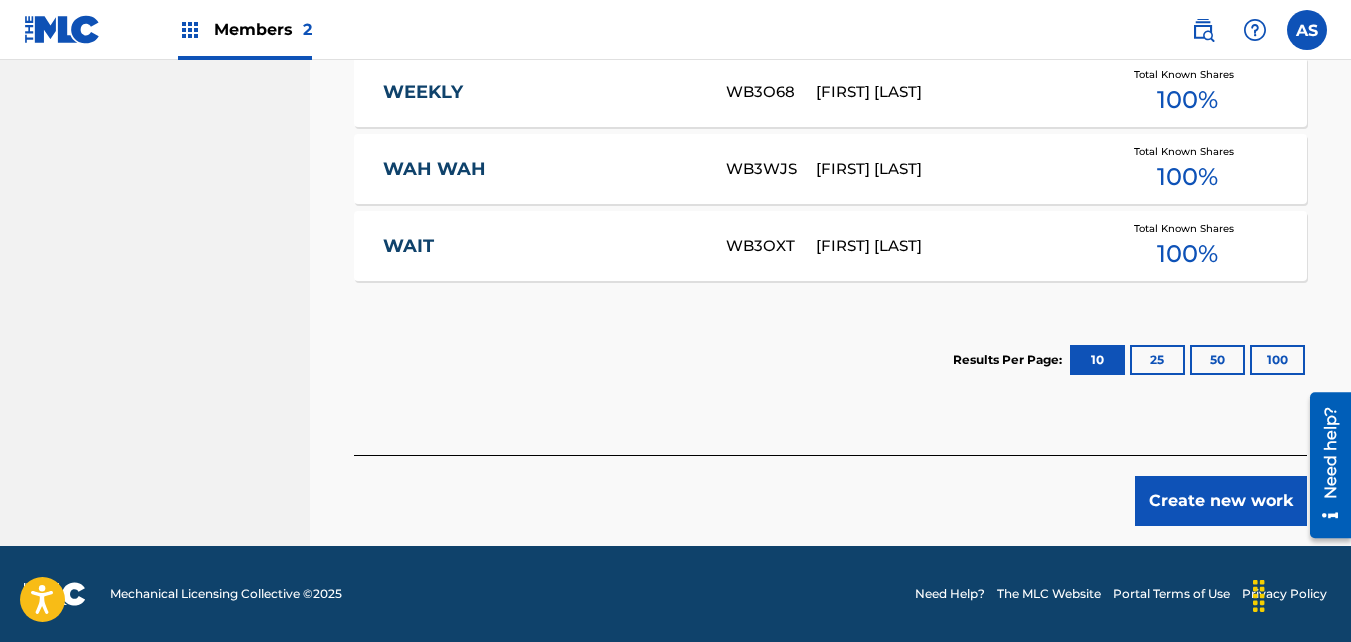 click on "Song Title MLC Song Code Writers Share Amounts ? DEALS ON THE LOW [ALPHANUMERIC] [FIRST] [LAST] Total Known Shares 100 % OFF BRAND [ALPHANUMERIC] [FIRST] [LAST] Total Known Shares 100 % WEEKLY [ALPHANUMERIC] [FIRST] [LAST] Total Known Shares 100 % WAH WAH [ALPHANUMERIC] [FIRST] [LAST] Total Known Shares 100 % WAIT [ALPHANUMERIC] [FIRST] [LAST] Total Known Shares 100 %" at bounding box center [830, 62] 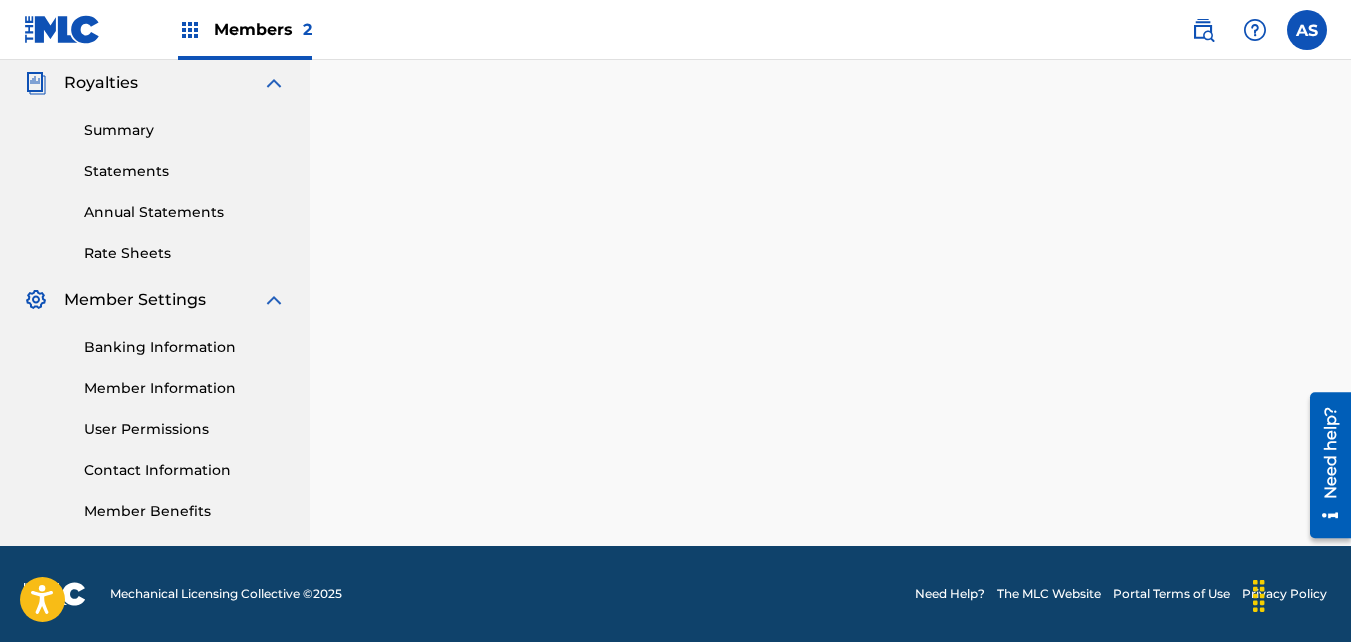 scroll, scrollTop: 0, scrollLeft: 0, axis: both 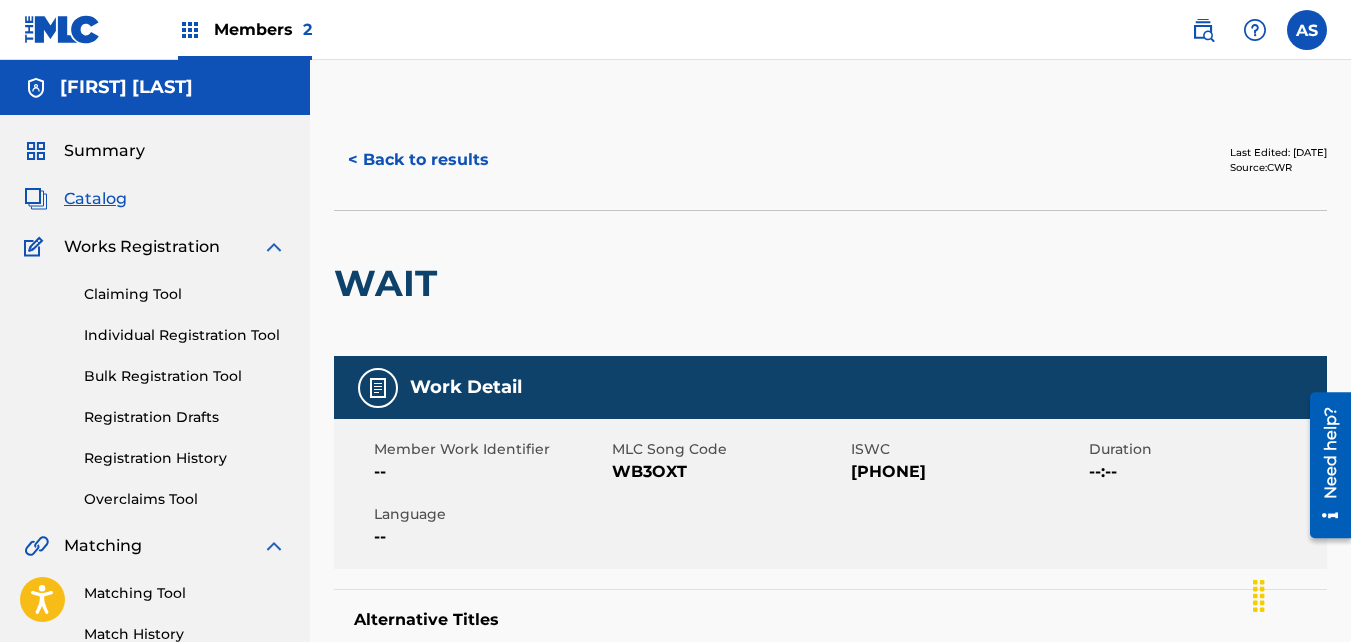 drag, startPoint x: 1350, startPoint y: 215, endPoint x: 1351, endPoint y: 225, distance: 10.049875 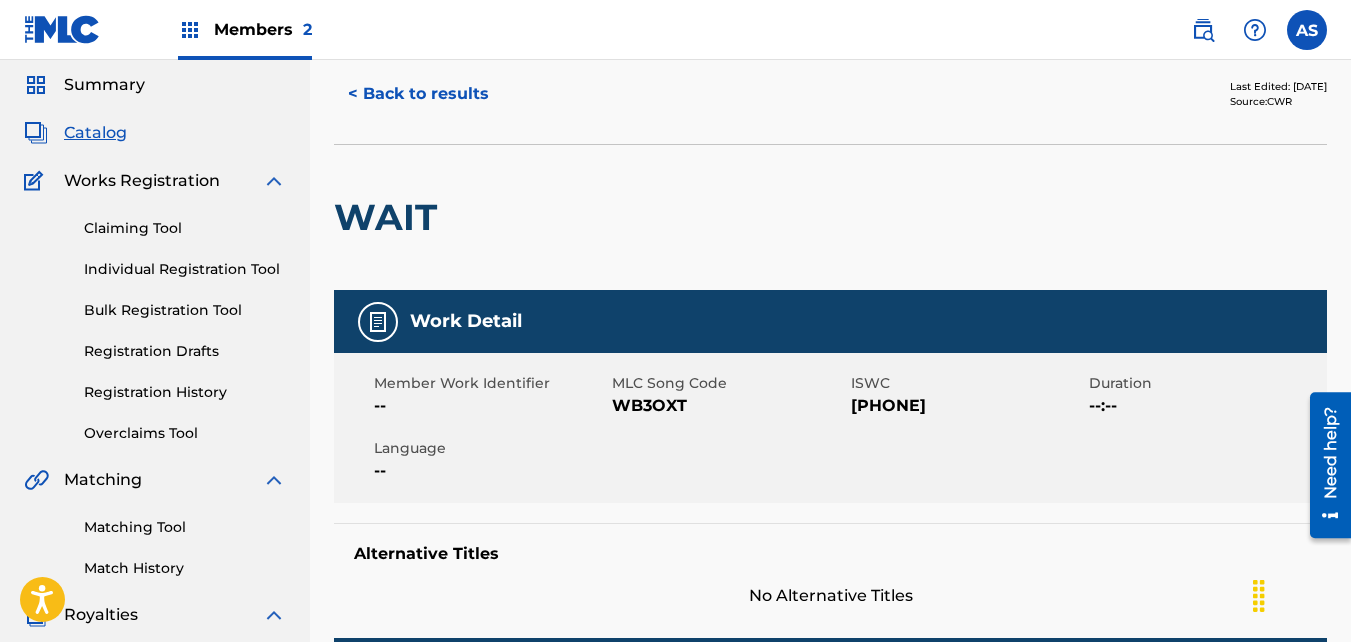 scroll, scrollTop: 0, scrollLeft: 0, axis: both 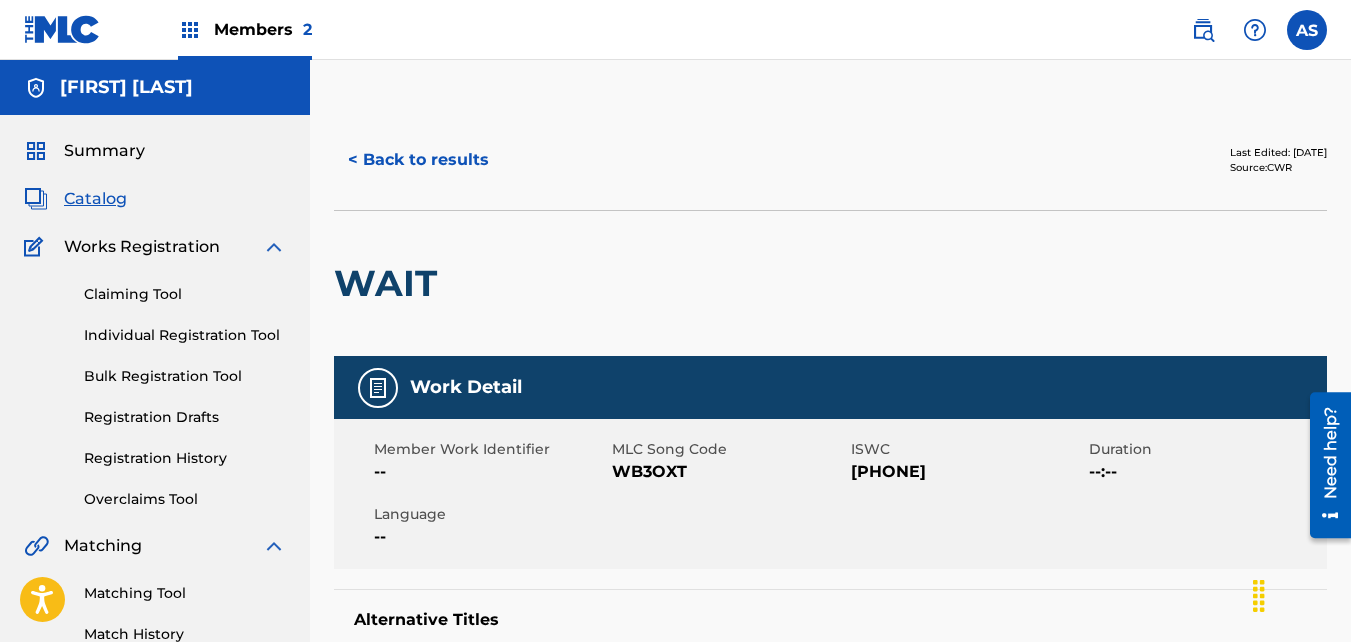 click on "Work Detail" at bounding box center (466, 387) 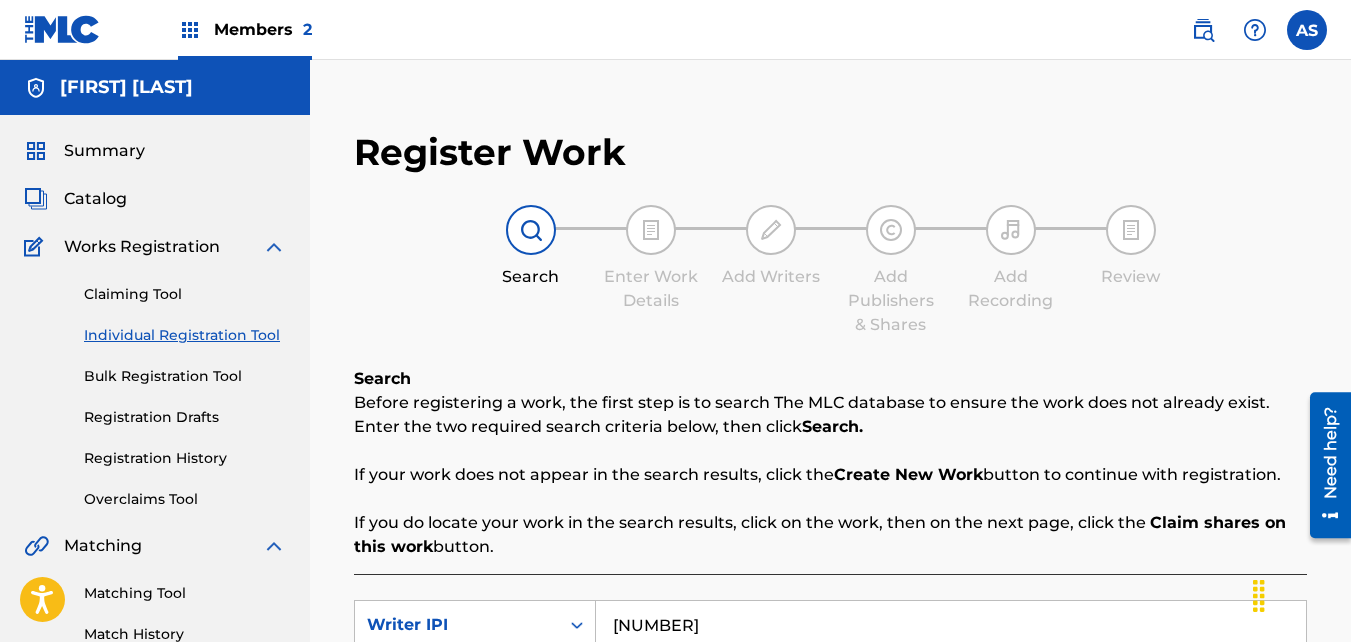scroll, scrollTop: 598, scrollLeft: 0, axis: vertical 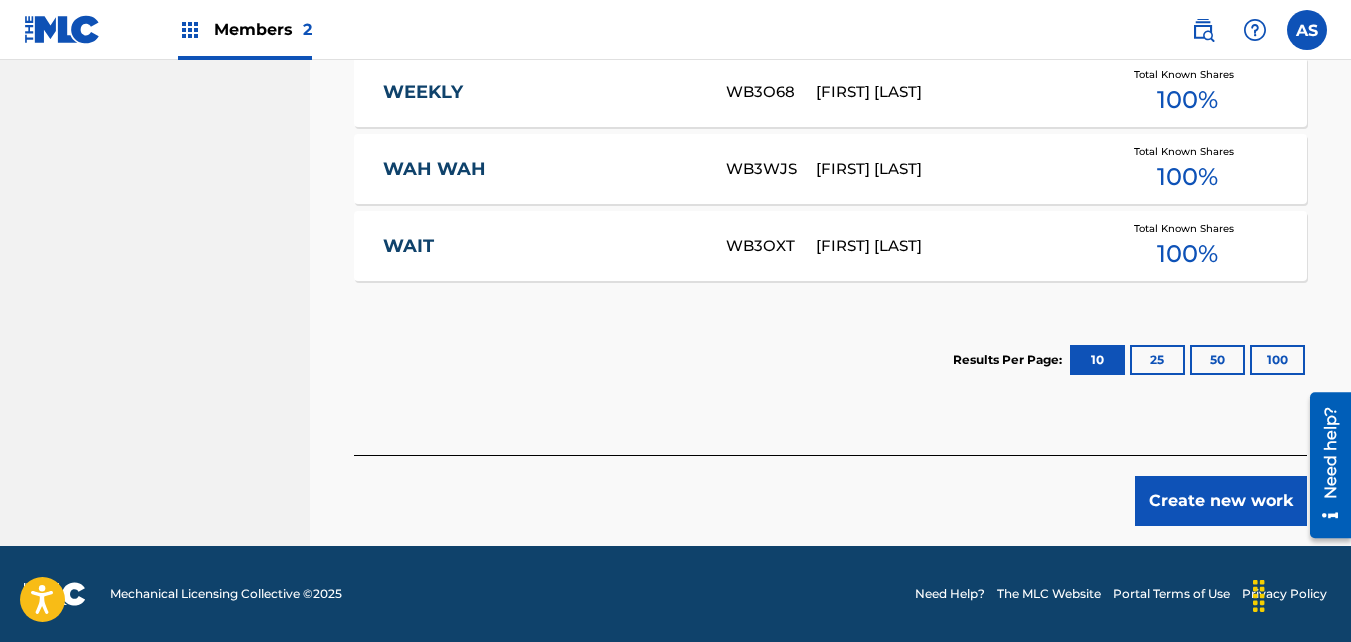 click on "Create new work" at bounding box center [1221, 501] 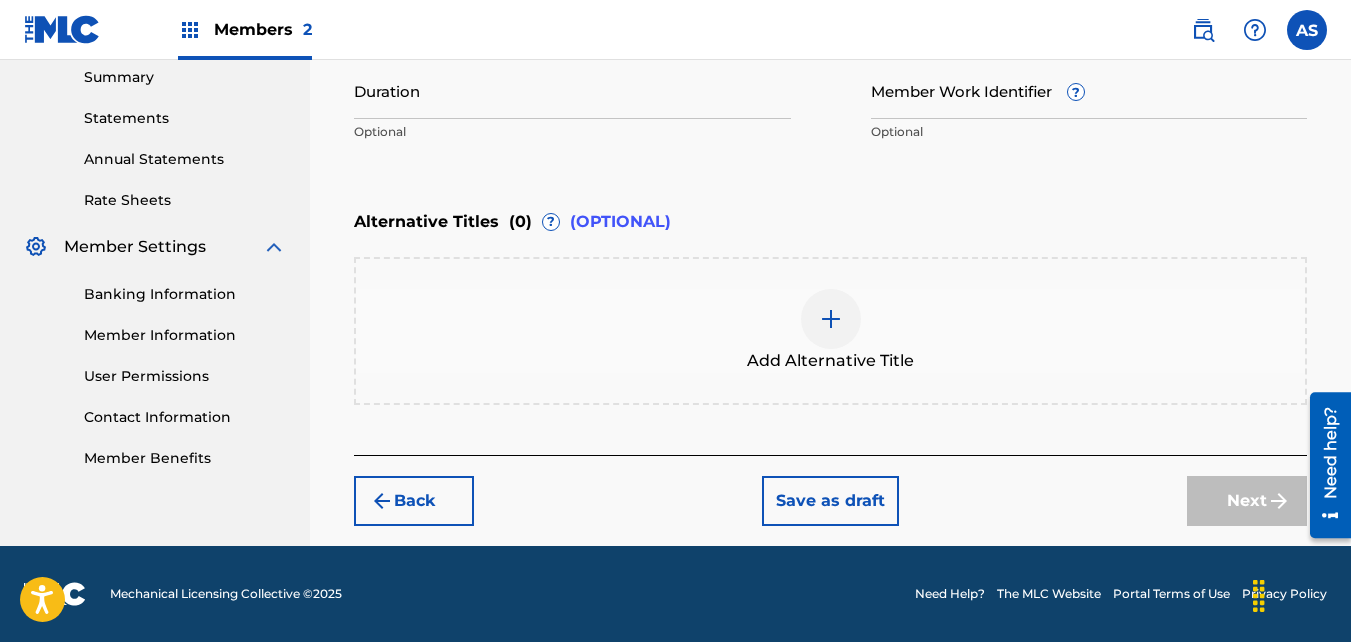 scroll, scrollTop: 651, scrollLeft: 0, axis: vertical 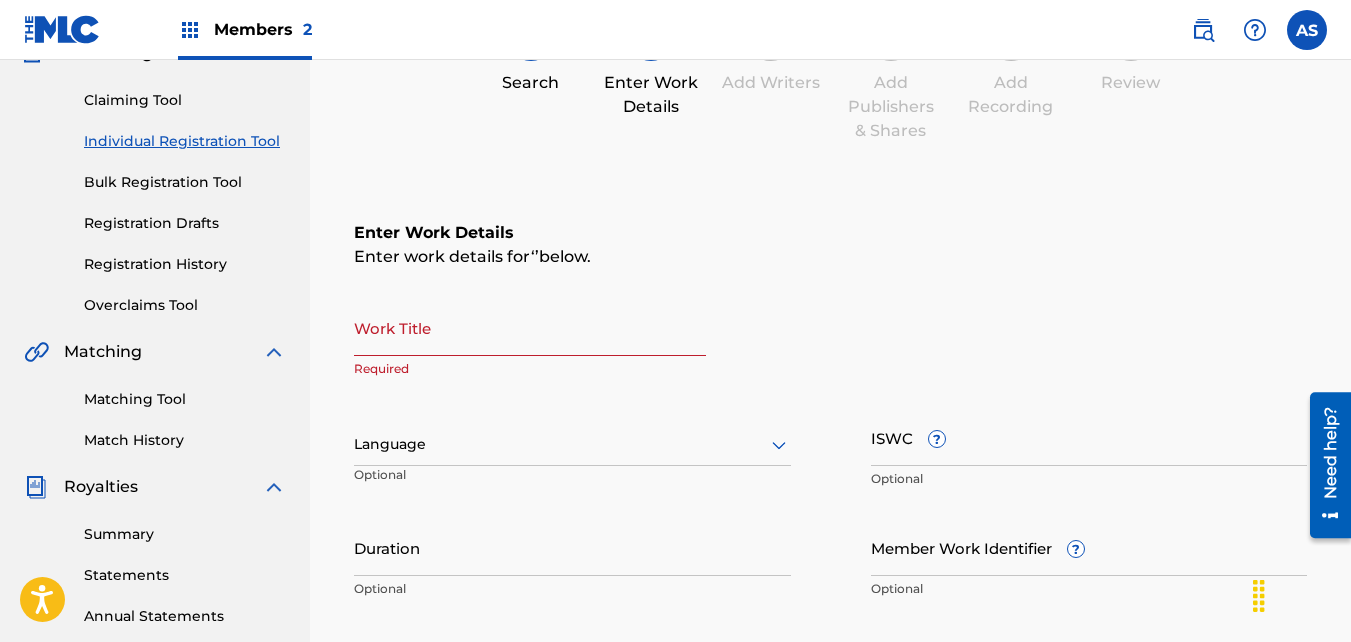 click on "Claiming Tool" at bounding box center (185, 100) 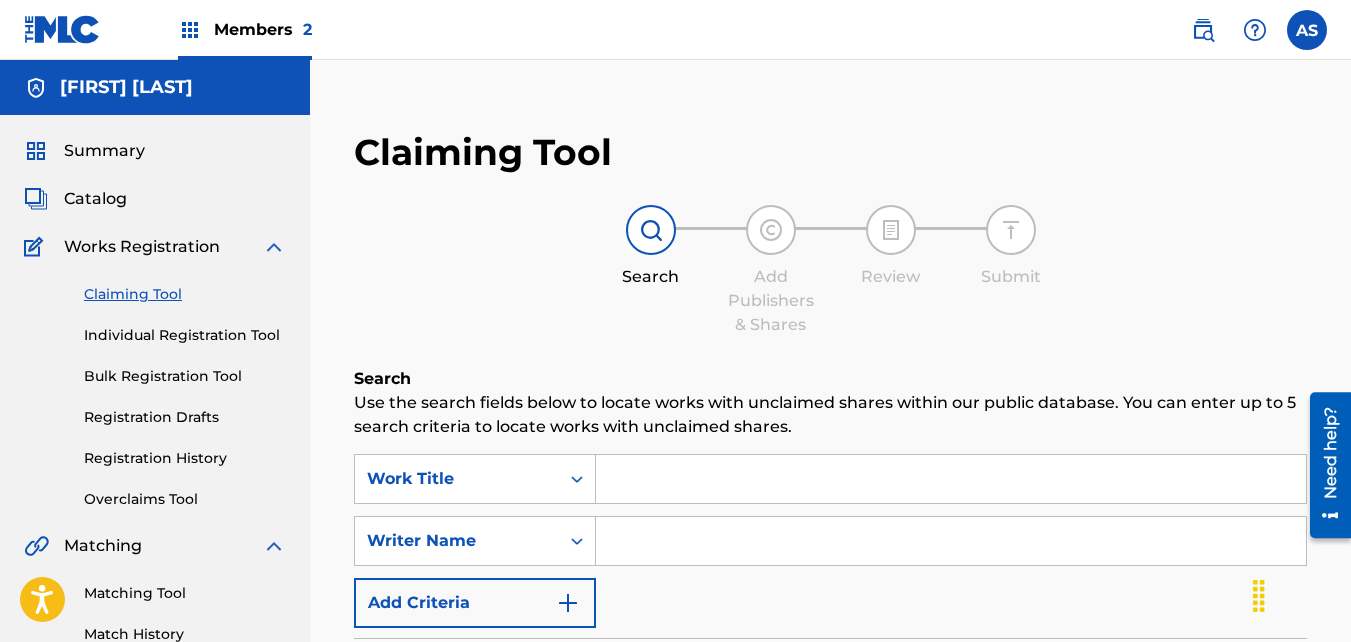 click at bounding box center [951, 479] 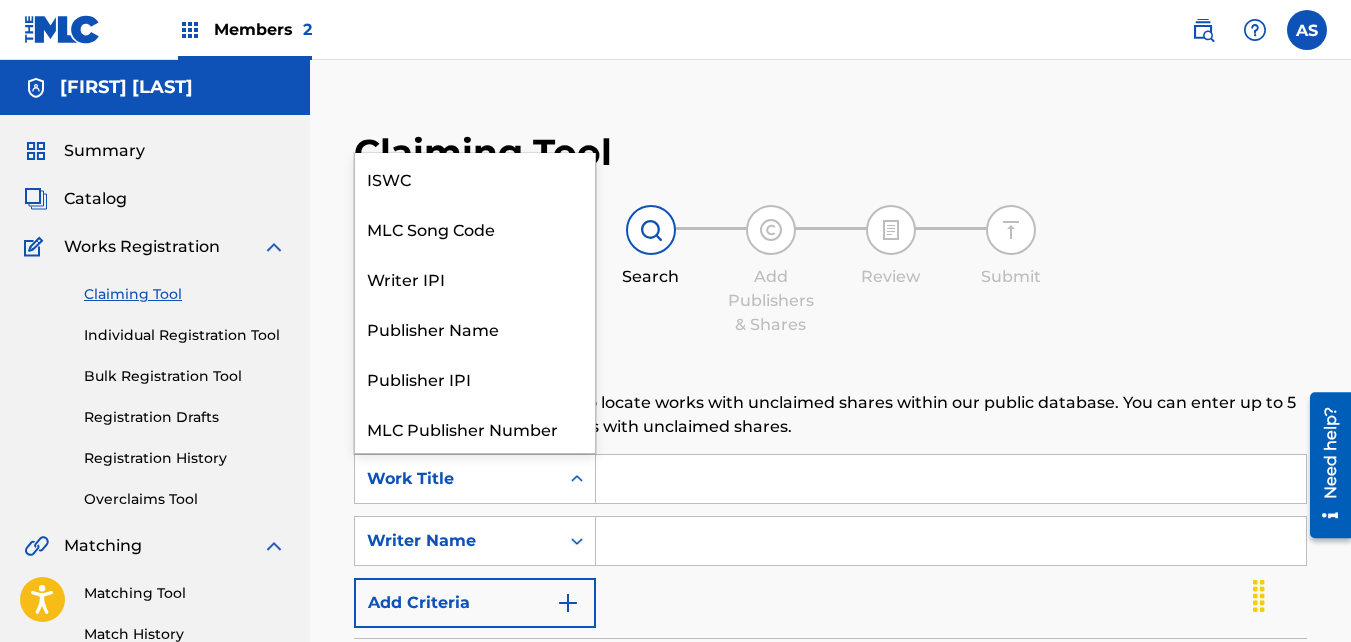 click at bounding box center (577, 479) 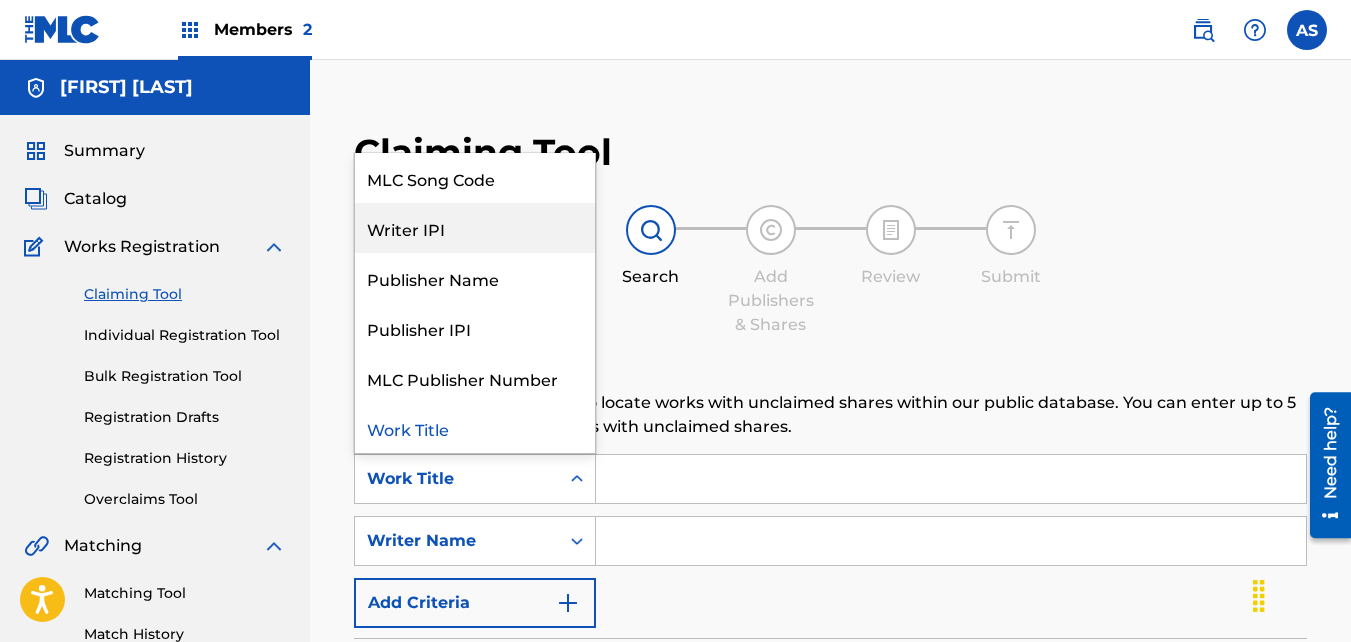 click on "Writer IPI" at bounding box center [475, 228] 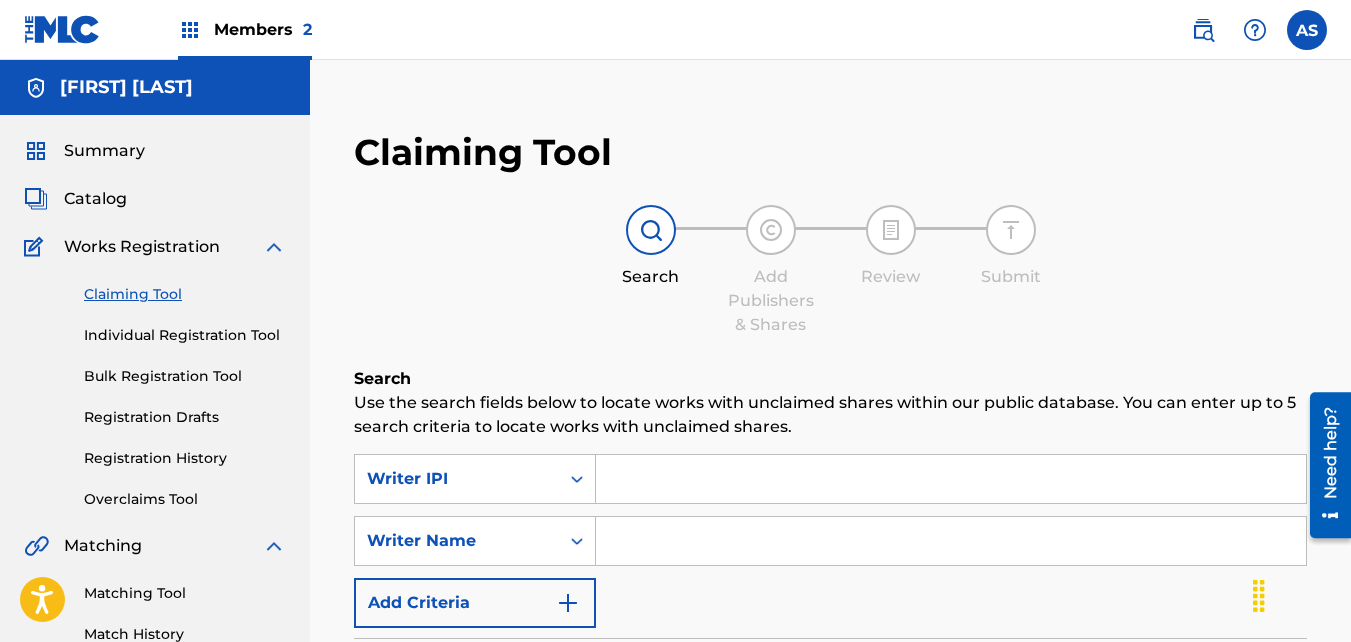 click at bounding box center [951, 479] 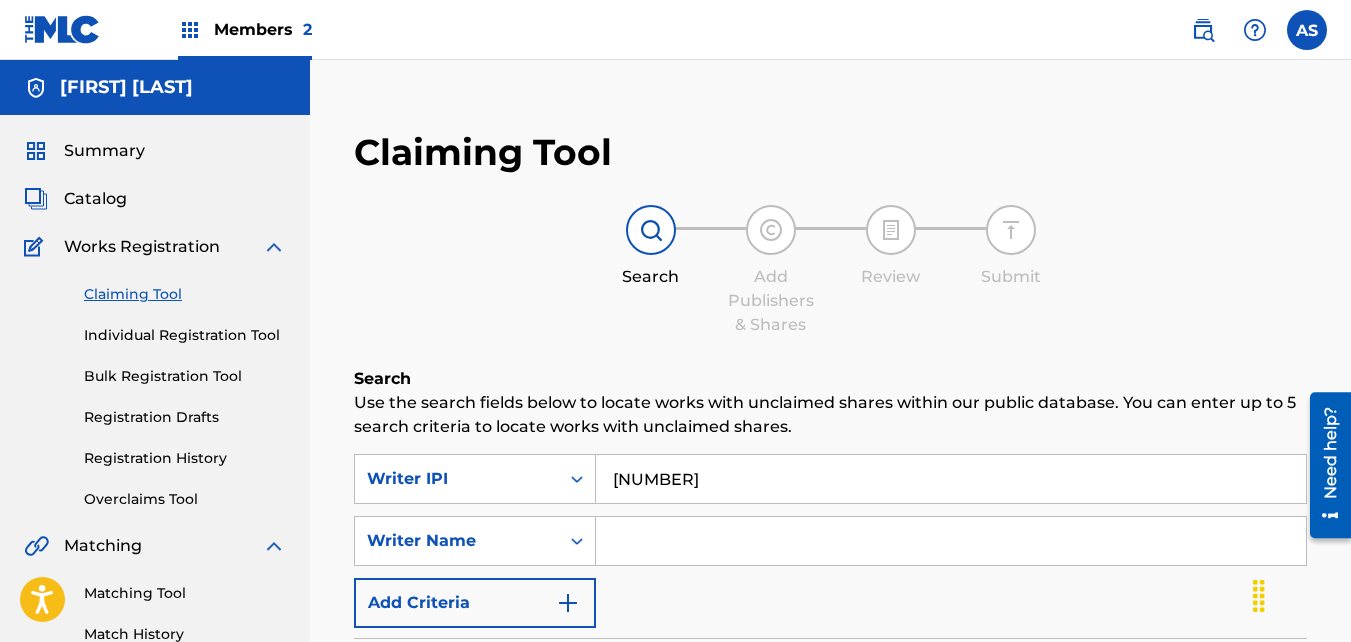 click at bounding box center [951, 541] 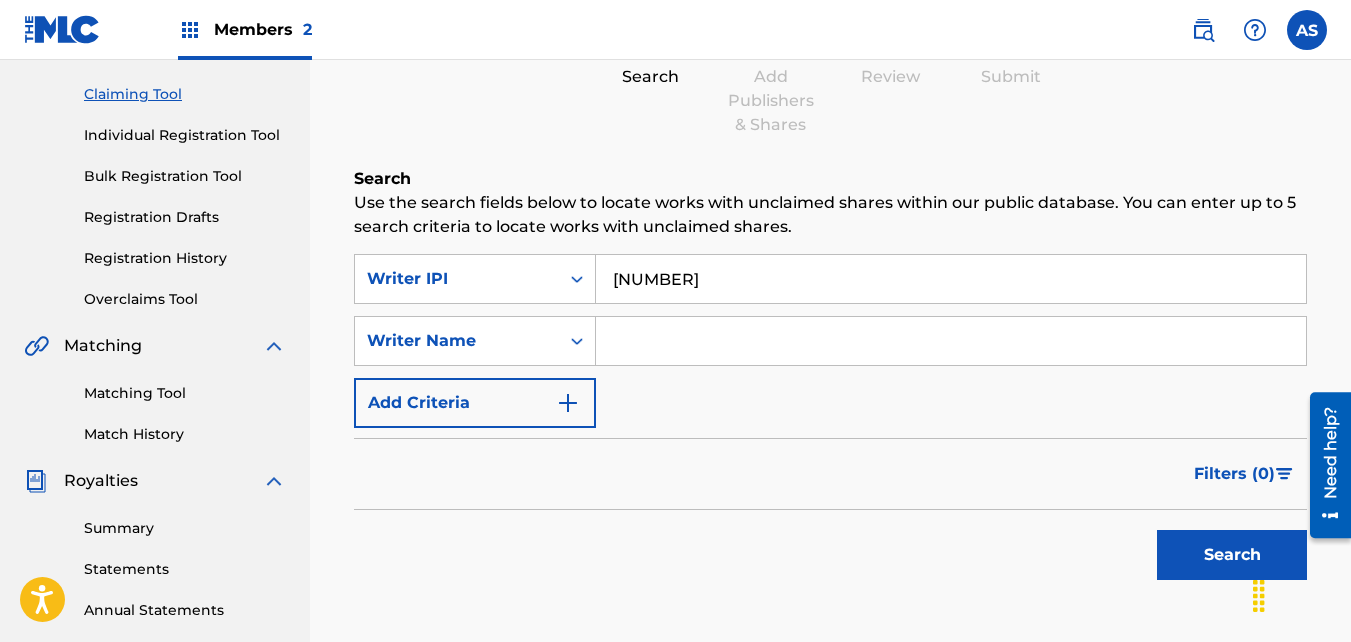 scroll, scrollTop: 209, scrollLeft: 0, axis: vertical 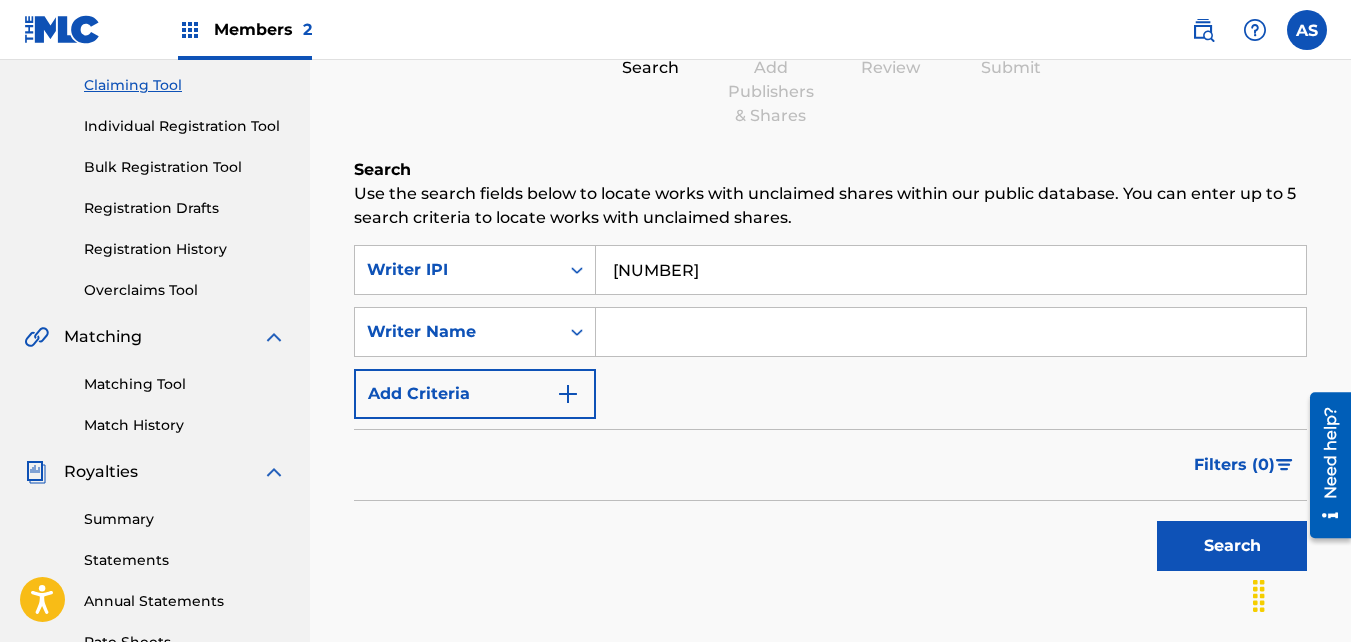 click on "Search" at bounding box center [1232, 546] 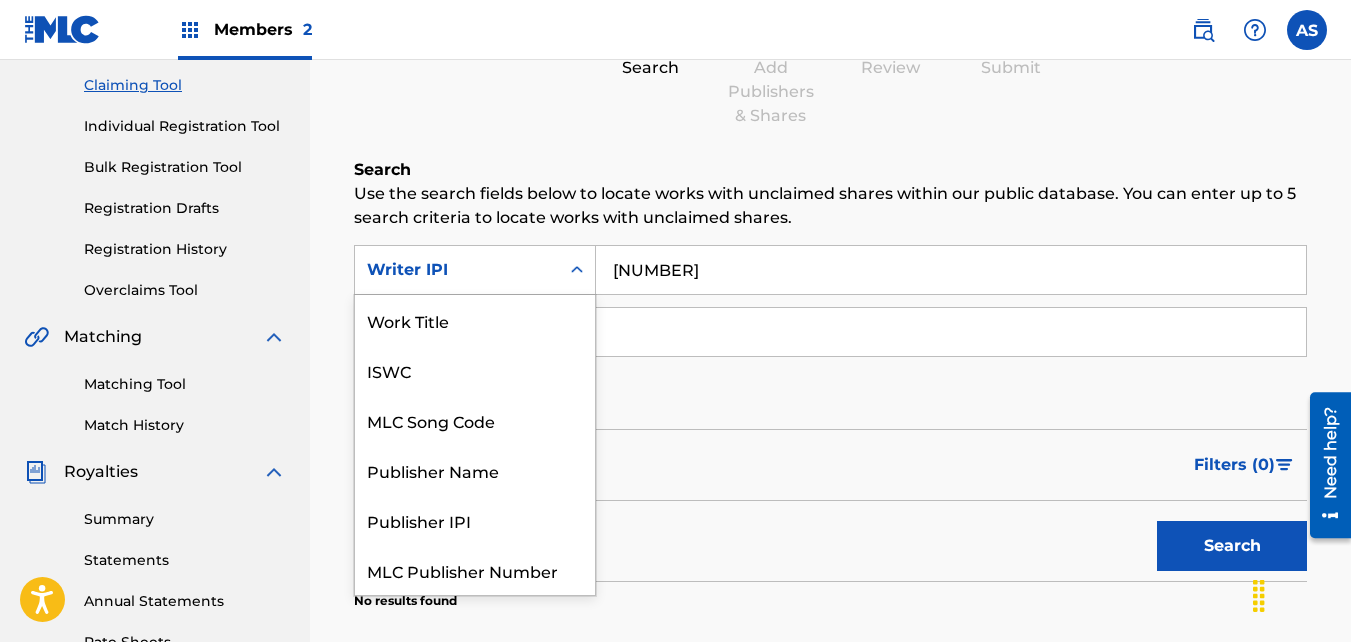 click 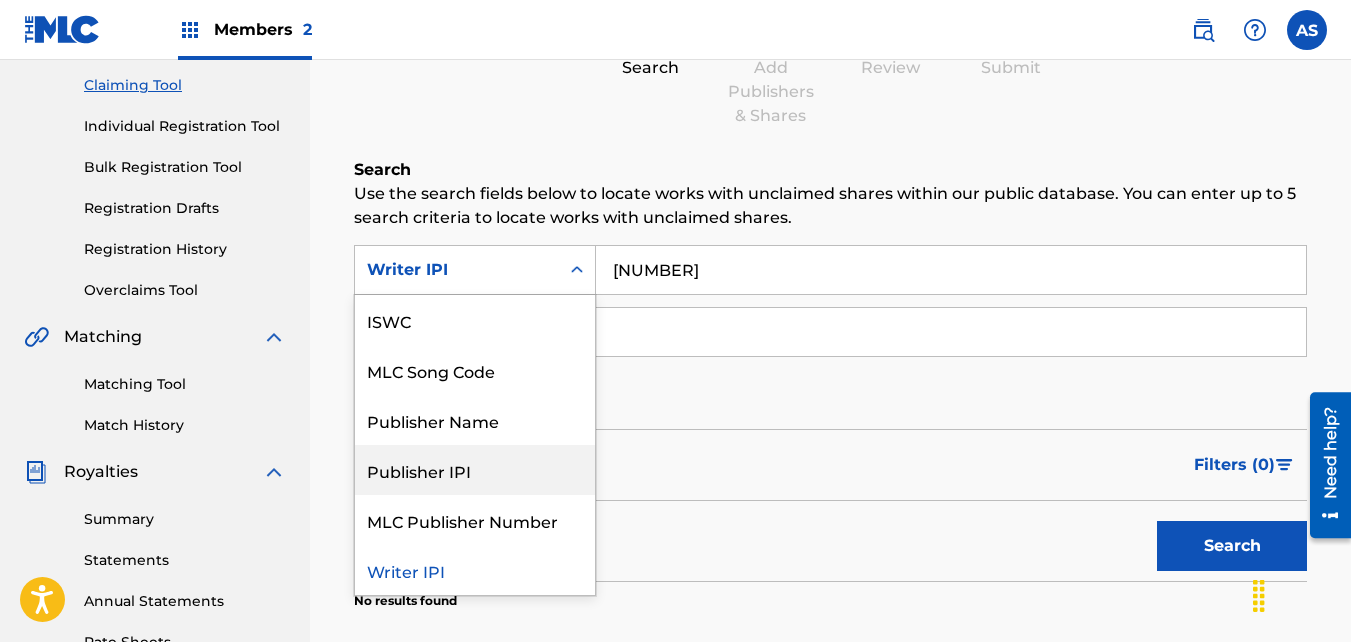 click on "Publisher IPI" at bounding box center (475, 470) 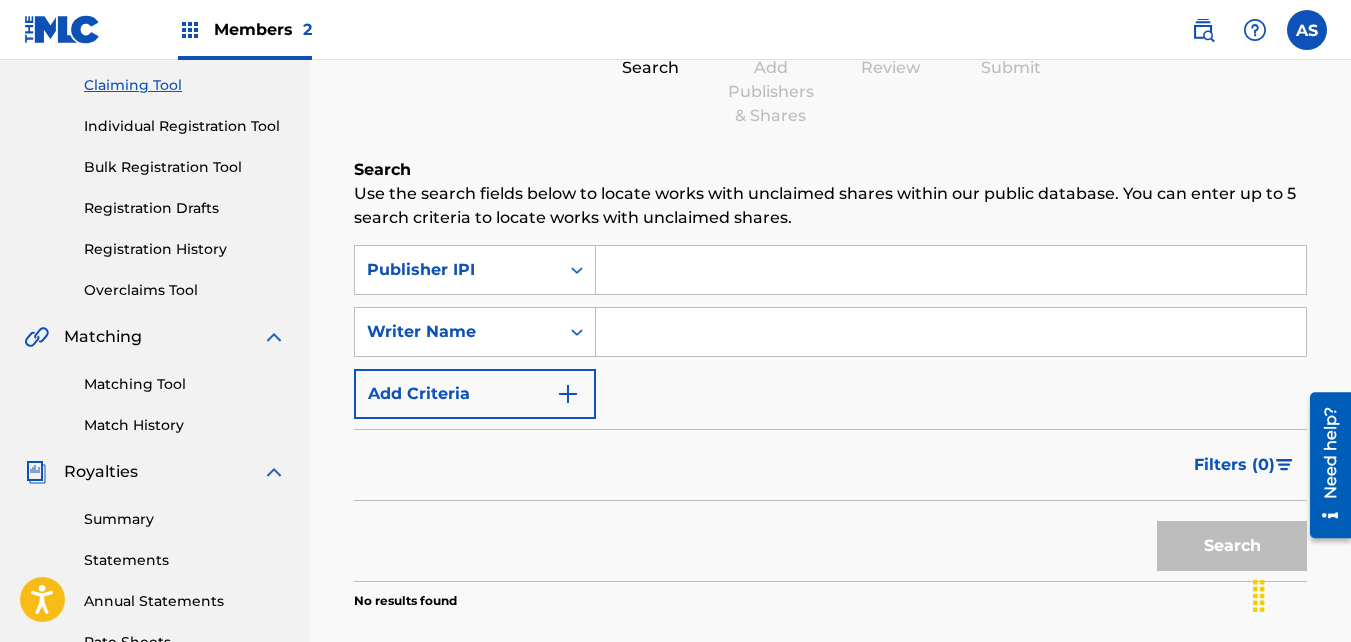 click at bounding box center (951, 270) 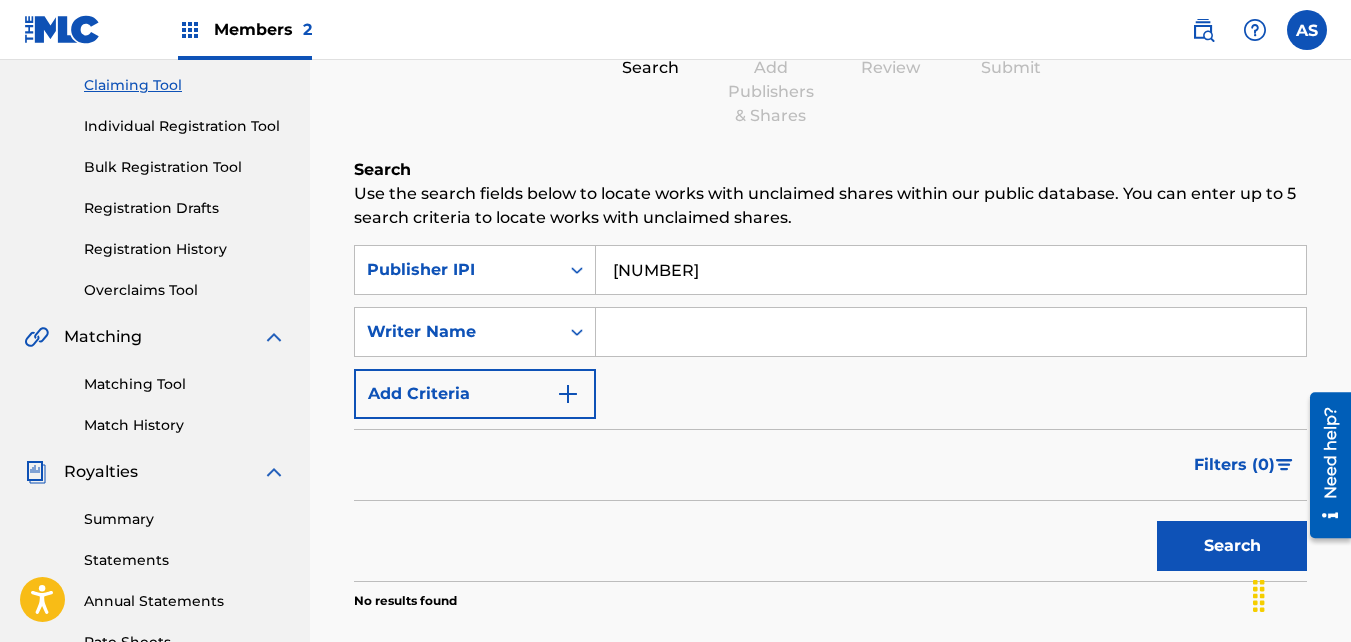 click on "Search" at bounding box center [1232, 546] 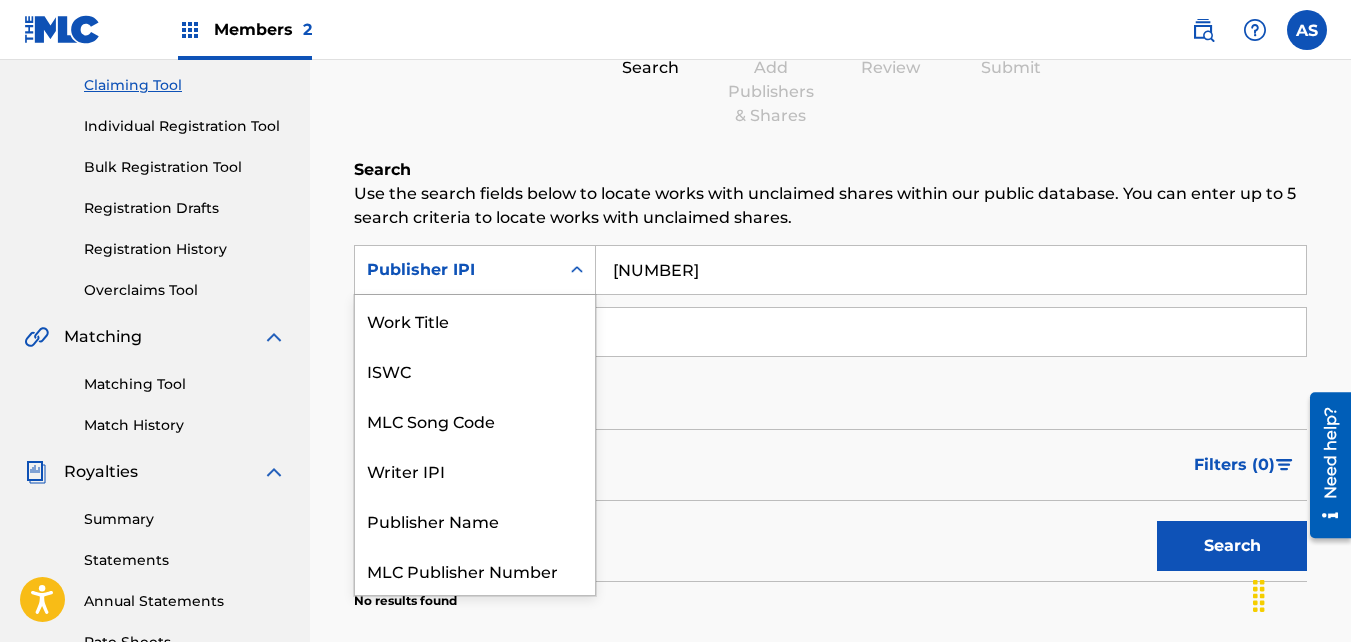 scroll, scrollTop: 50, scrollLeft: 0, axis: vertical 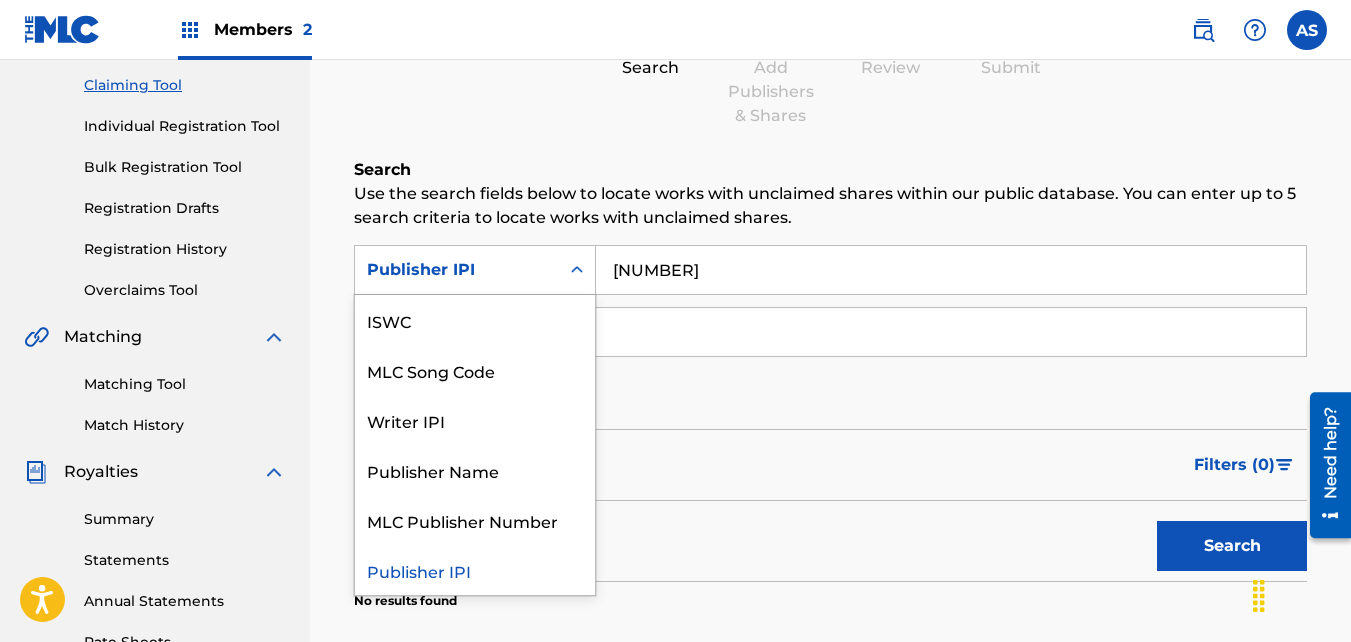 click at bounding box center [577, 270] 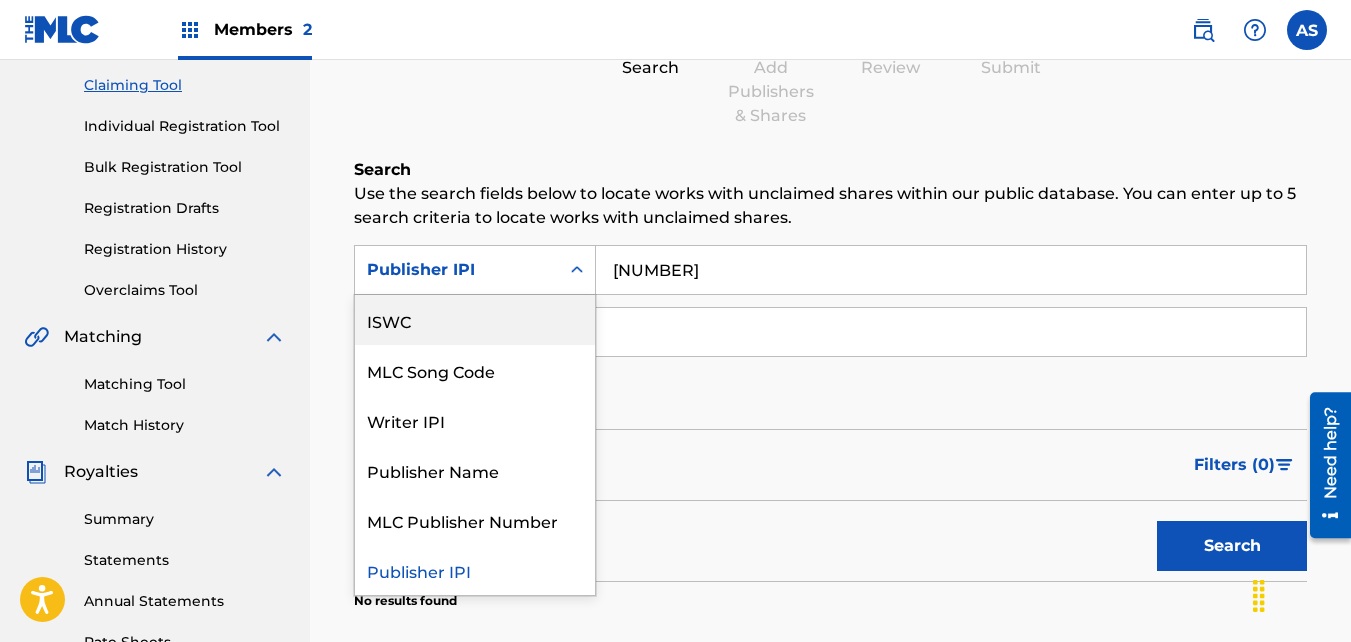 click on "ISWC" at bounding box center [475, 320] 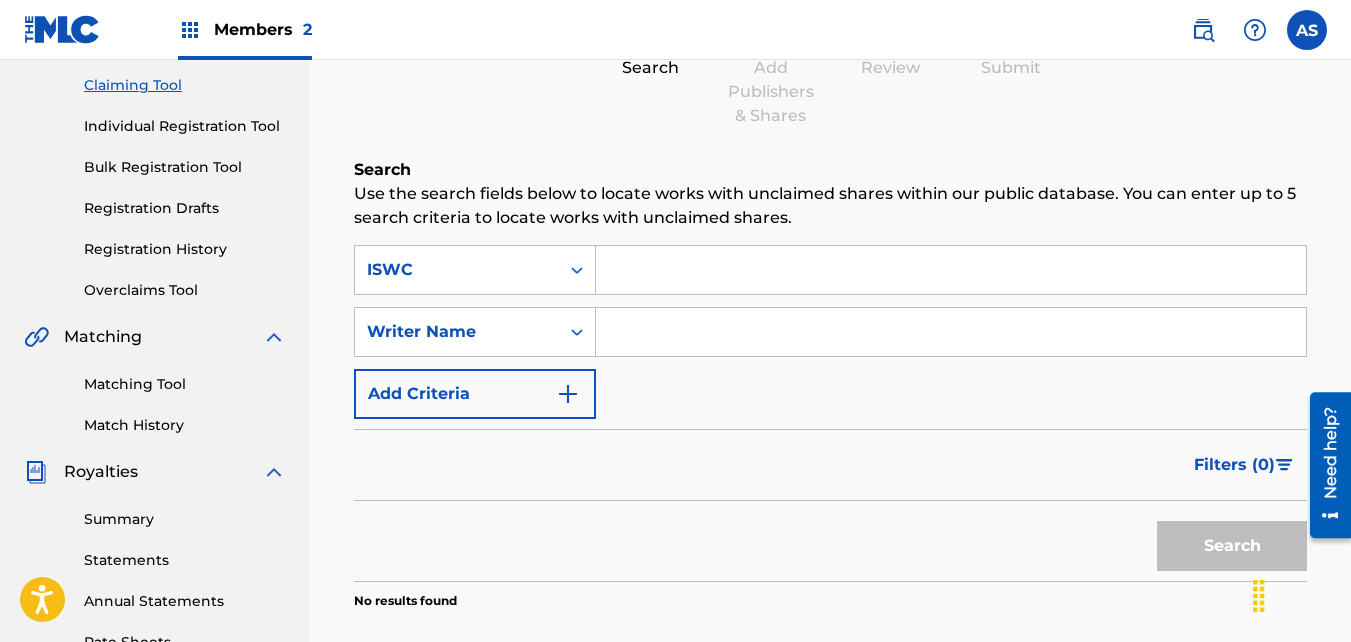 click on "Bulk Registration Tool" at bounding box center (185, 167) 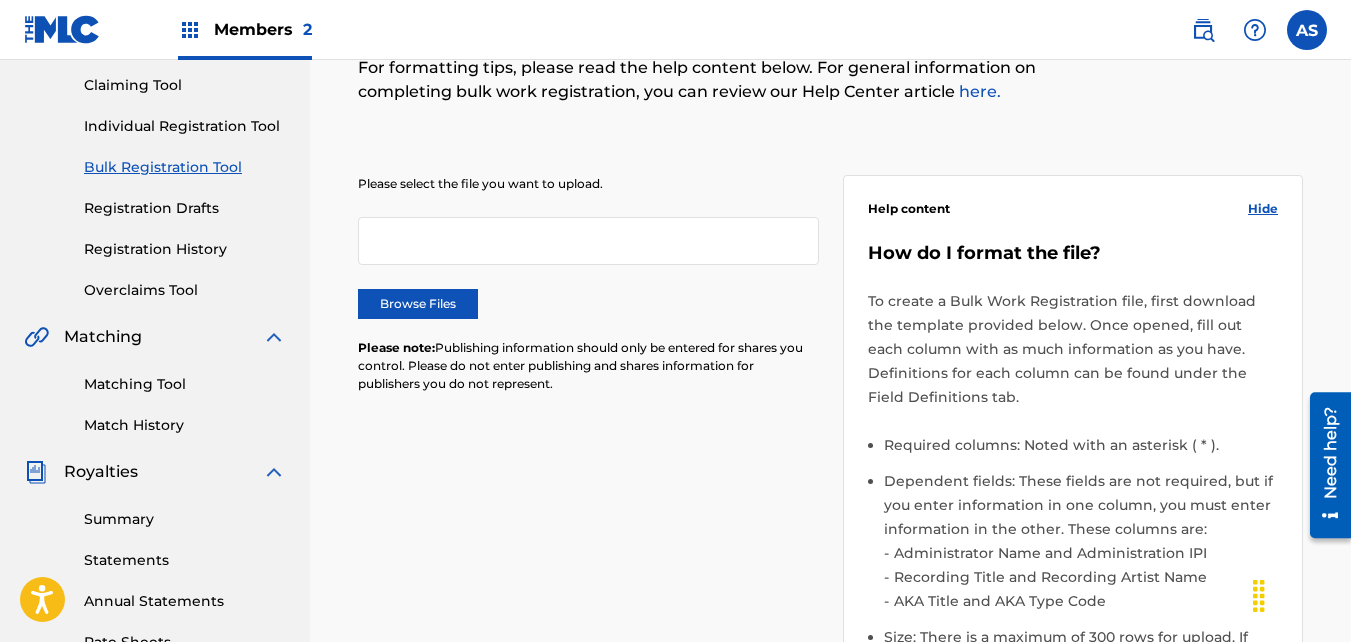 scroll, scrollTop: 0, scrollLeft: 0, axis: both 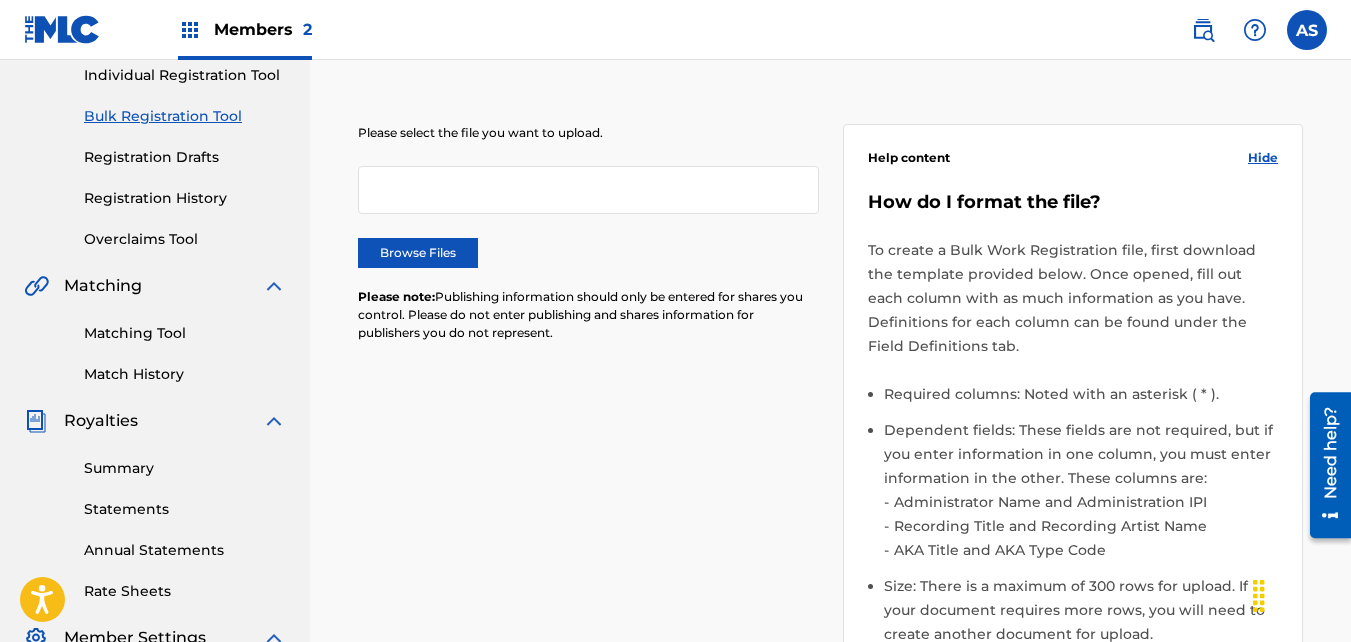 click on "Browse Files" at bounding box center [418, 253] 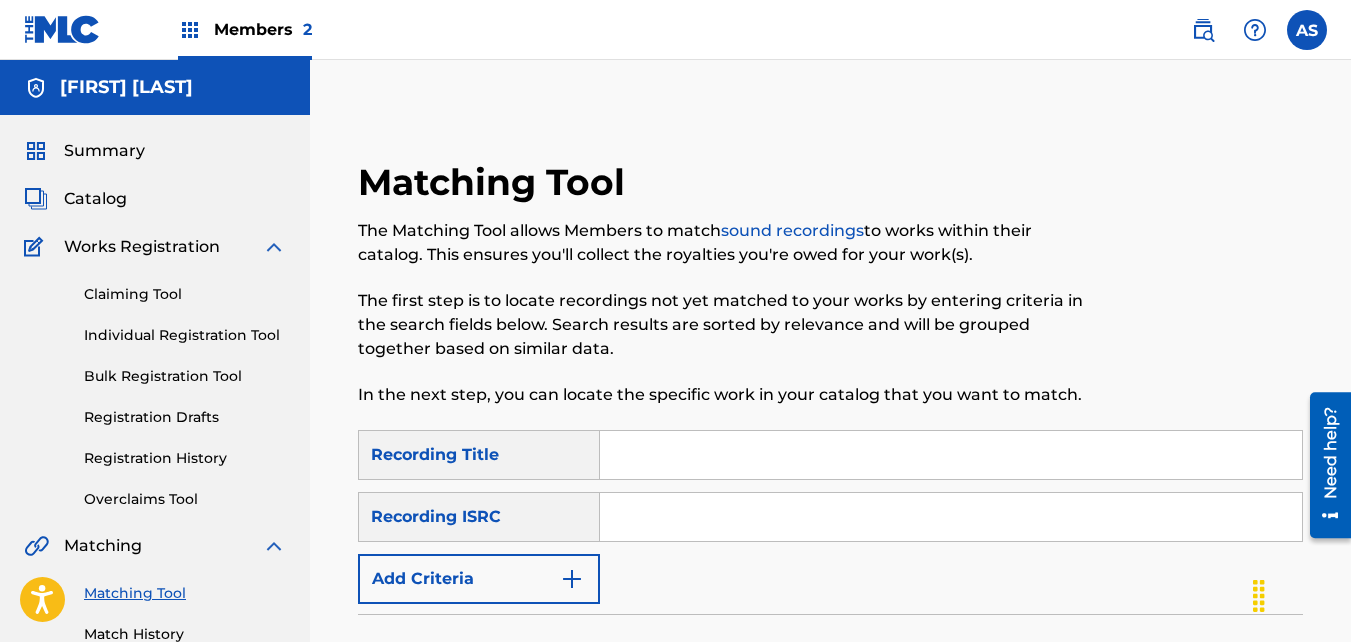 click at bounding box center (951, 517) 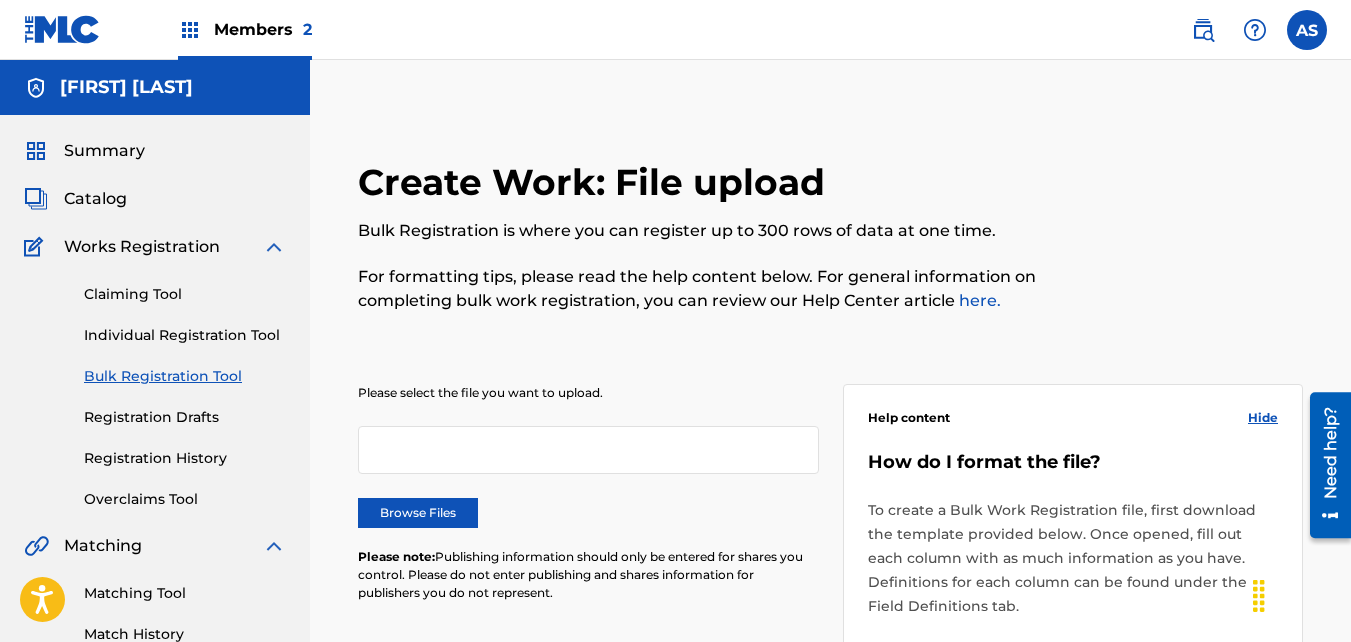 click at bounding box center [588, 450] 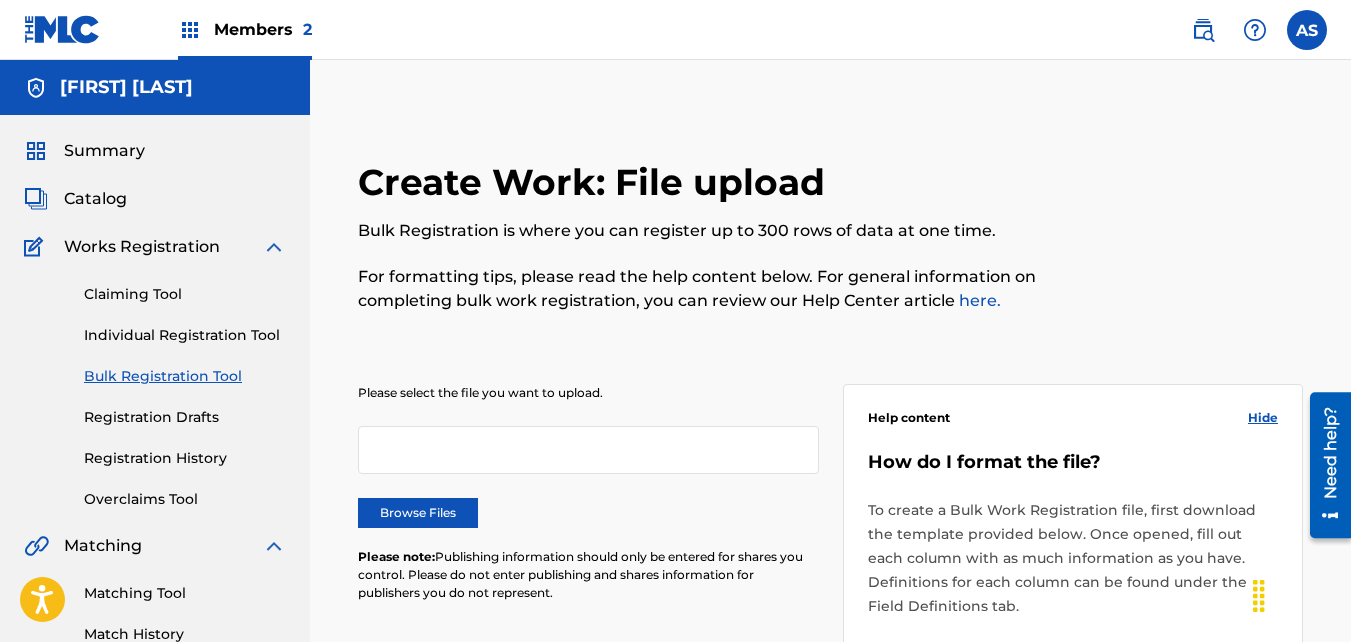 click on "Please select the file you want to upload. Browse Files Please note:  Publishing information should only be entered for shares you control. Please do not enter publishing and shares information for publishers you do not represent." at bounding box center [588, 505] 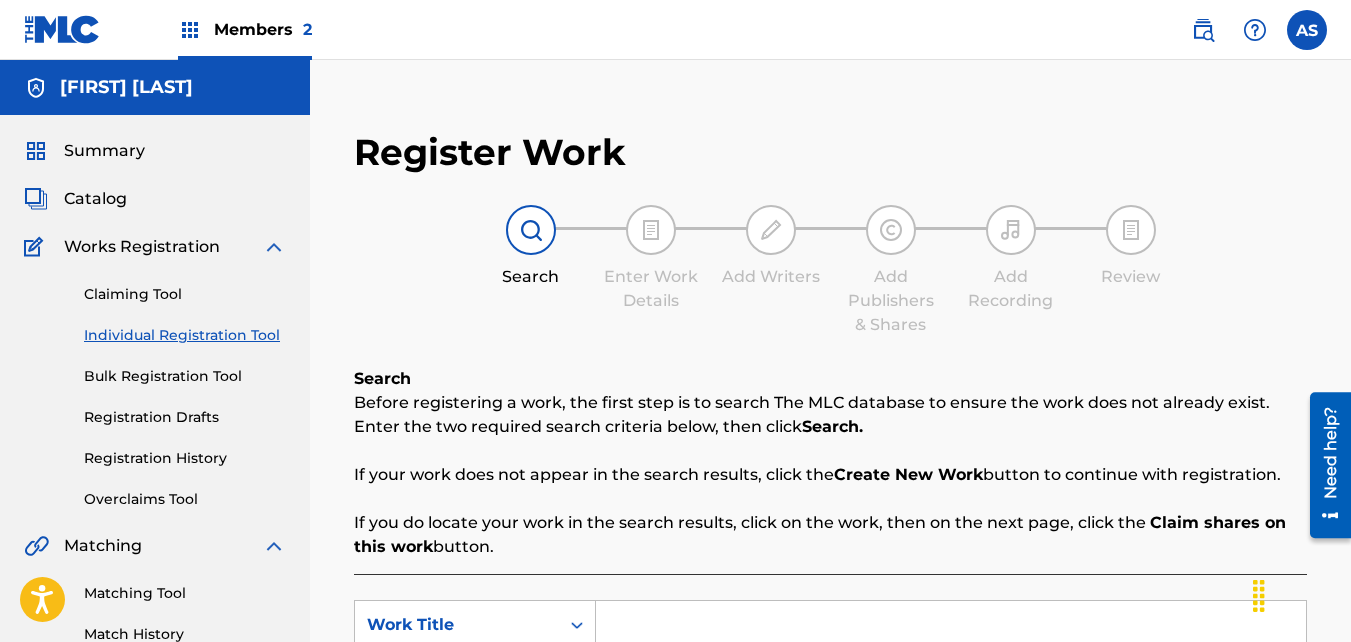 click on "Claiming Tool" at bounding box center [185, 294] 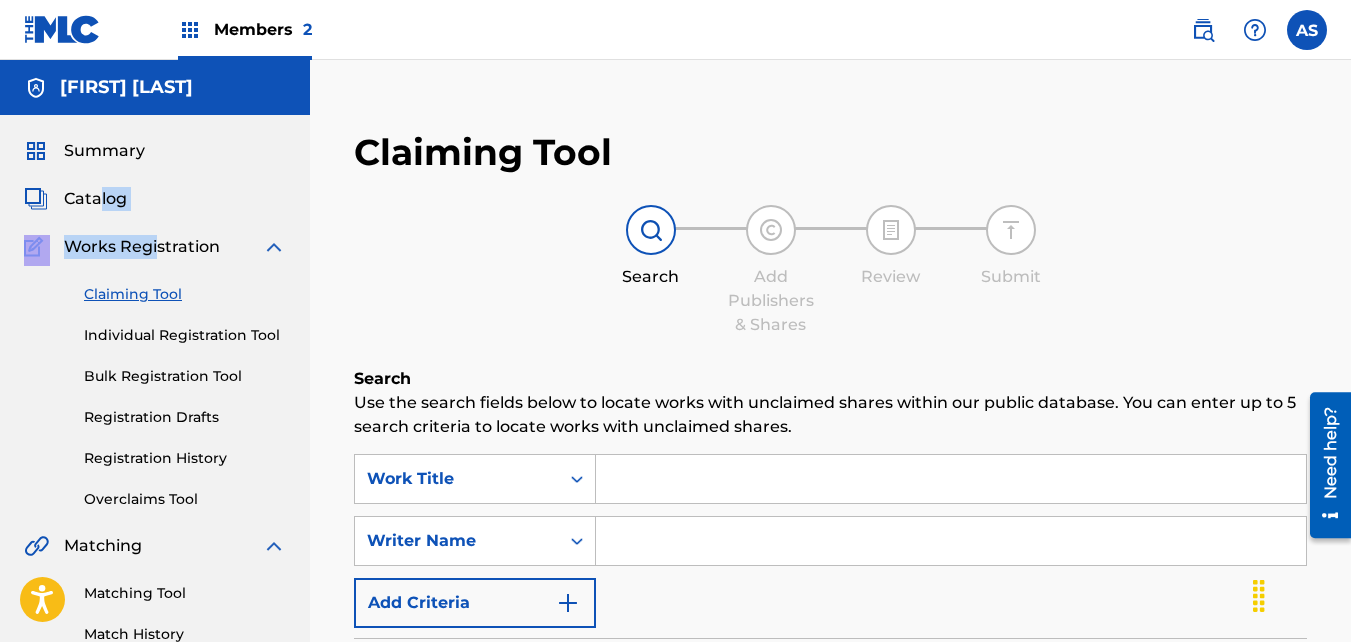 drag, startPoint x: 156, startPoint y: 249, endPoint x: 100, endPoint y: 198, distance: 75.74299 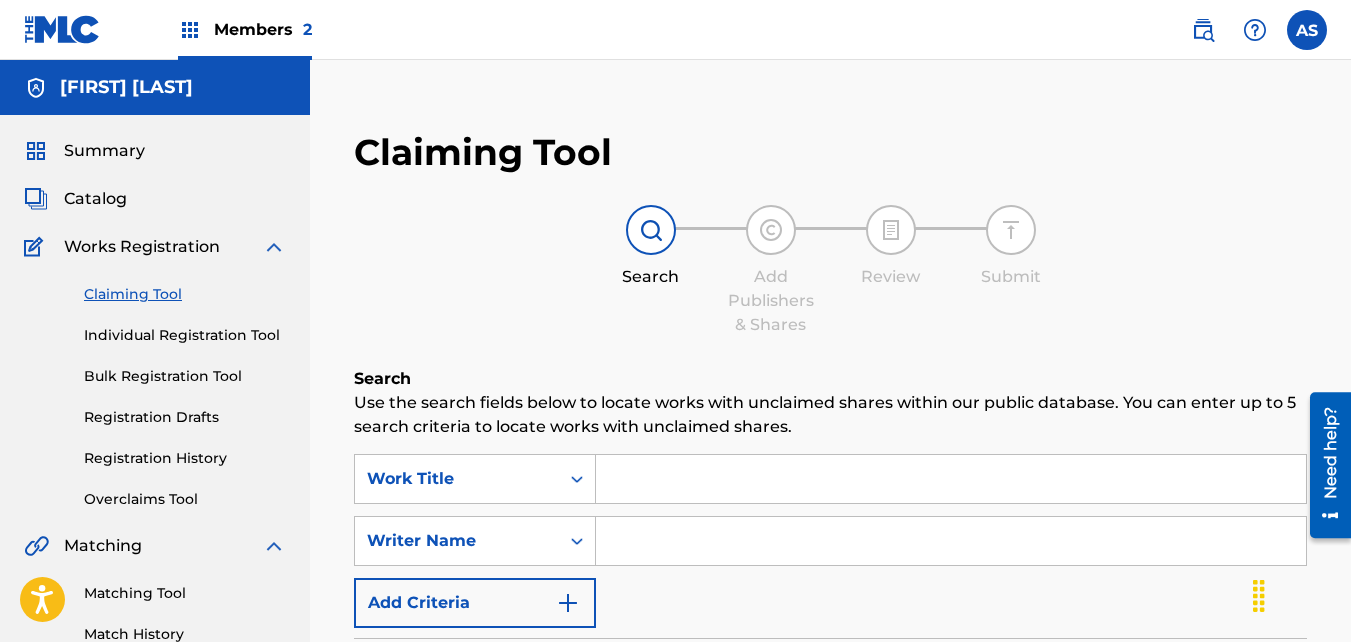 click on "Catalog" at bounding box center (155, 199) 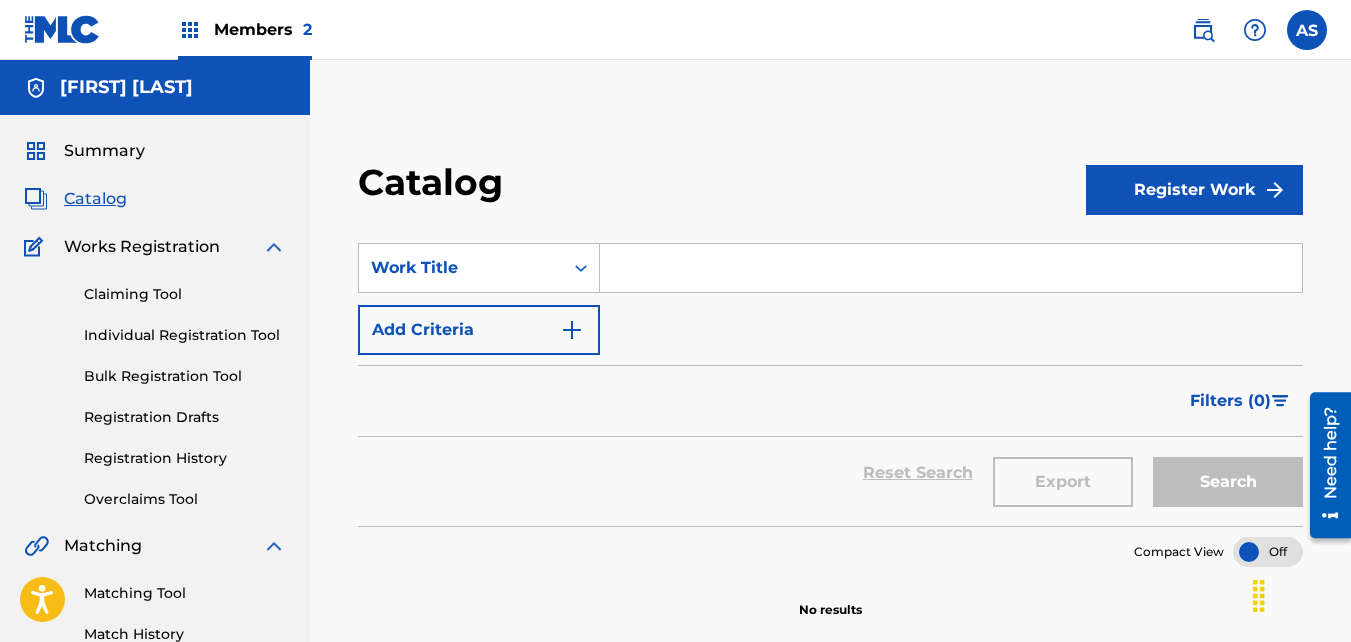 click at bounding box center (951, 268) 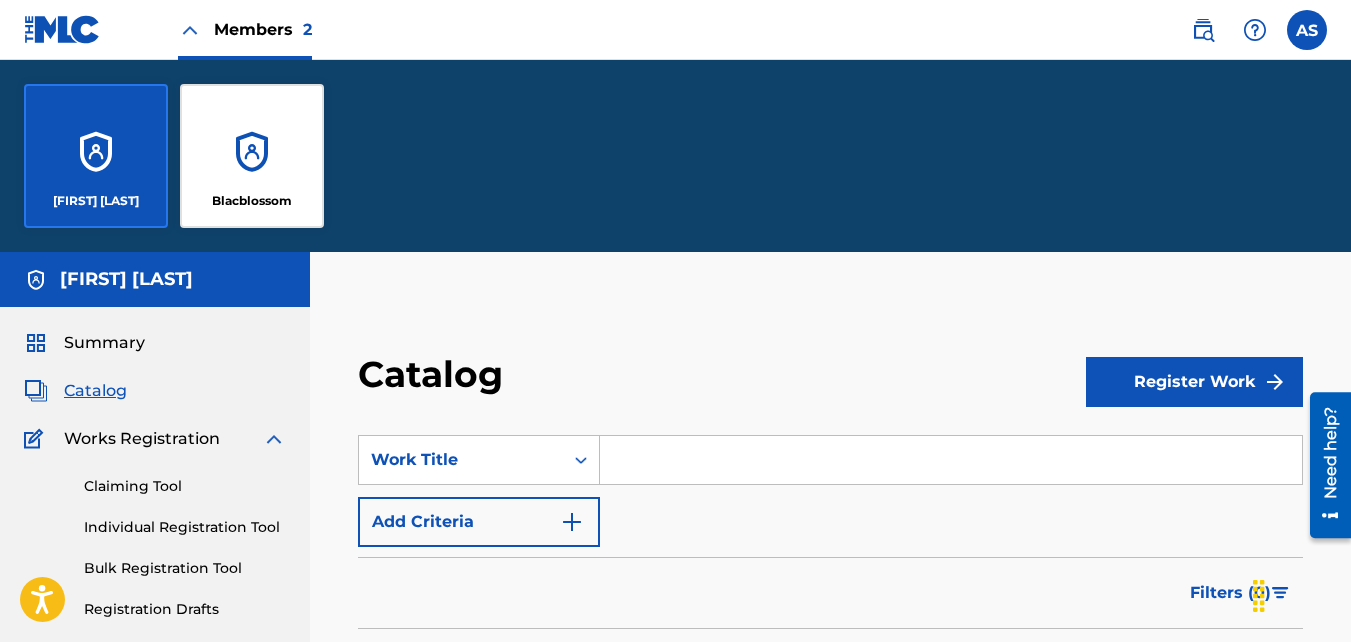 click on "Catalog Register Work SearchWithCriteria350f4b95-1fb6-4934-acbe-4a5719276848 Work Title Add Criteria Filter Hold Filters Overclaim   Dispute   Remove Filters Apply Filters Filters ( 0 ) Reset Search Export Search Compact View No results" at bounding box center [830, 794] 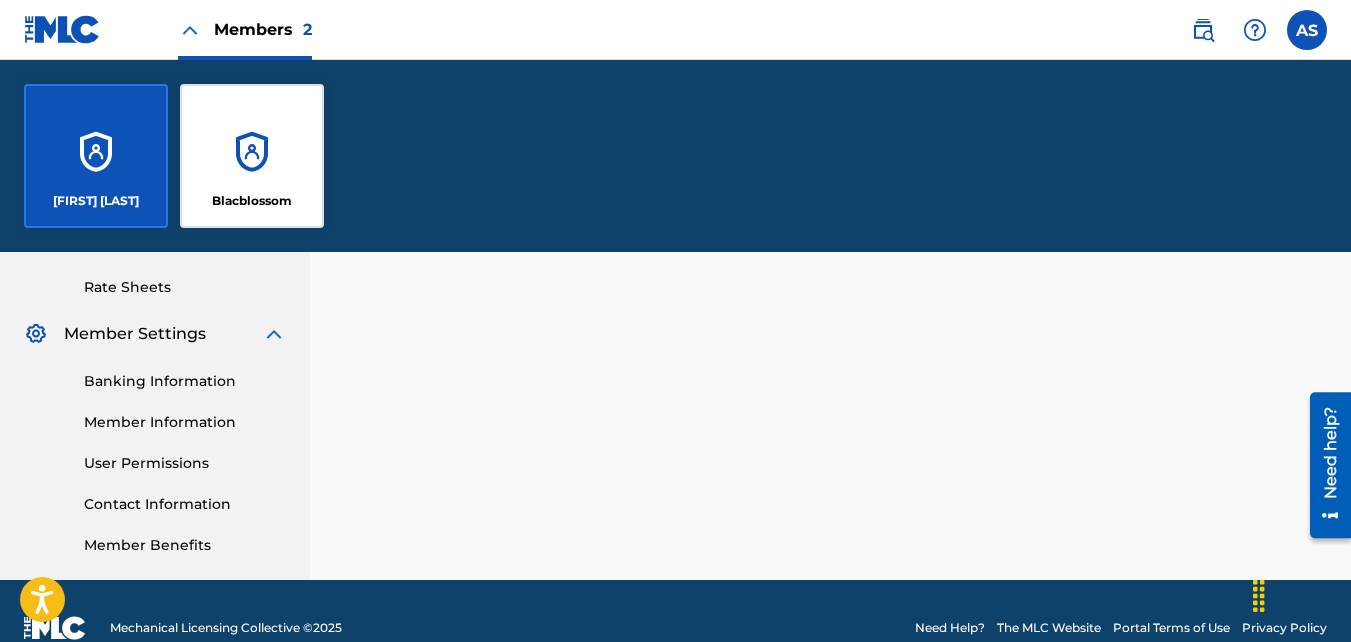 scroll, scrollTop: 760, scrollLeft: 0, axis: vertical 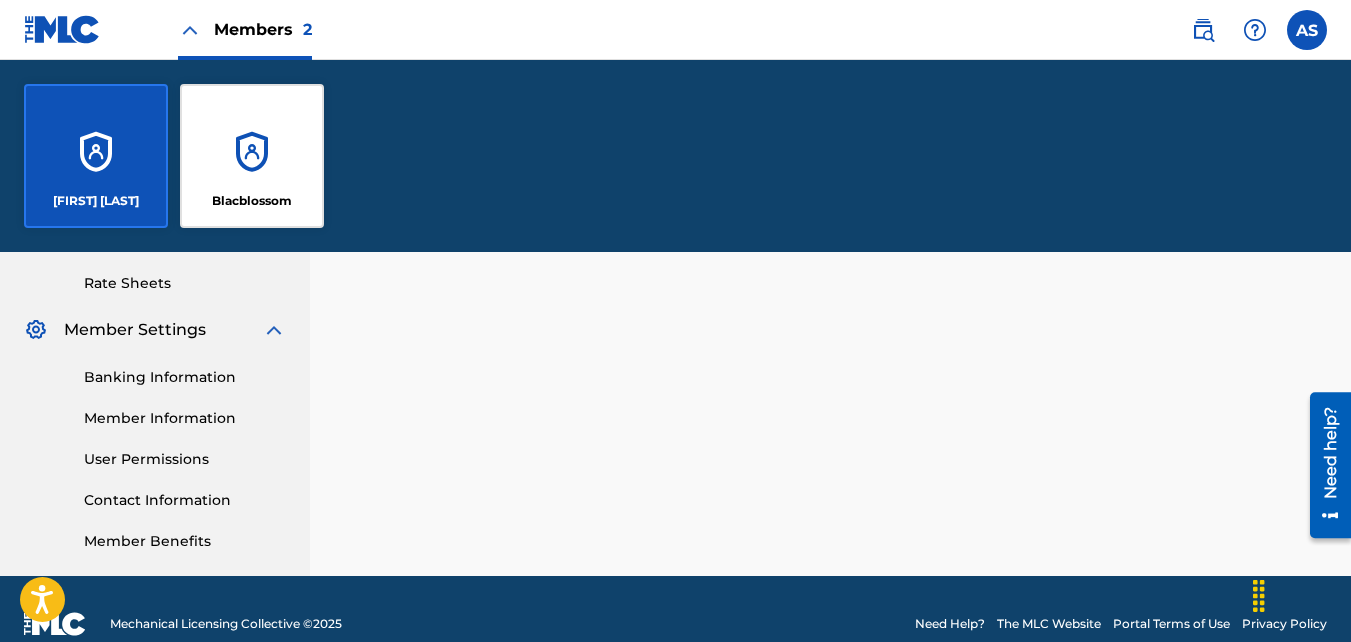 click on "Member Information" at bounding box center [185, 418] 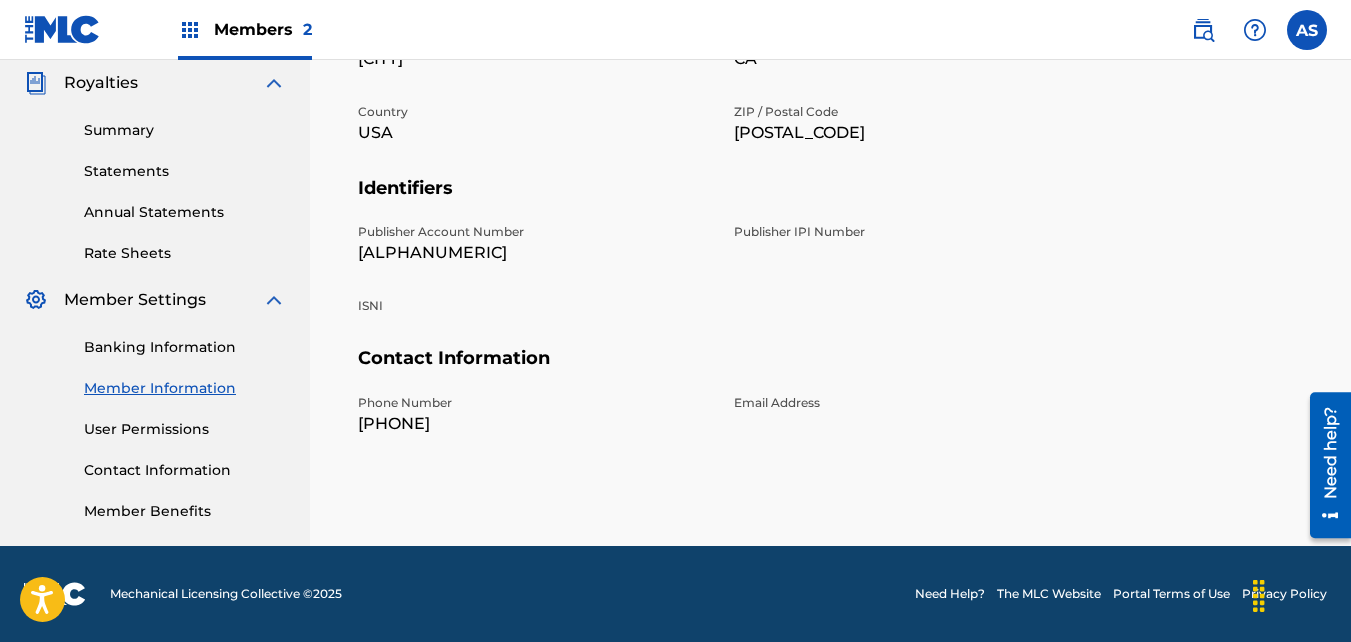 scroll, scrollTop: 0, scrollLeft: 0, axis: both 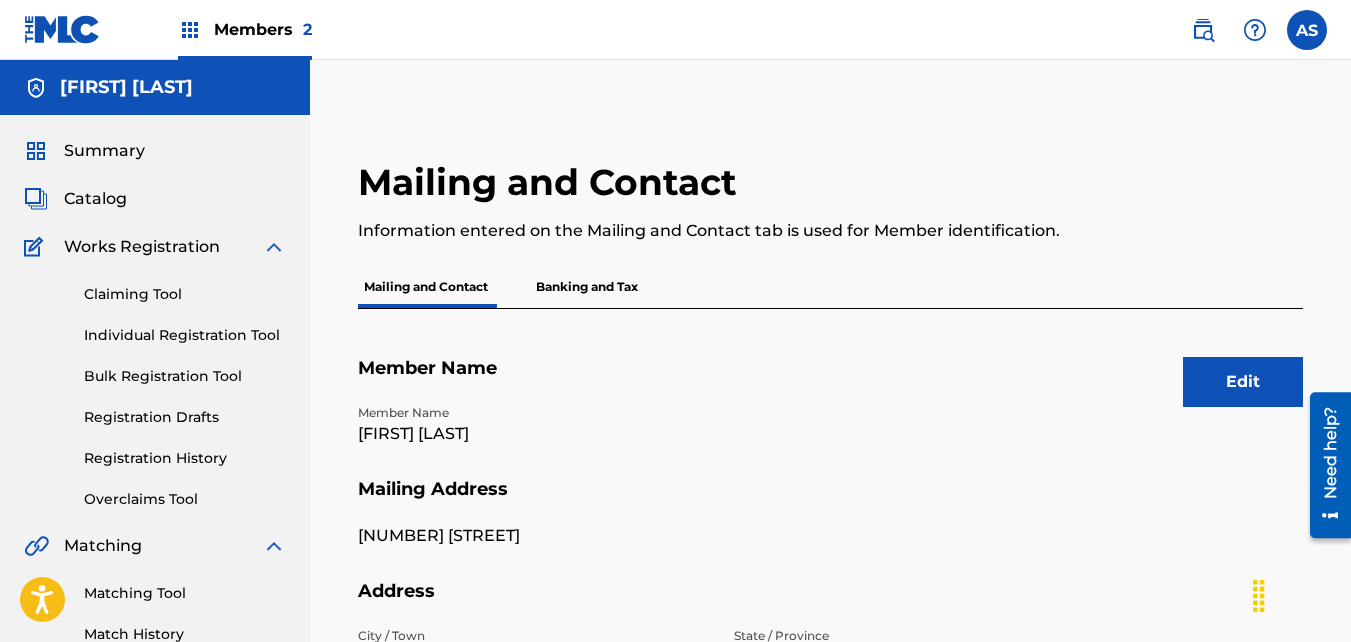 drag, startPoint x: 1344, startPoint y: 320, endPoint x: 1348, endPoint y: 339, distance: 19.416489 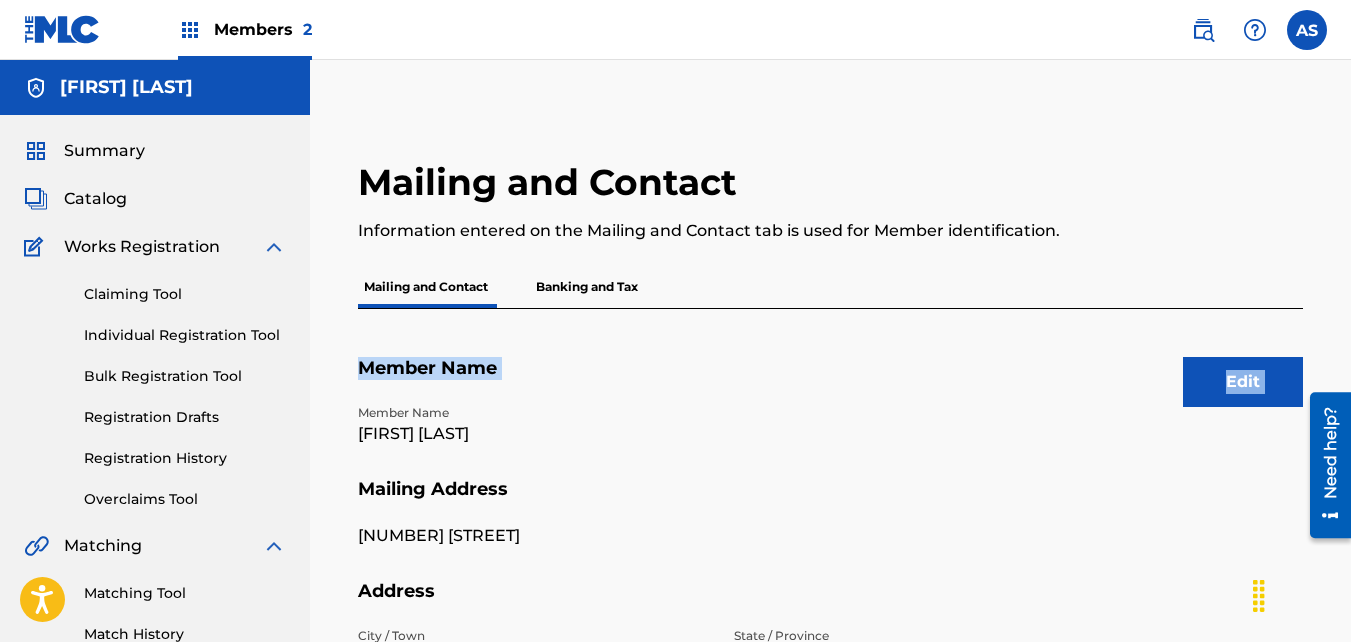 drag, startPoint x: 1348, startPoint y: 339, endPoint x: 1307, endPoint y: 272, distance: 78.54935 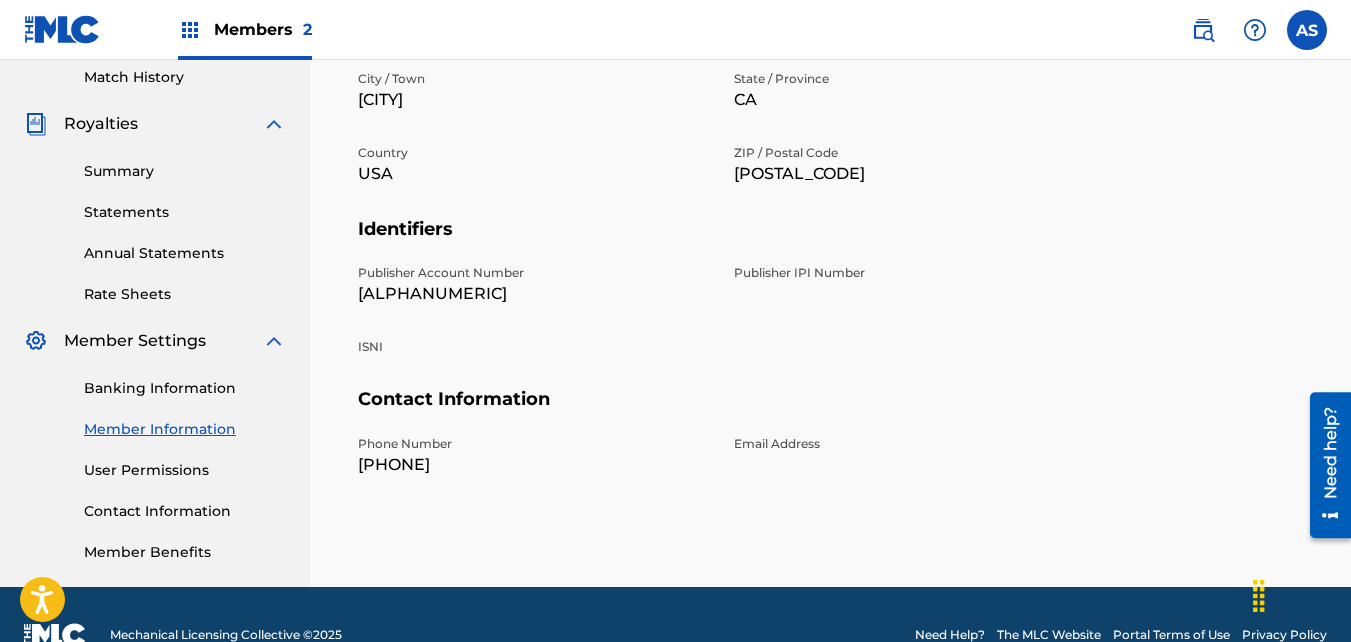 scroll, scrollTop: 560, scrollLeft: 0, axis: vertical 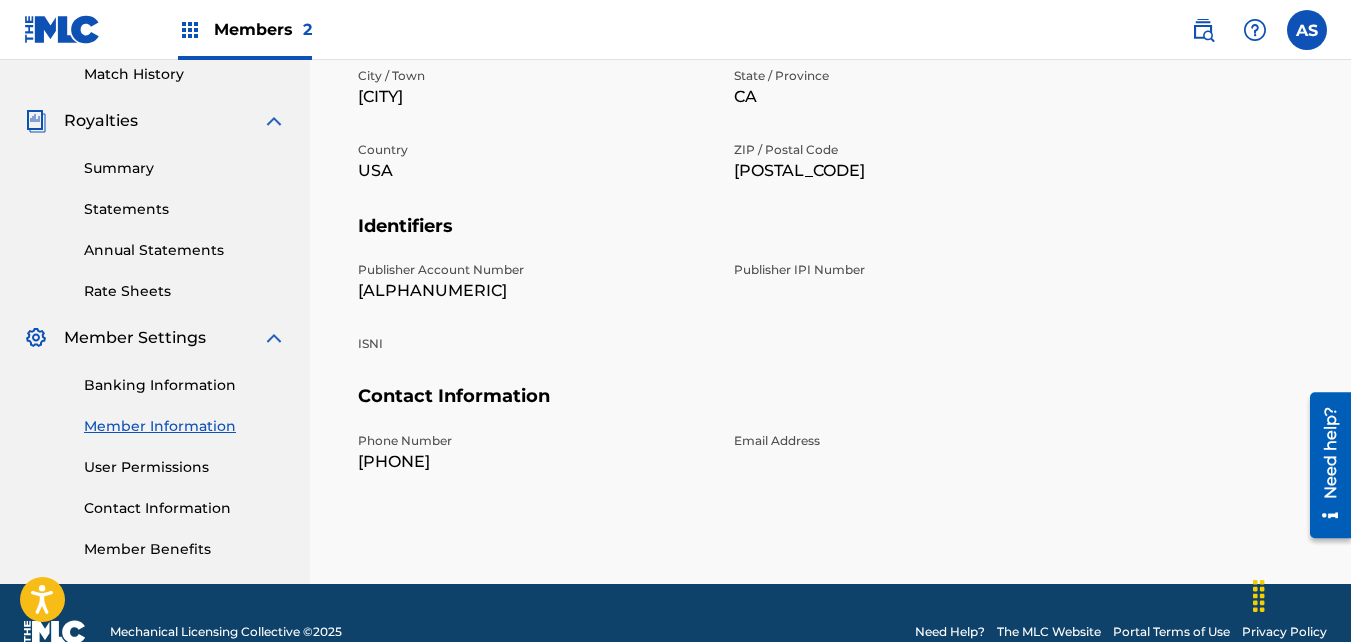 click on "Royalties" at bounding box center (101, 121) 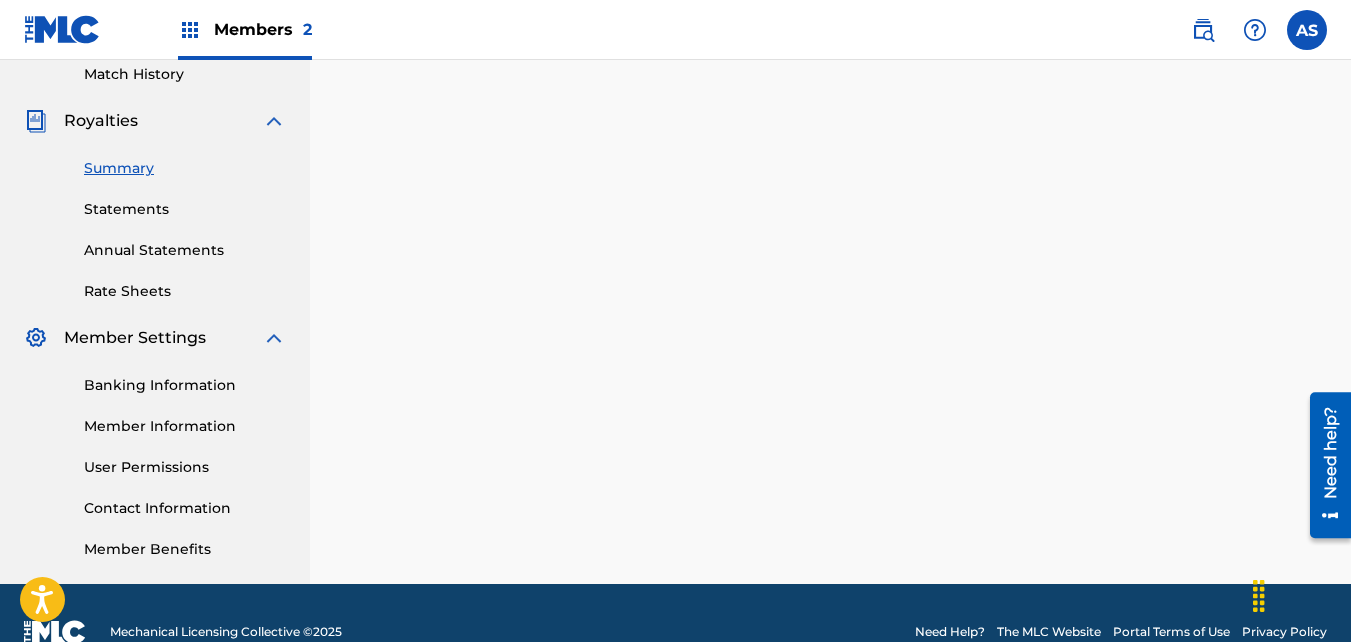 scroll, scrollTop: 0, scrollLeft: 0, axis: both 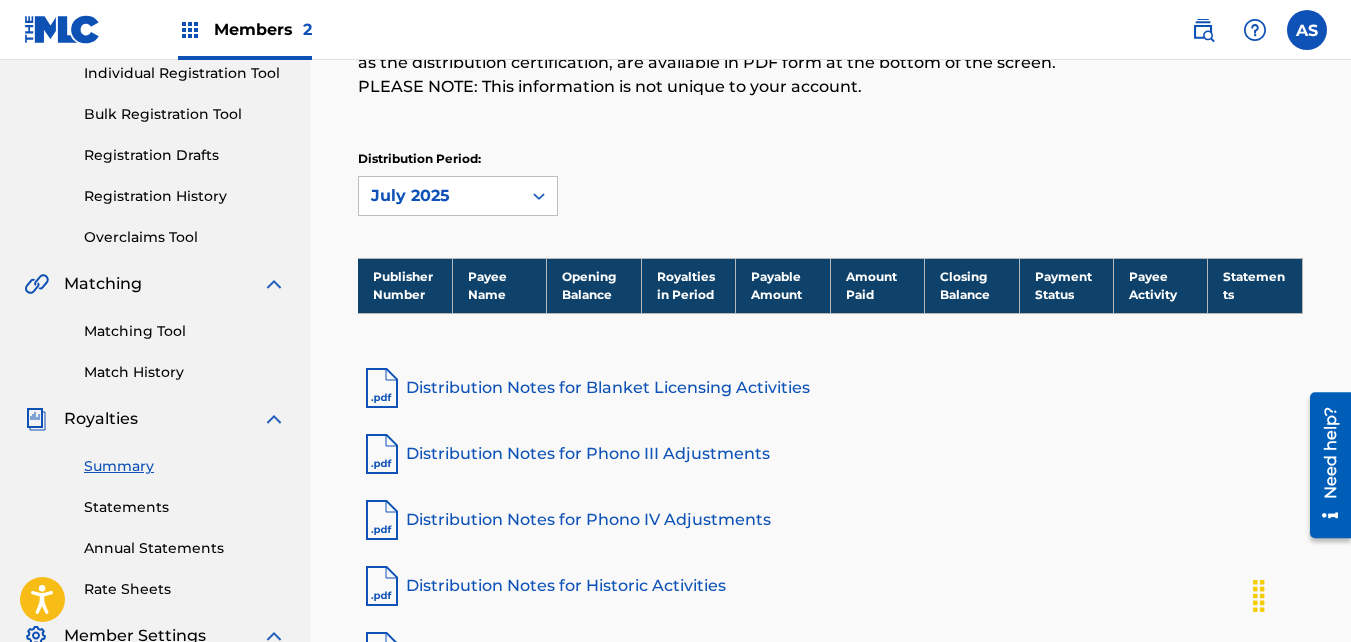 click on "Royalties Select your desired distribution period from the drop-down menu to see a summary of information for that period. Notes on blanket licensing activities and dates for historical unmatched royalties, as well as the distribution certification, are available in PDF form at the bottom of the screen. PLEASE NOTE: This information is not unique to your account. Distribution Period: July 2025 Publisher Number Payee Name Opening Balance Royalties in Period Payable Amount Amount Paid Closing Balance Payment Status Payee Activity Statements Distribution Notes for Blanket Licensing Activities Distribution Notes for Phono III Adjustments Distribution Notes for Phono IV Adjustments Distribution Notes for Historic Activities View Distribution Certification" at bounding box center [830, 287] 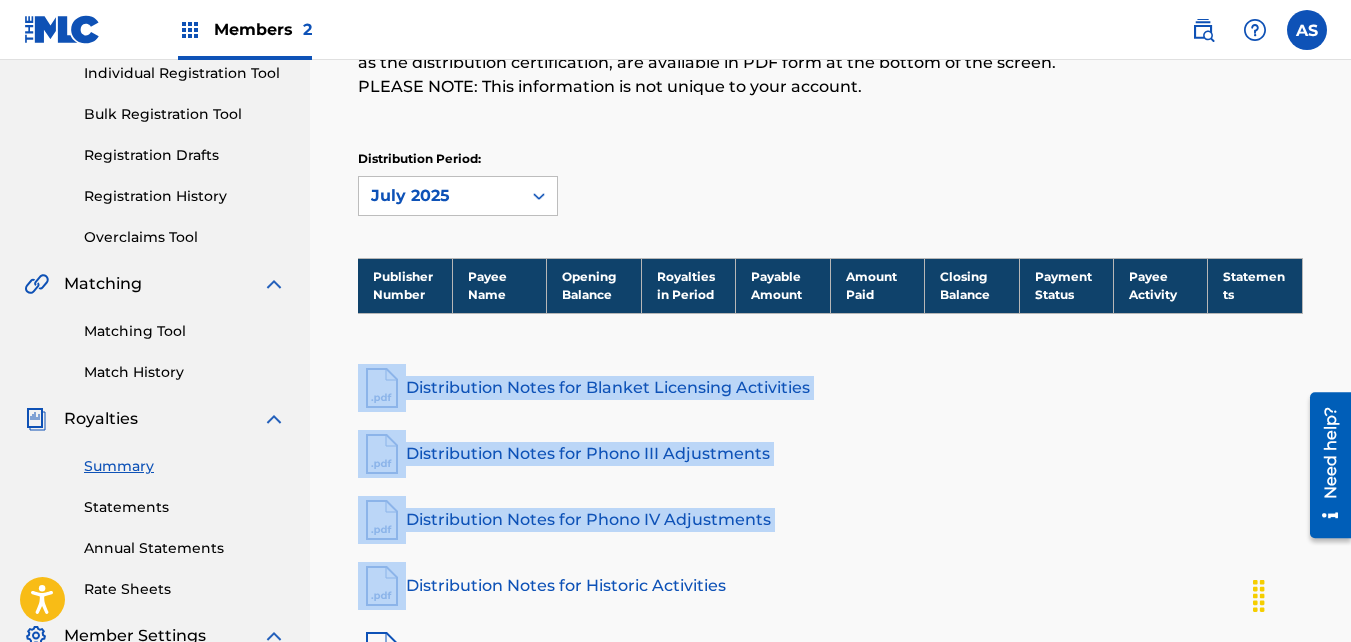 drag, startPoint x: 700, startPoint y: 555, endPoint x: 1072, endPoint y: 314, distance: 443.2437 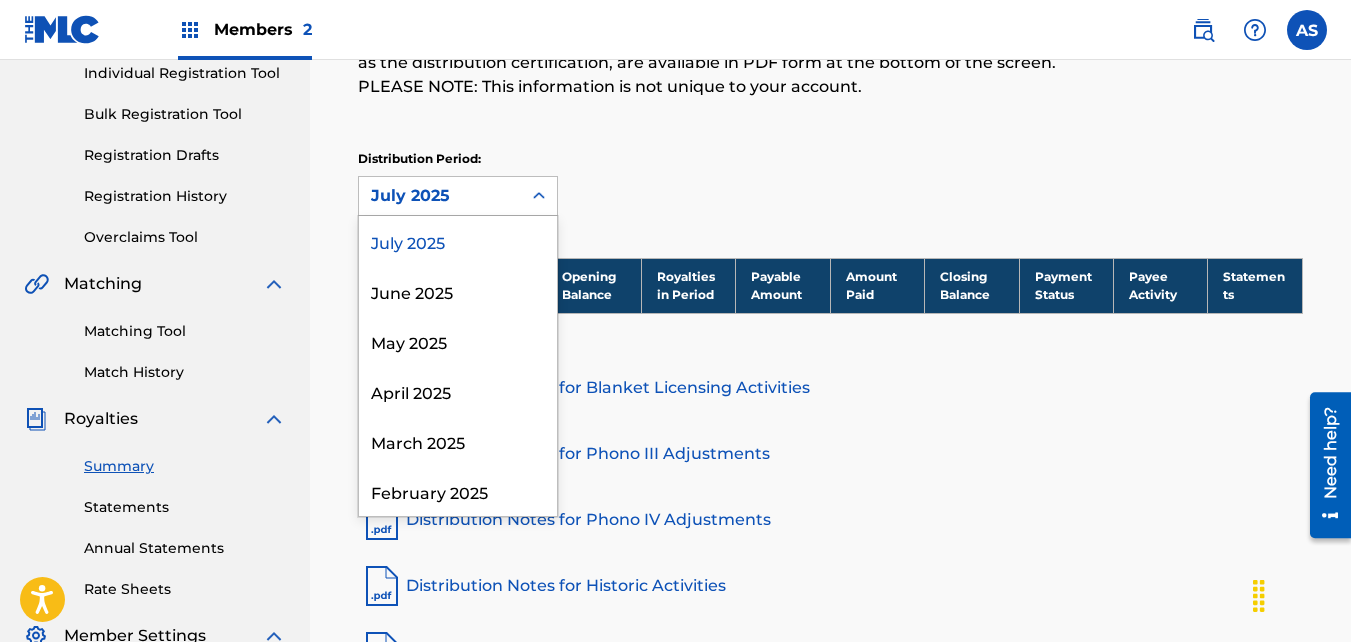 click 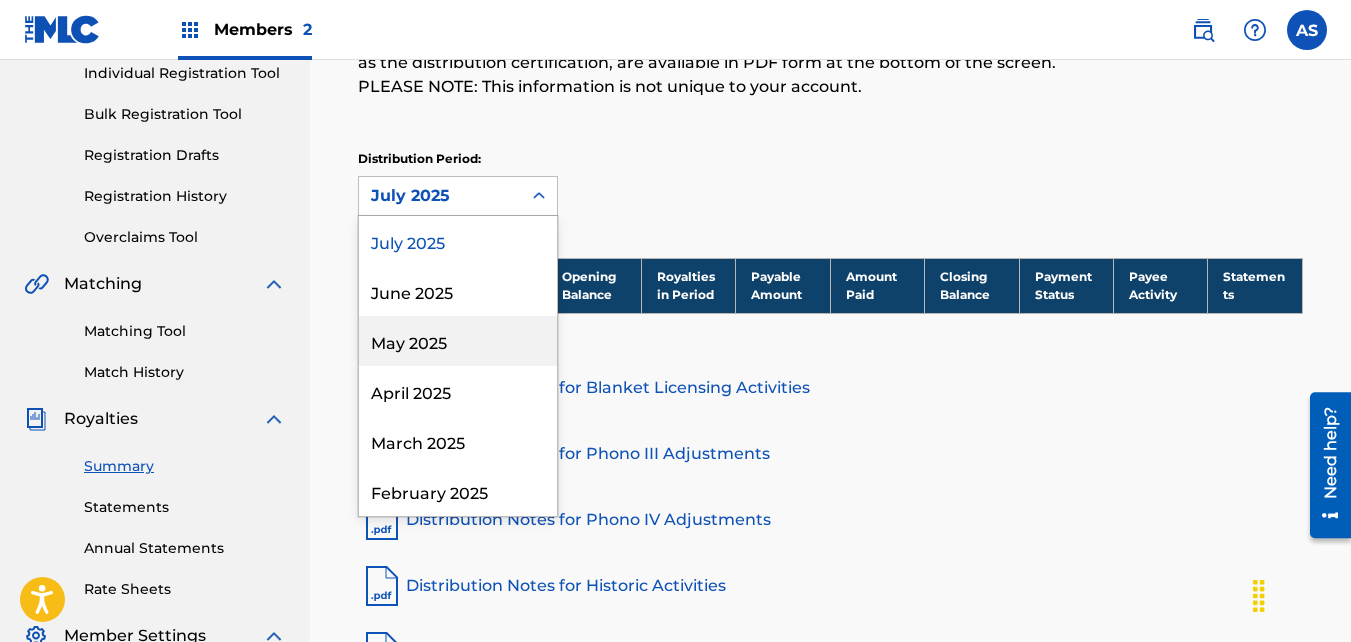click on "May 2025" at bounding box center (458, 341) 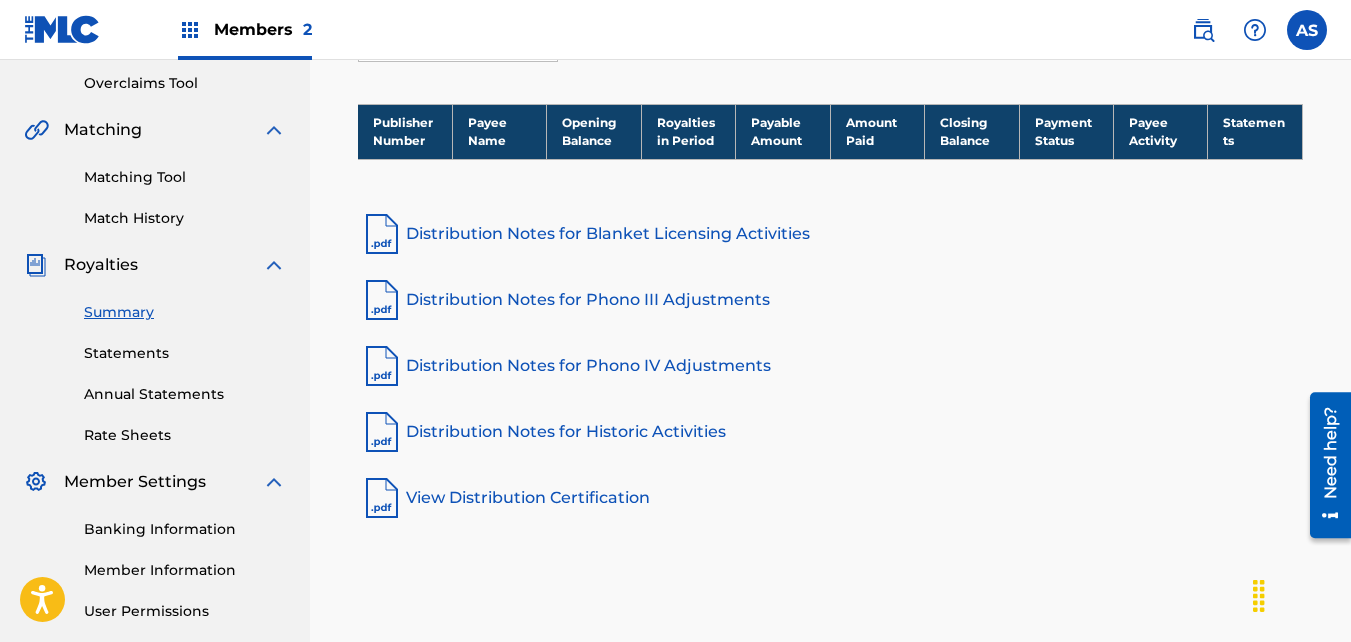 scroll, scrollTop: 419, scrollLeft: 0, axis: vertical 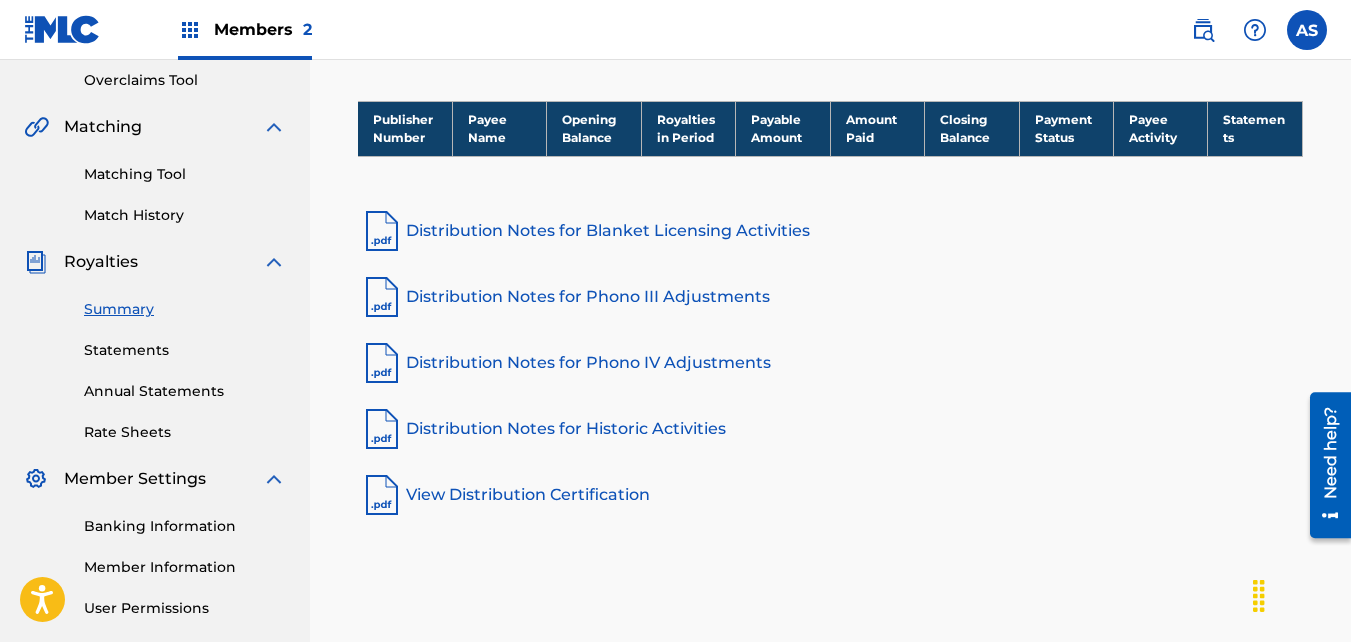 click on "View Distribution Certification" at bounding box center (830, 495) 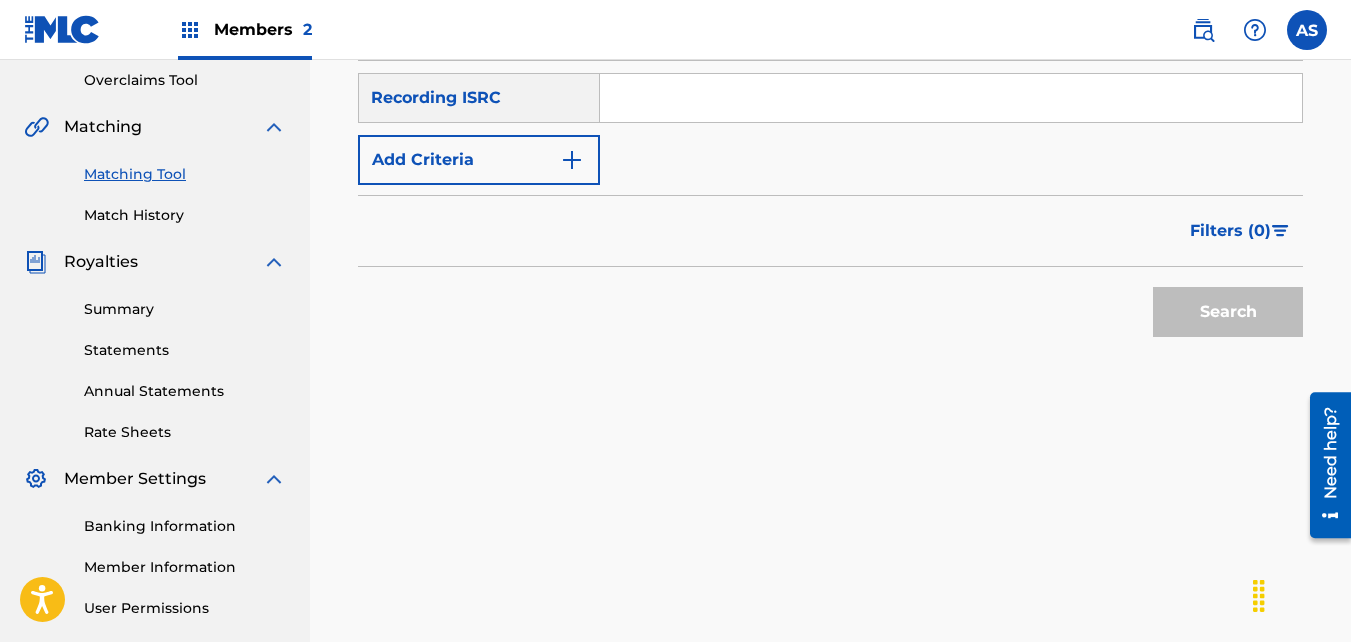scroll, scrollTop: 0, scrollLeft: 0, axis: both 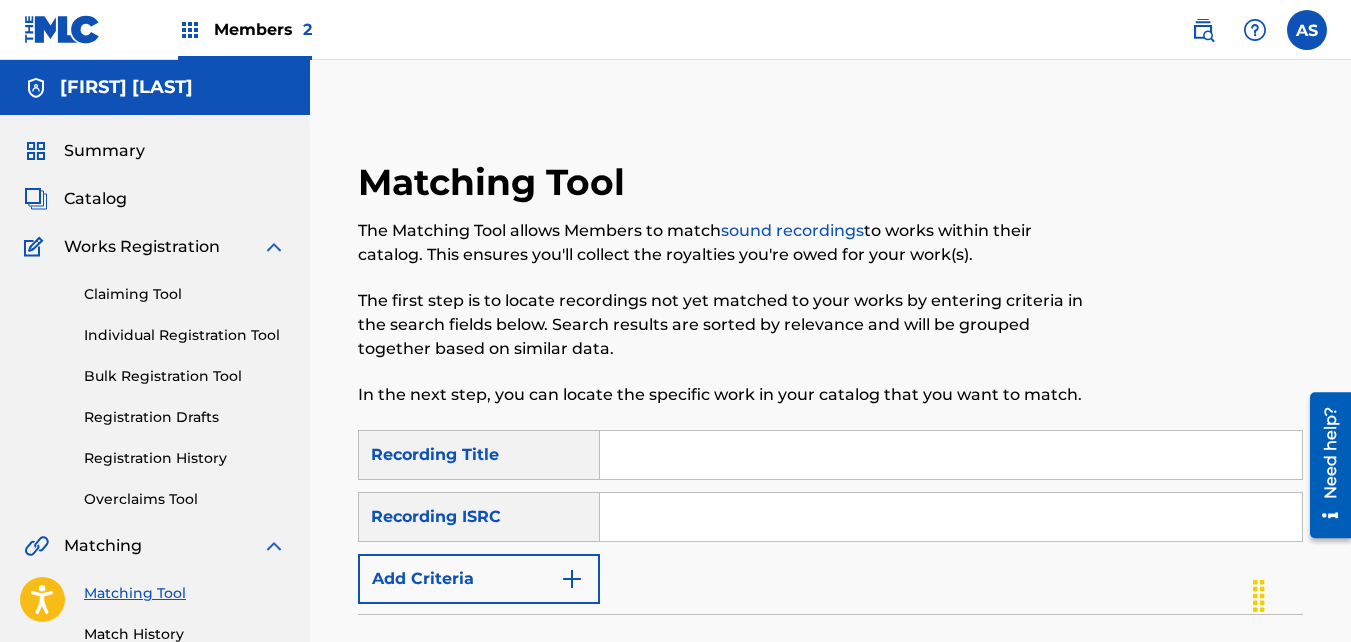 click on "Summary" at bounding box center (104, 151) 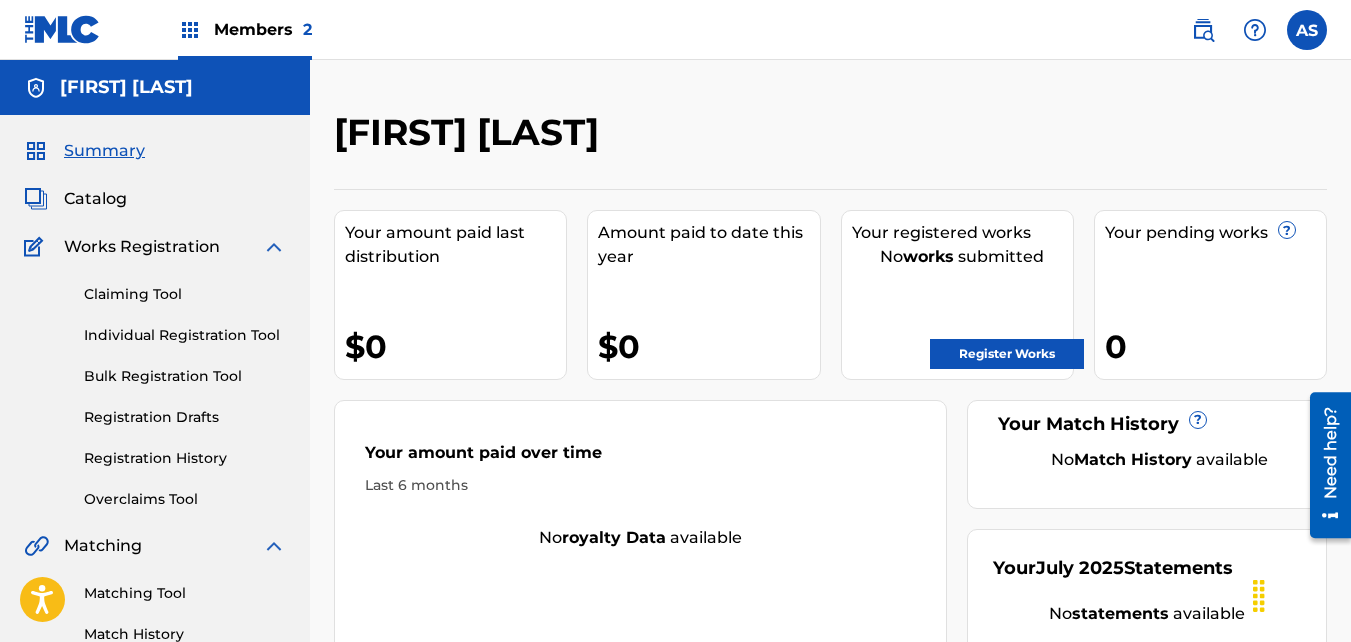 click on "Register Works" at bounding box center [1007, 354] 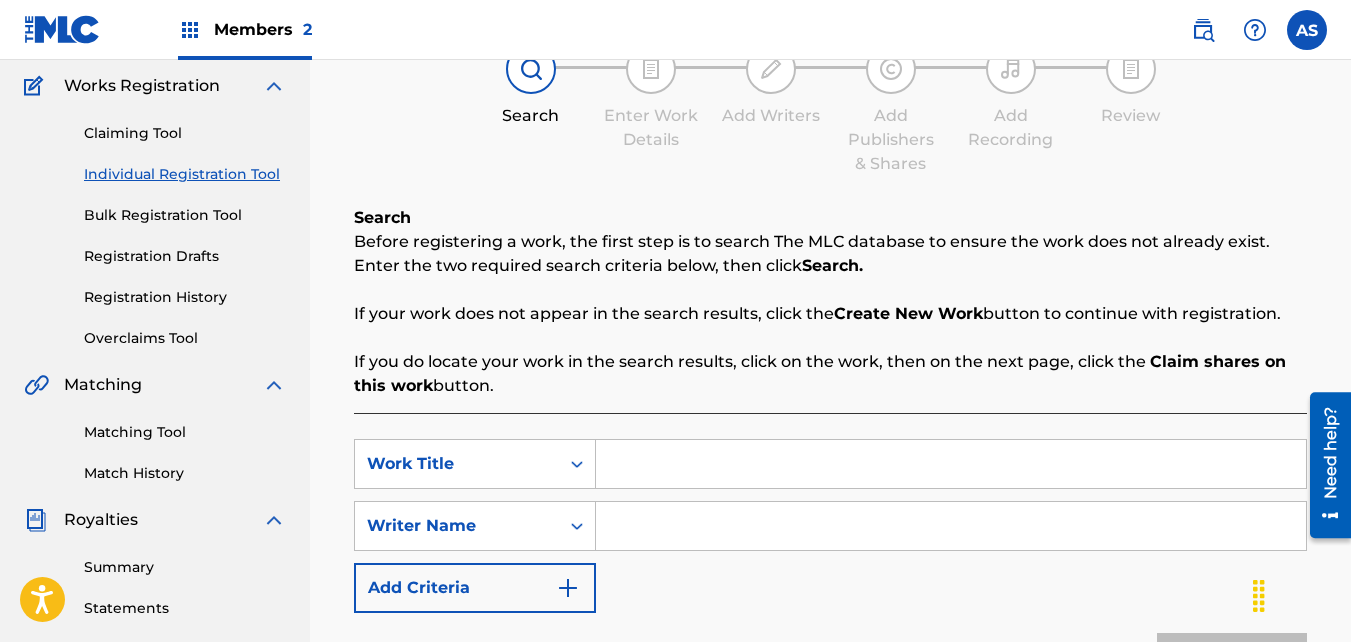 scroll, scrollTop: 162, scrollLeft: 0, axis: vertical 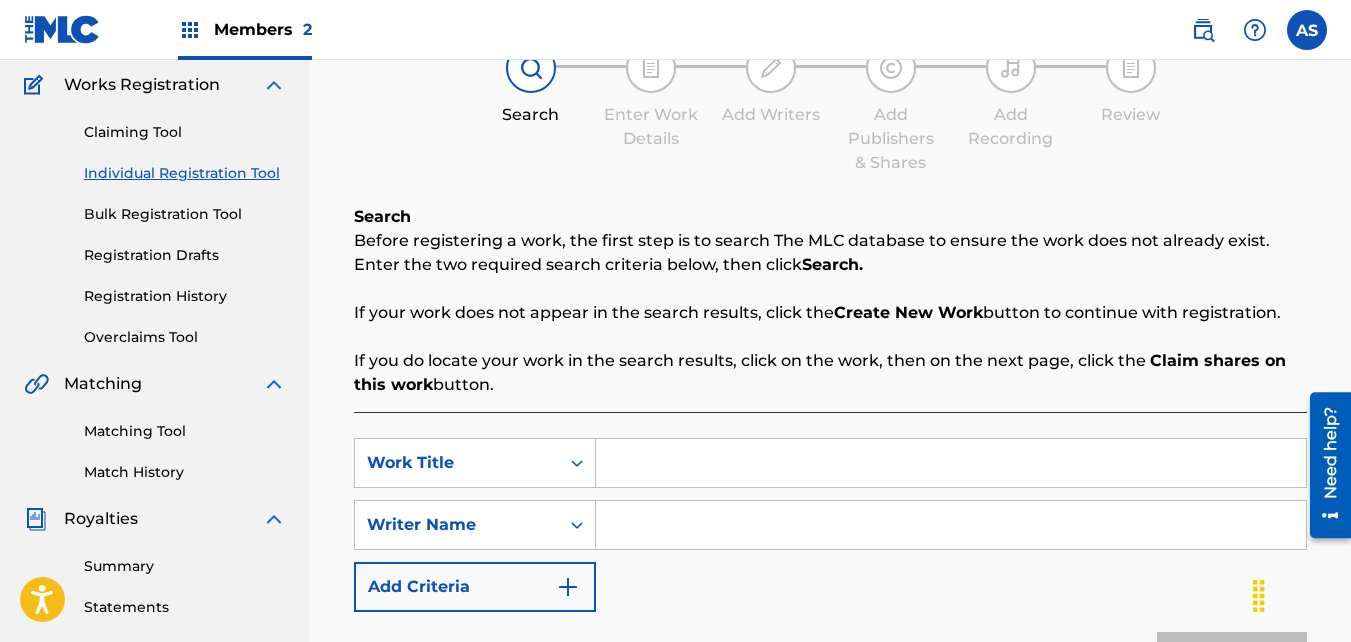 click on "Bulk Registration Tool" at bounding box center [185, 214] 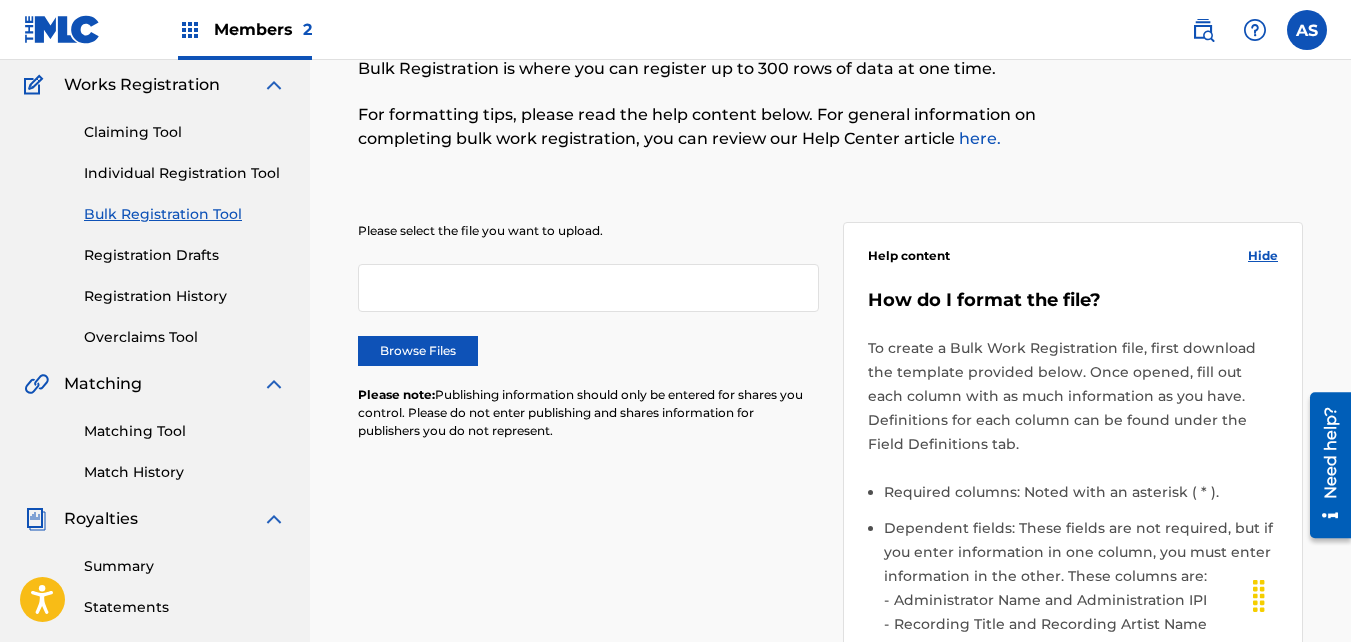 scroll, scrollTop: 0, scrollLeft: 0, axis: both 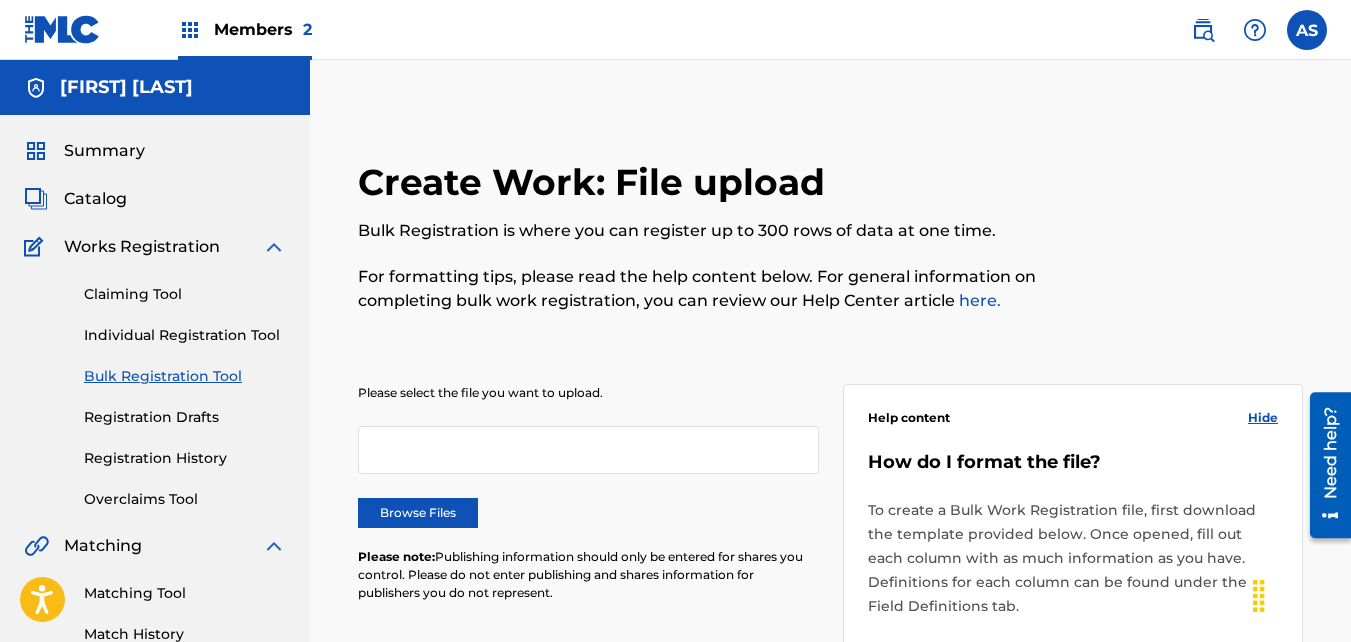 click on "Browse Files" at bounding box center [418, 513] 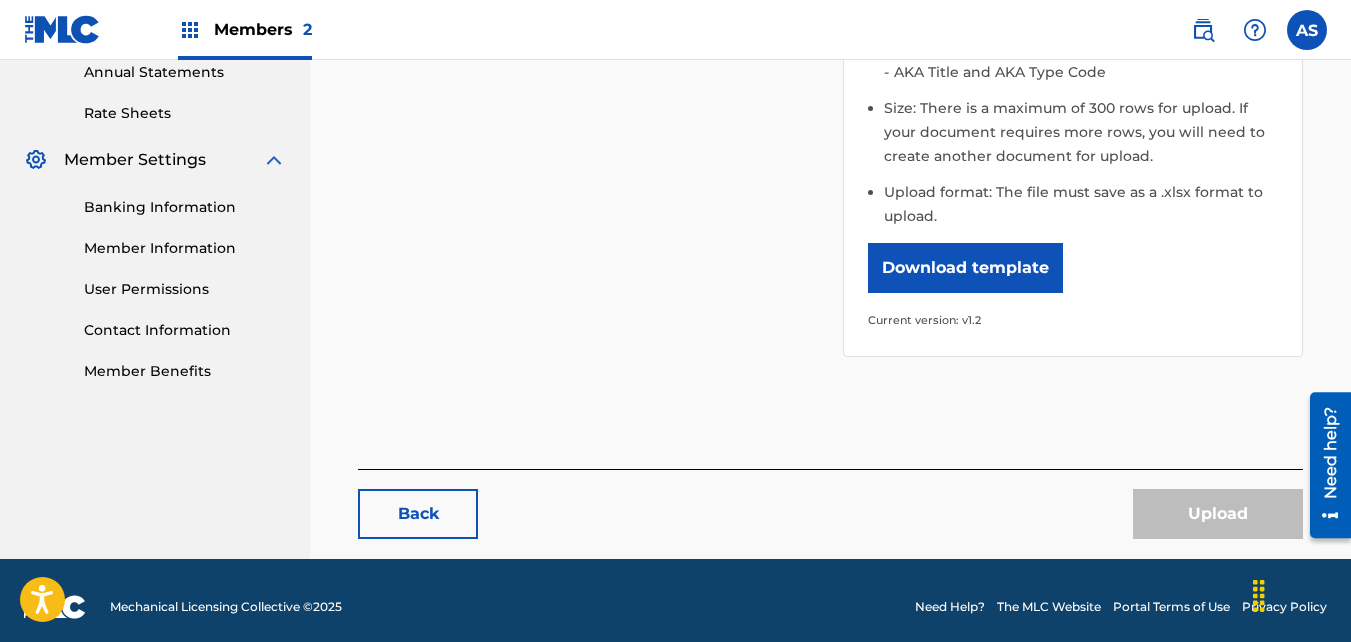 scroll, scrollTop: 751, scrollLeft: 0, axis: vertical 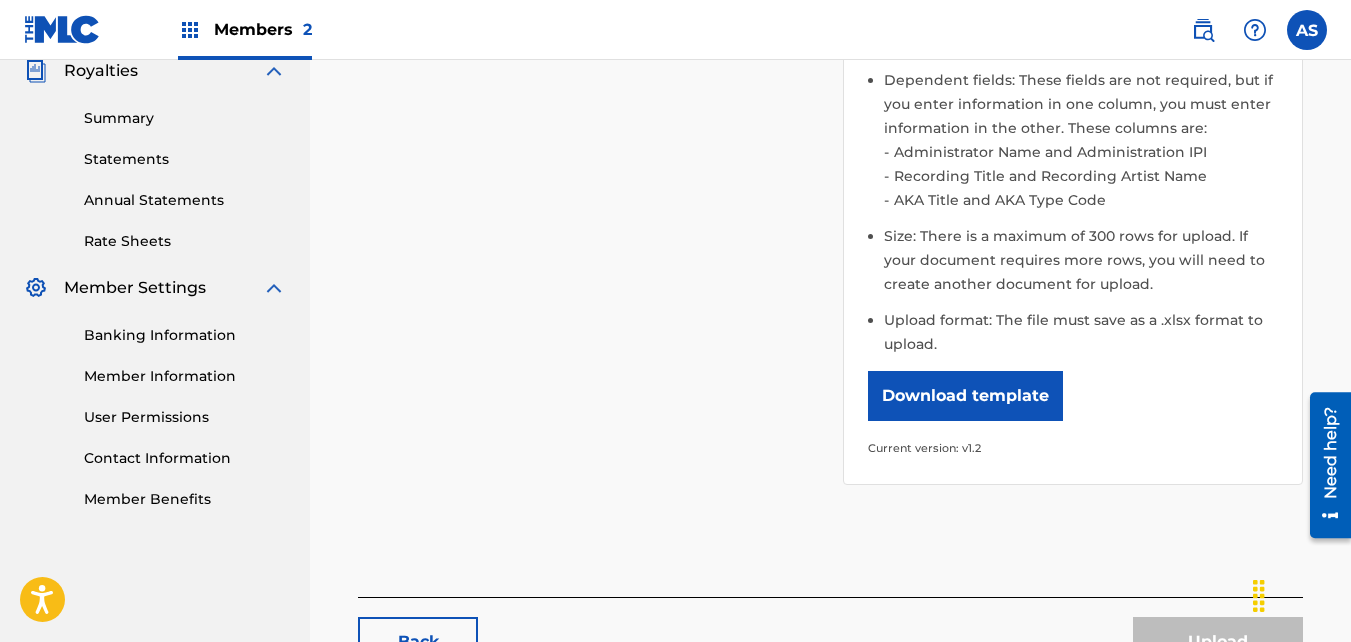 click on "Download template" at bounding box center (965, 396) 